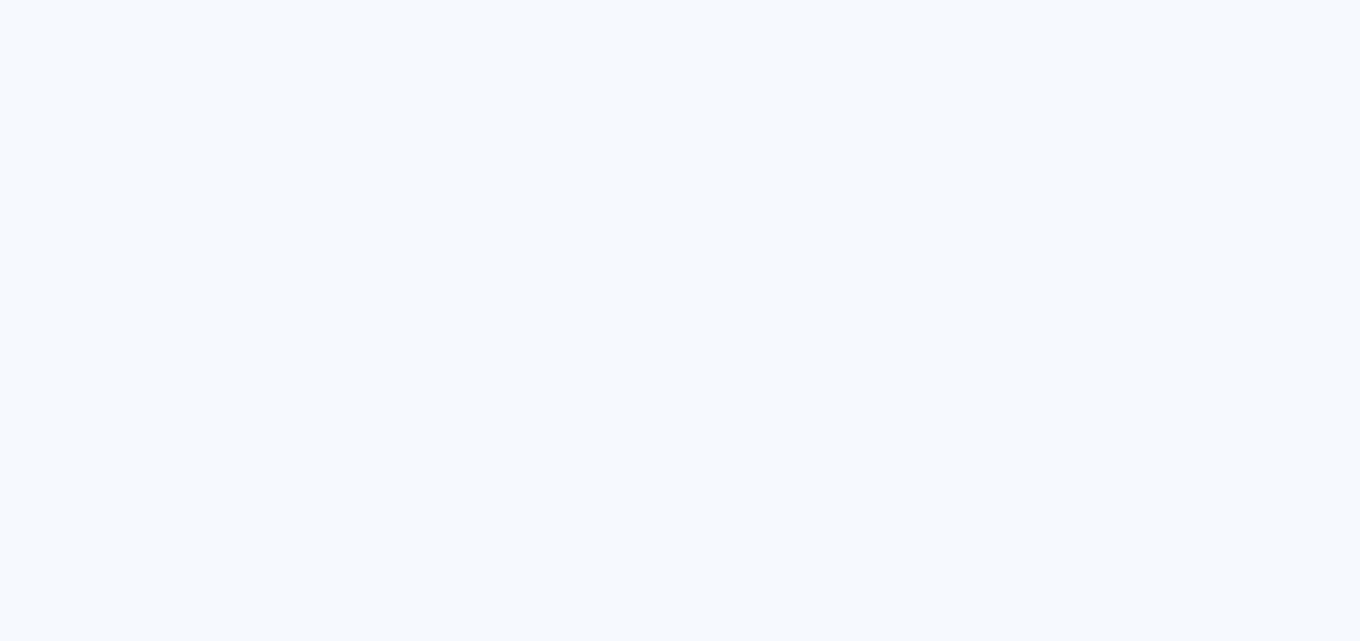 scroll, scrollTop: 0, scrollLeft: 0, axis: both 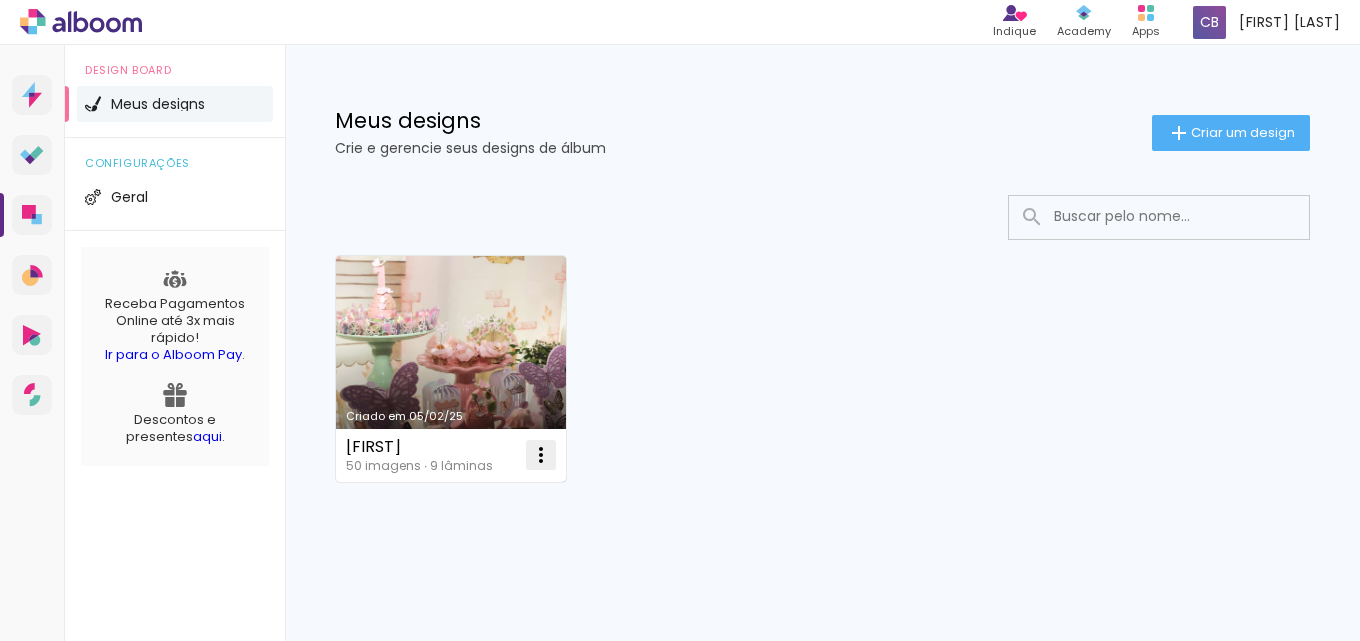 click at bounding box center [541, 455] 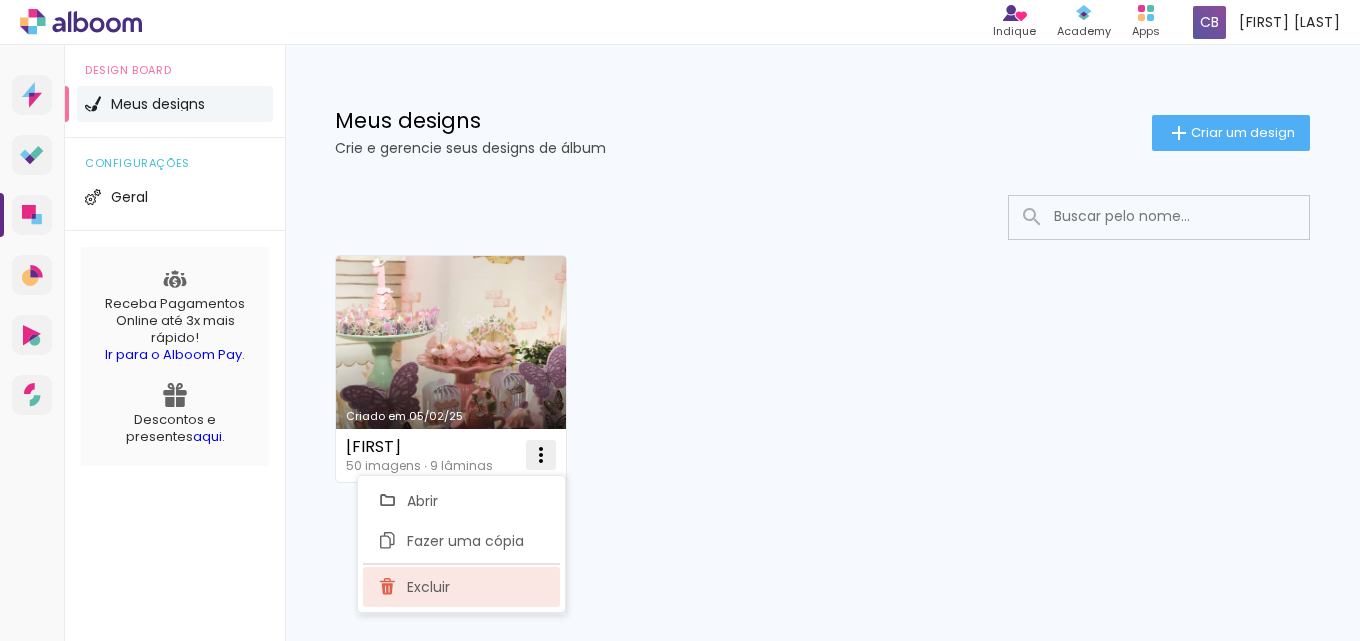 click on "Excluir" 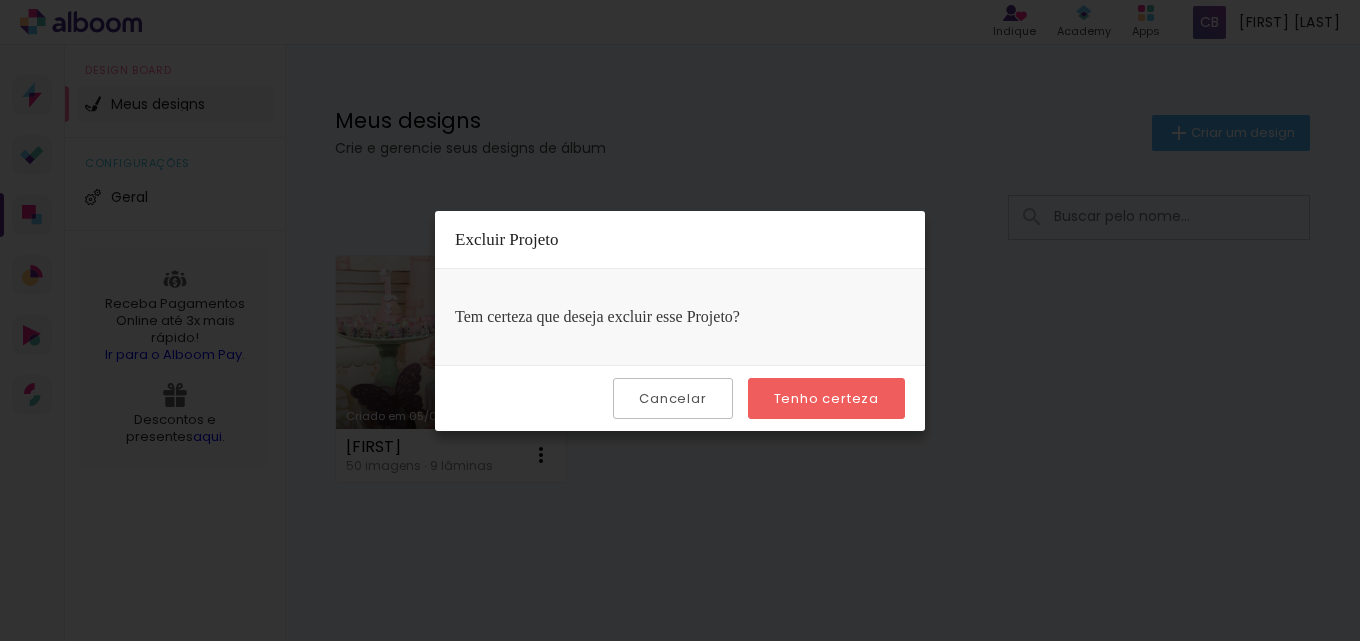 click on "Tenho certeza" at bounding box center [826, 398] 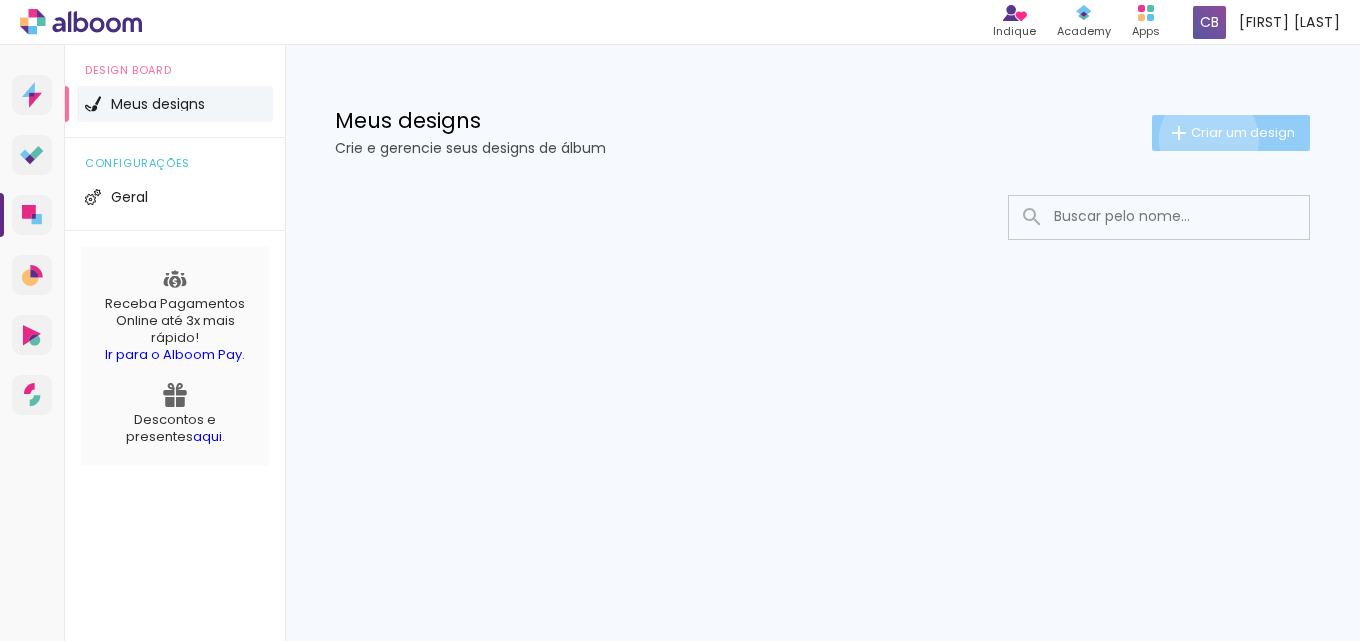 click on "Criar um design" 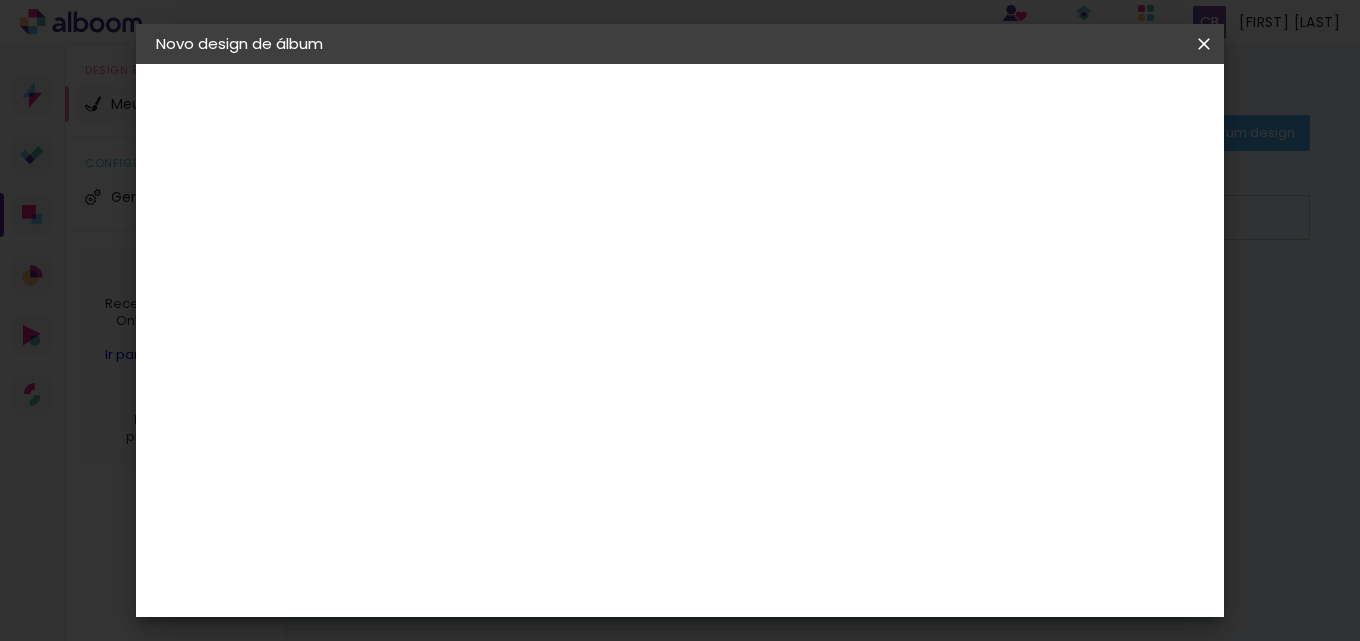 click at bounding box center [483, 268] 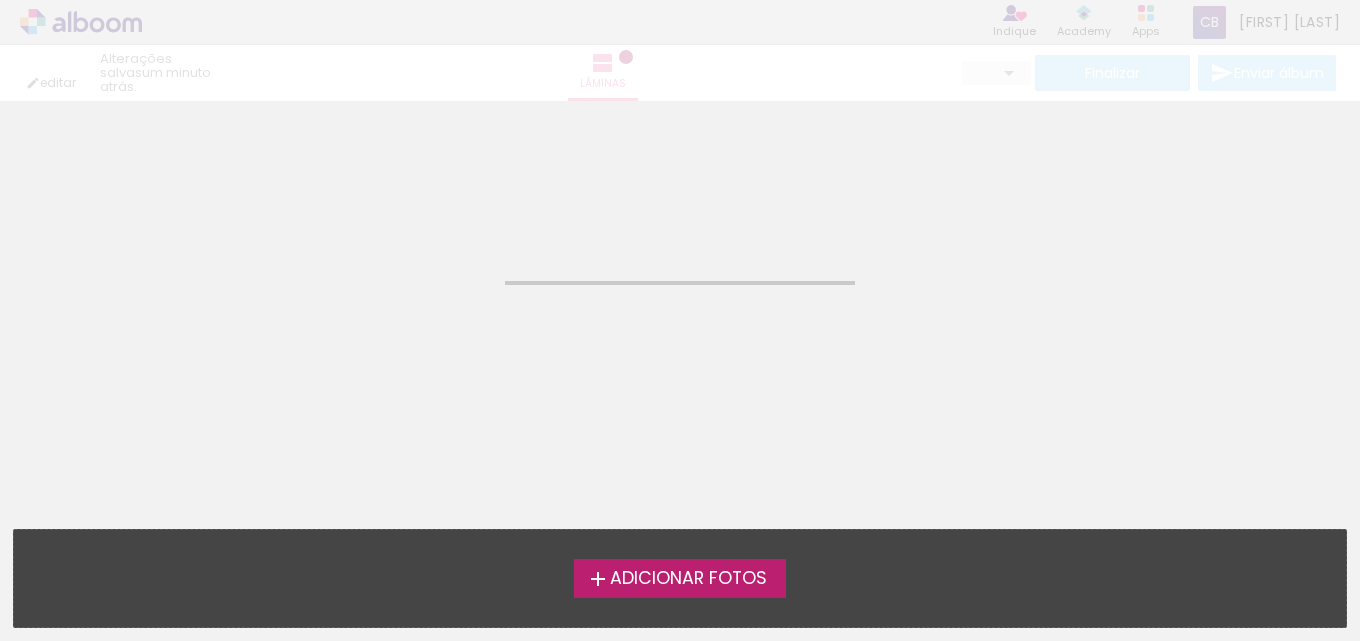 click on "Adicionar Fotos" at bounding box center [688, 579] 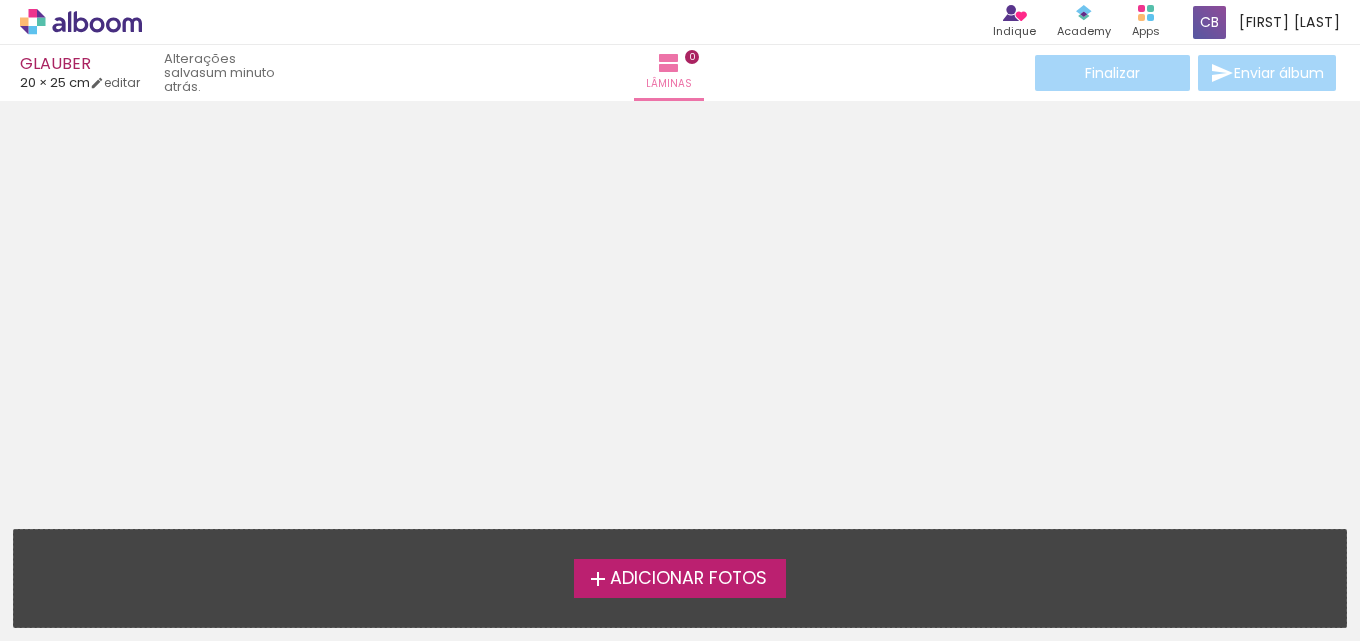 click on "Adicionar Fotos" at bounding box center [680, 578] 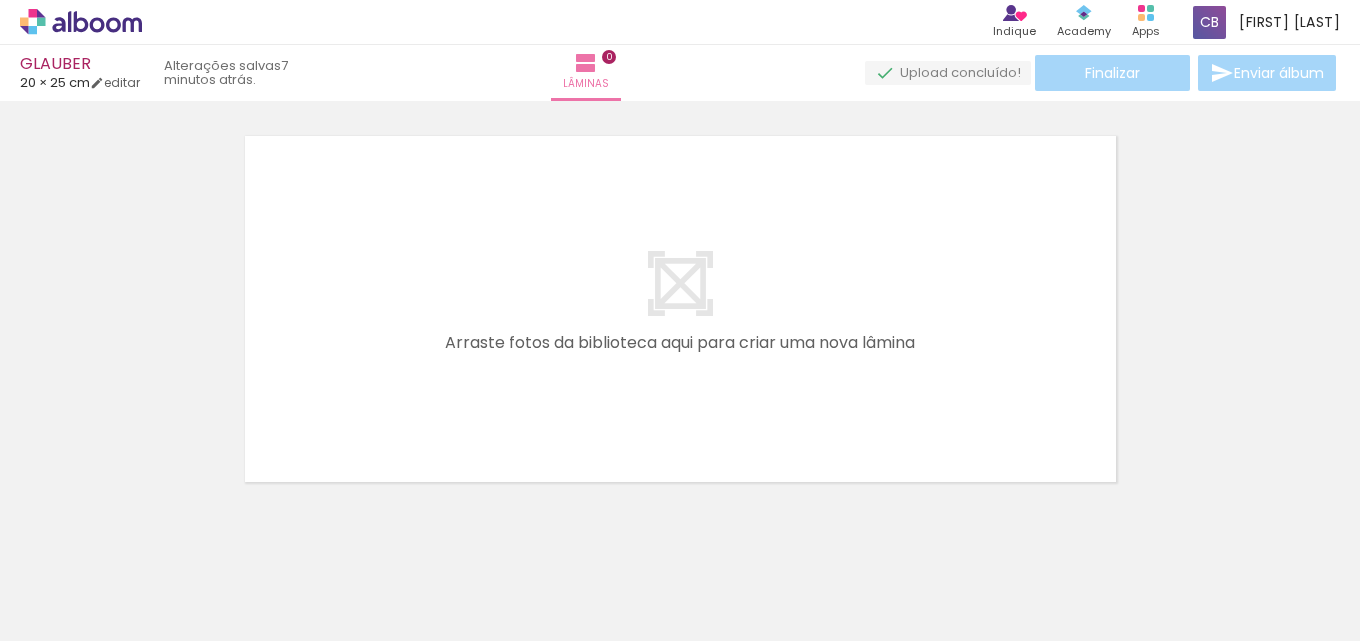 scroll, scrollTop: 26, scrollLeft: 0, axis: vertical 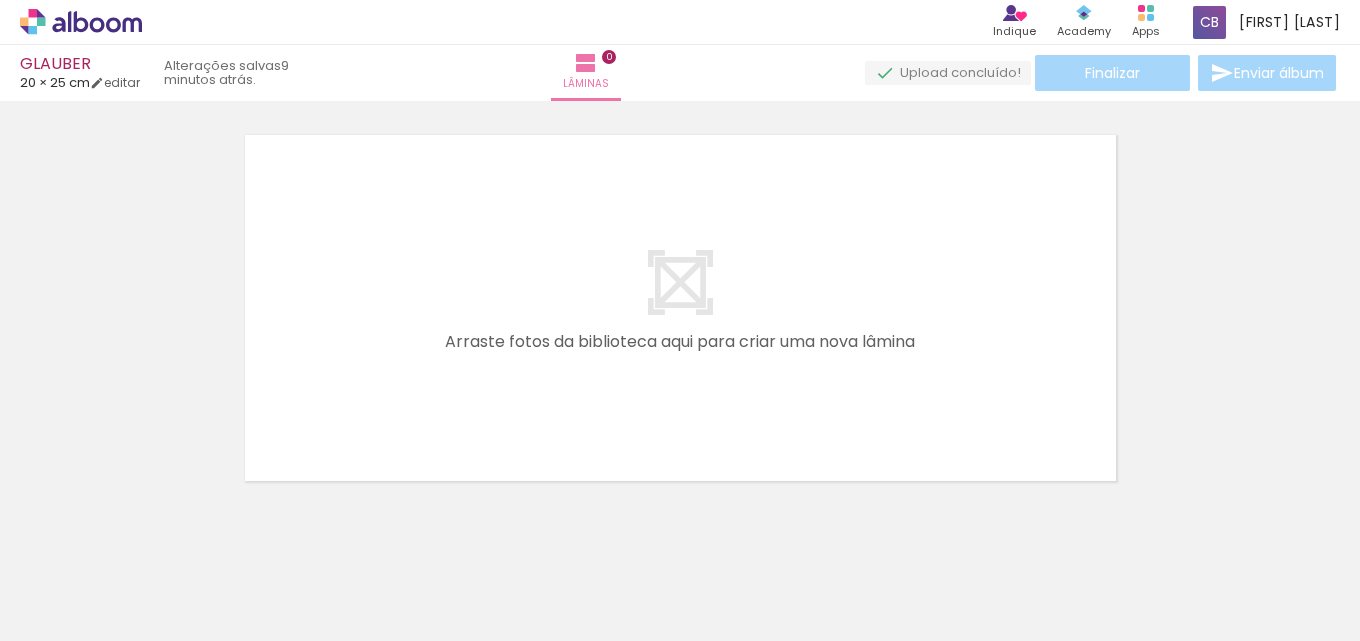 click on "Adicionar
Fotos" at bounding box center [71, 614] 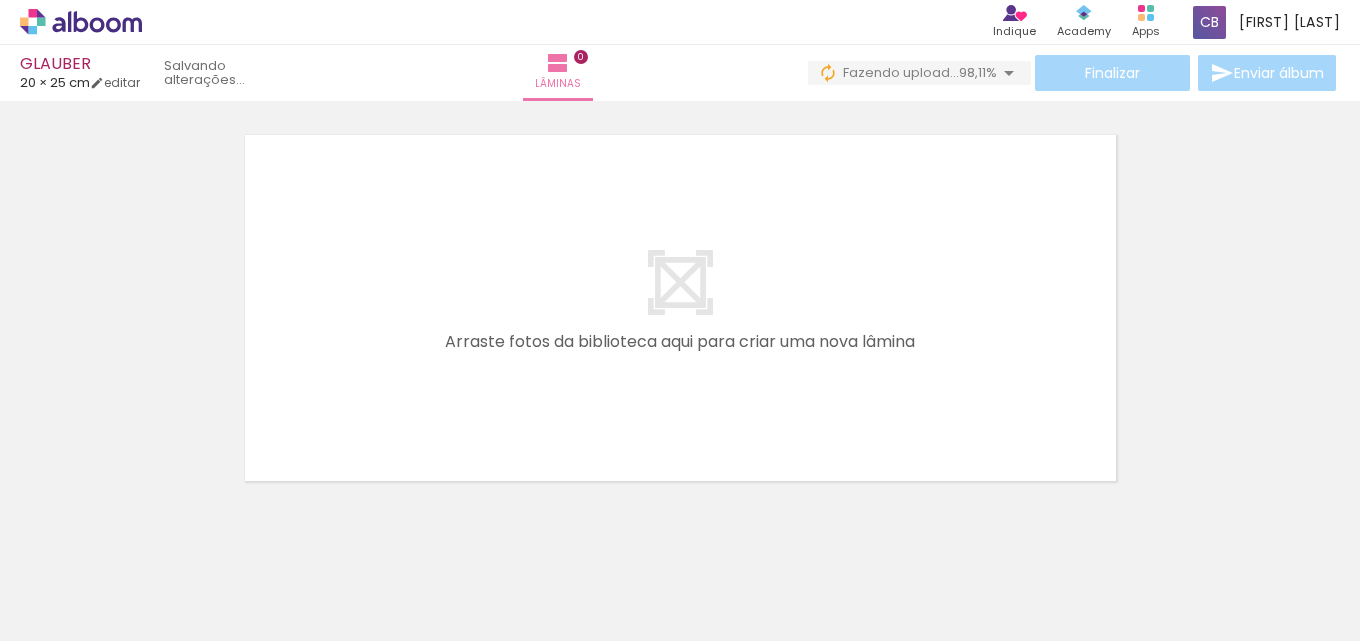 scroll, scrollTop: 0, scrollLeft: 4687, axis: horizontal 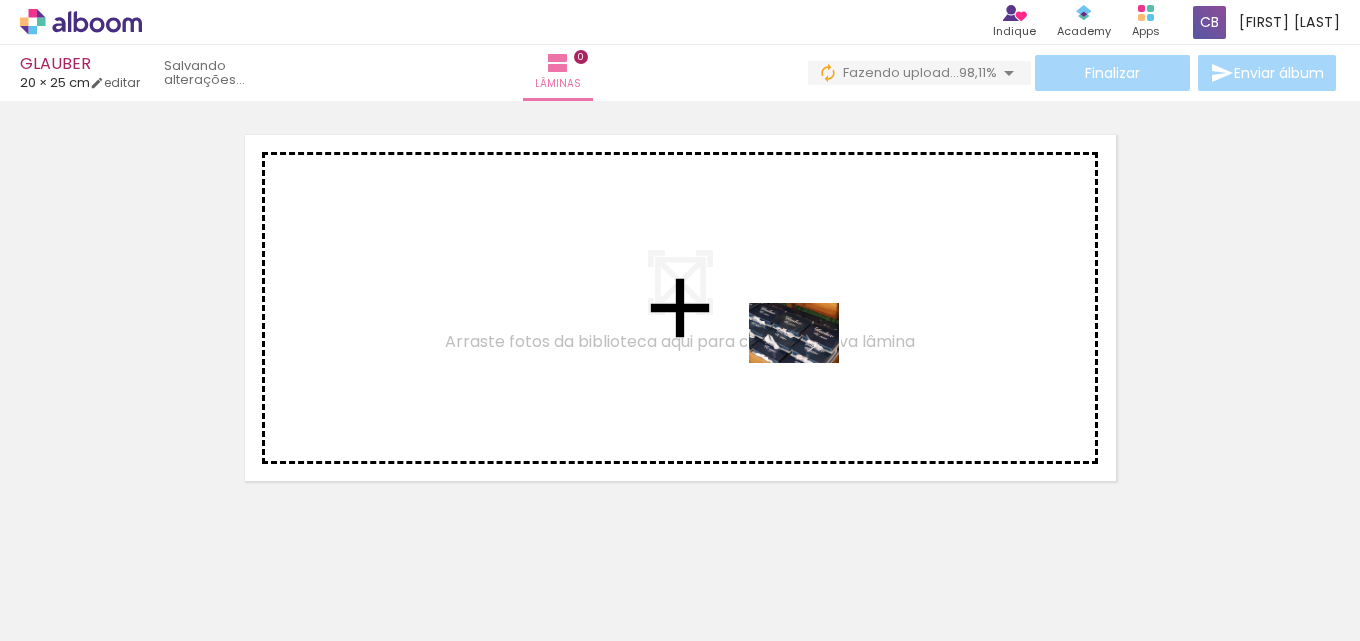 drag, startPoint x: 908, startPoint y: 585, endPoint x: 956, endPoint y: 476, distance: 119.1008 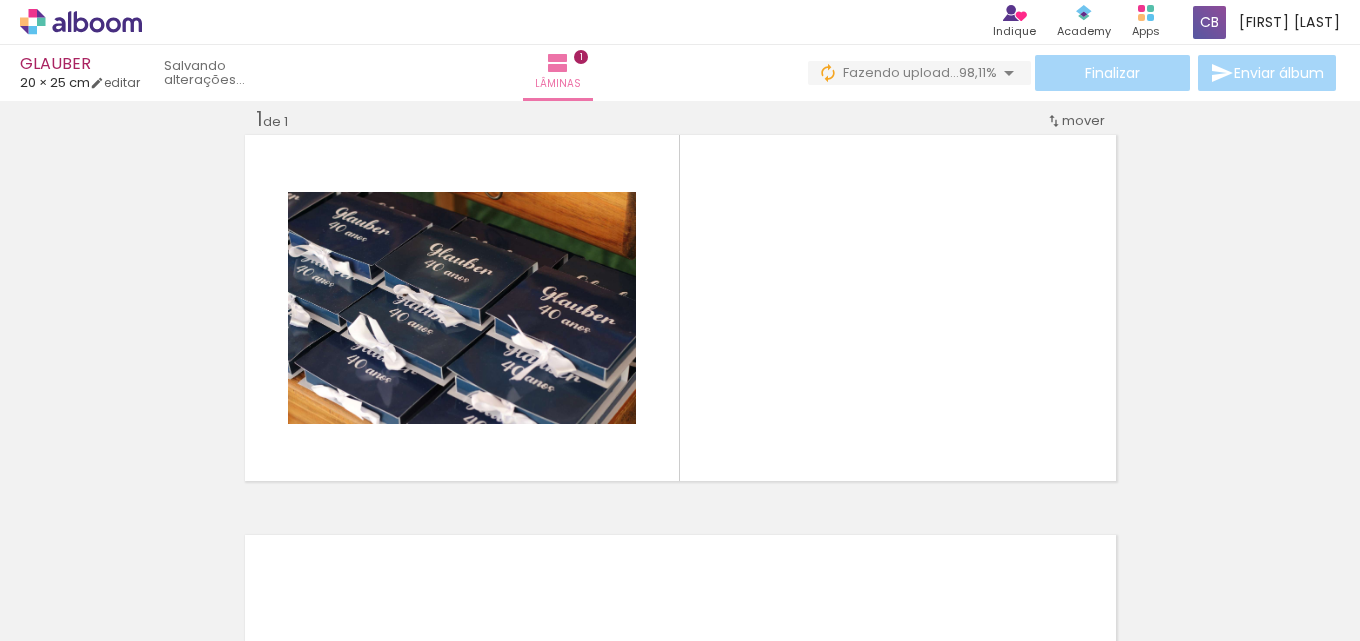scroll, scrollTop: 26, scrollLeft: 0, axis: vertical 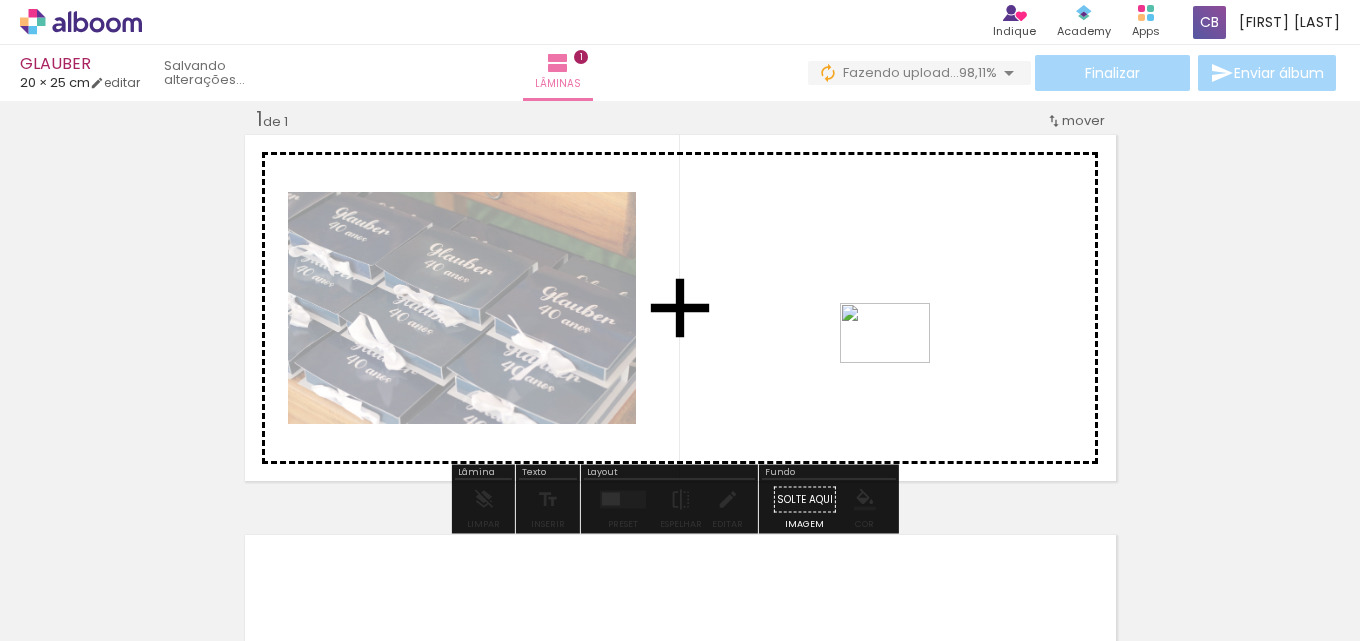 drag, startPoint x: 1006, startPoint y: 585, endPoint x: 843, endPoint y: 295, distance: 332.6695 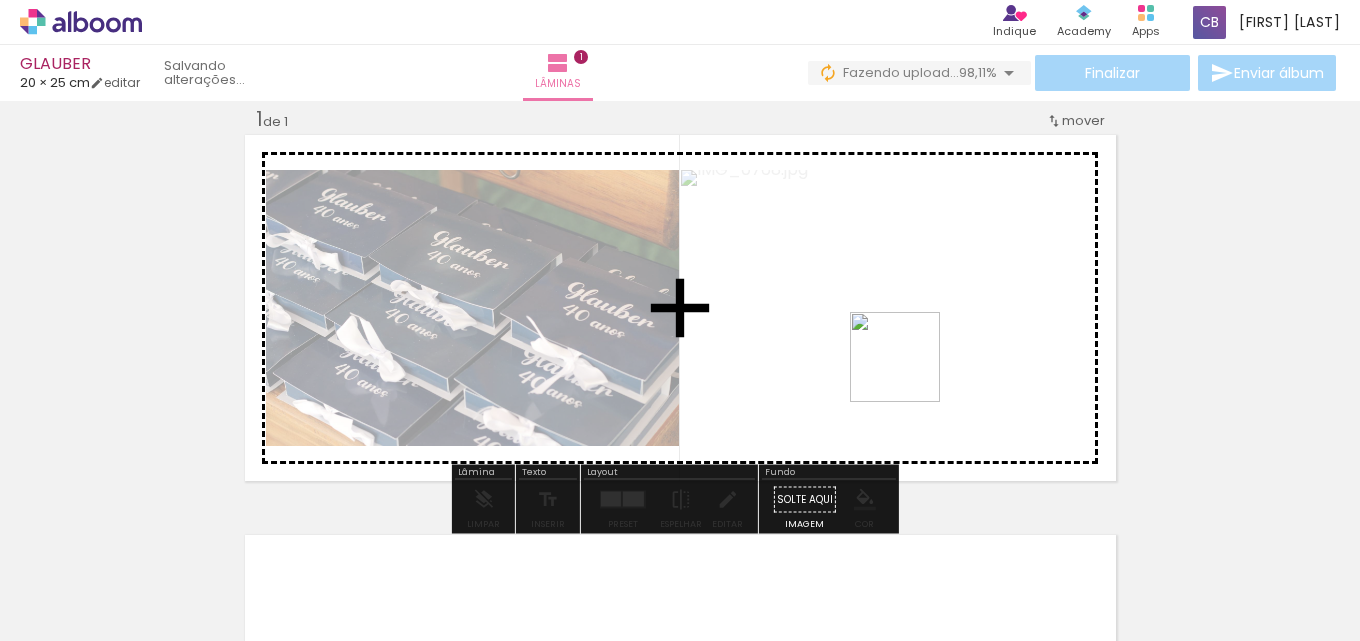 drag, startPoint x: 1109, startPoint y: 575, endPoint x: 895, endPoint y: 360, distance: 303.34964 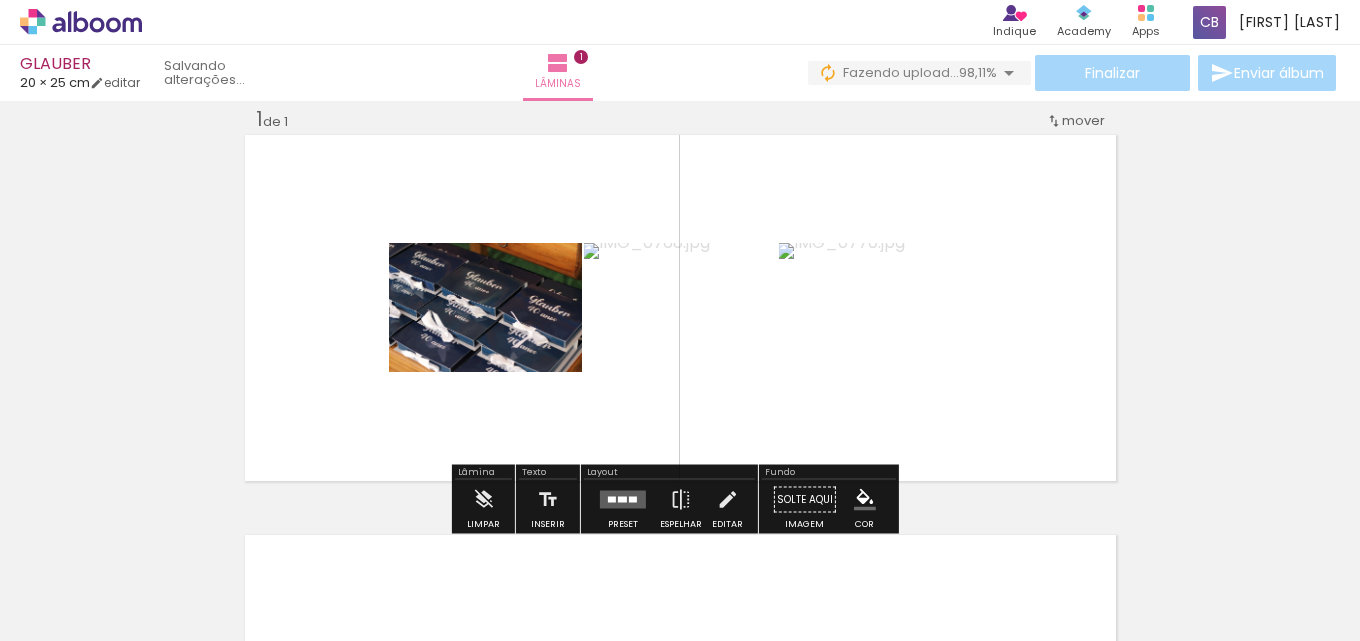 scroll, scrollTop: 0, scrollLeft: 4746, axis: horizontal 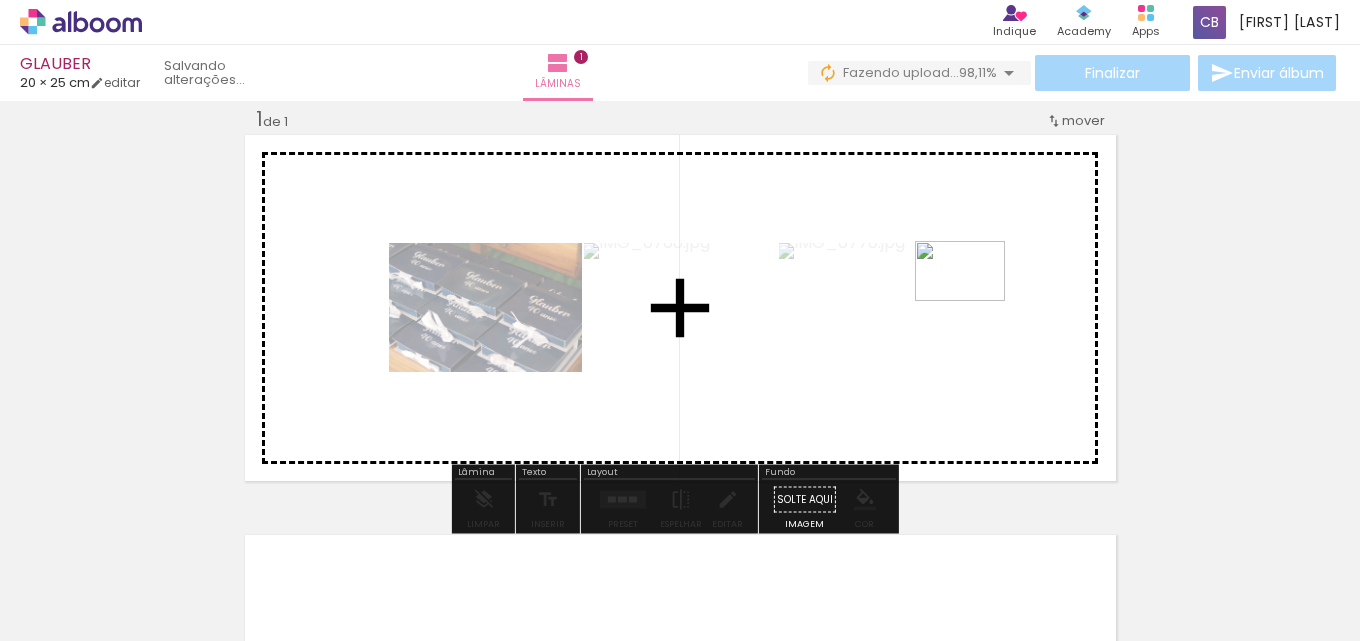 drag, startPoint x: 1181, startPoint y: 586, endPoint x: 975, endPoint y: 301, distance: 351.65466 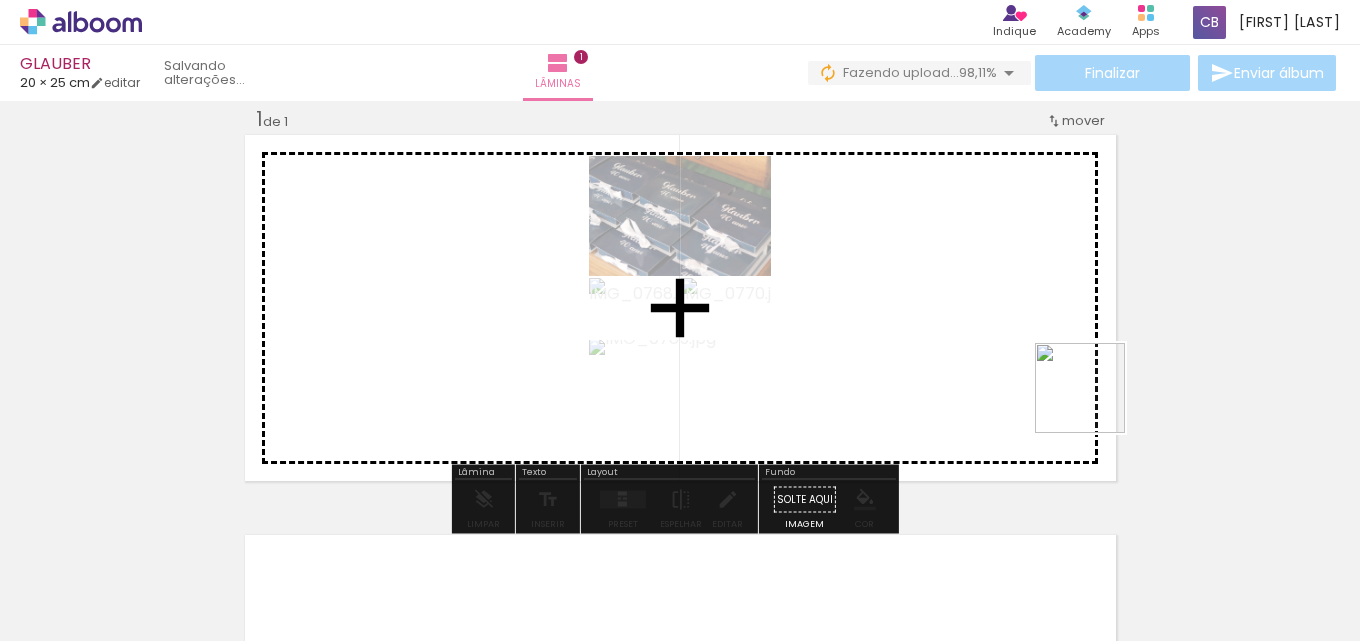 drag, startPoint x: 1289, startPoint y: 575, endPoint x: 974, endPoint y: 319, distance: 405.90762 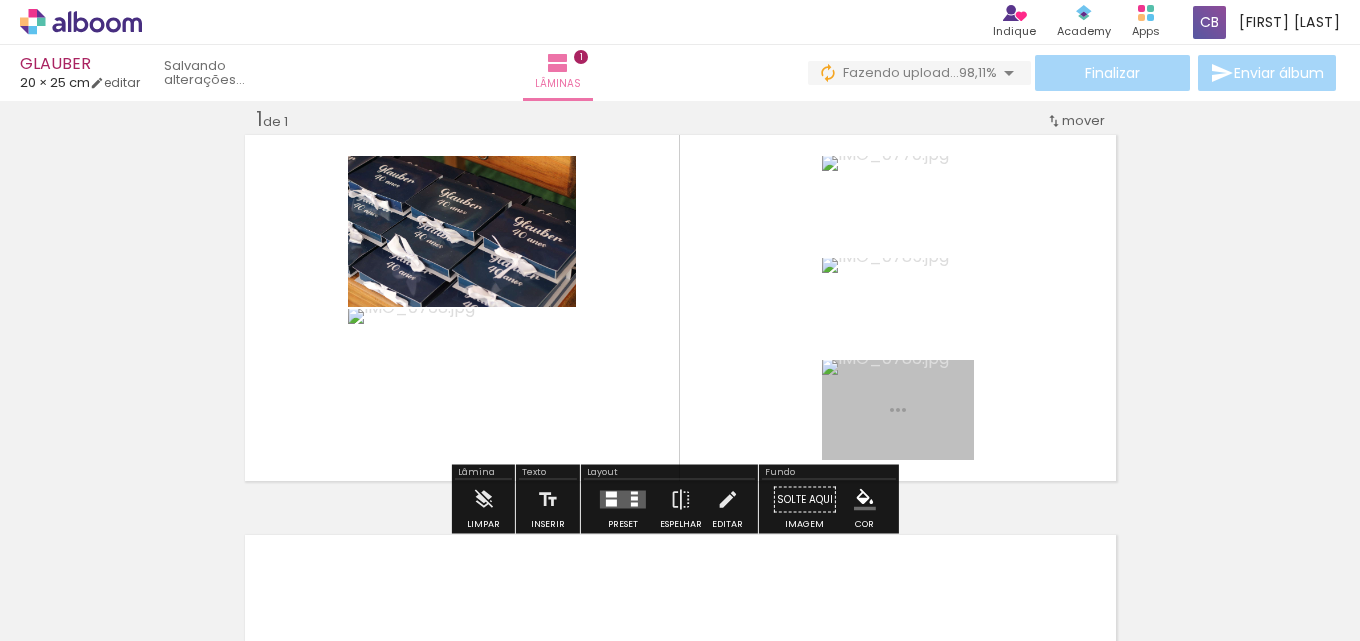 click at bounding box center [680, 308] 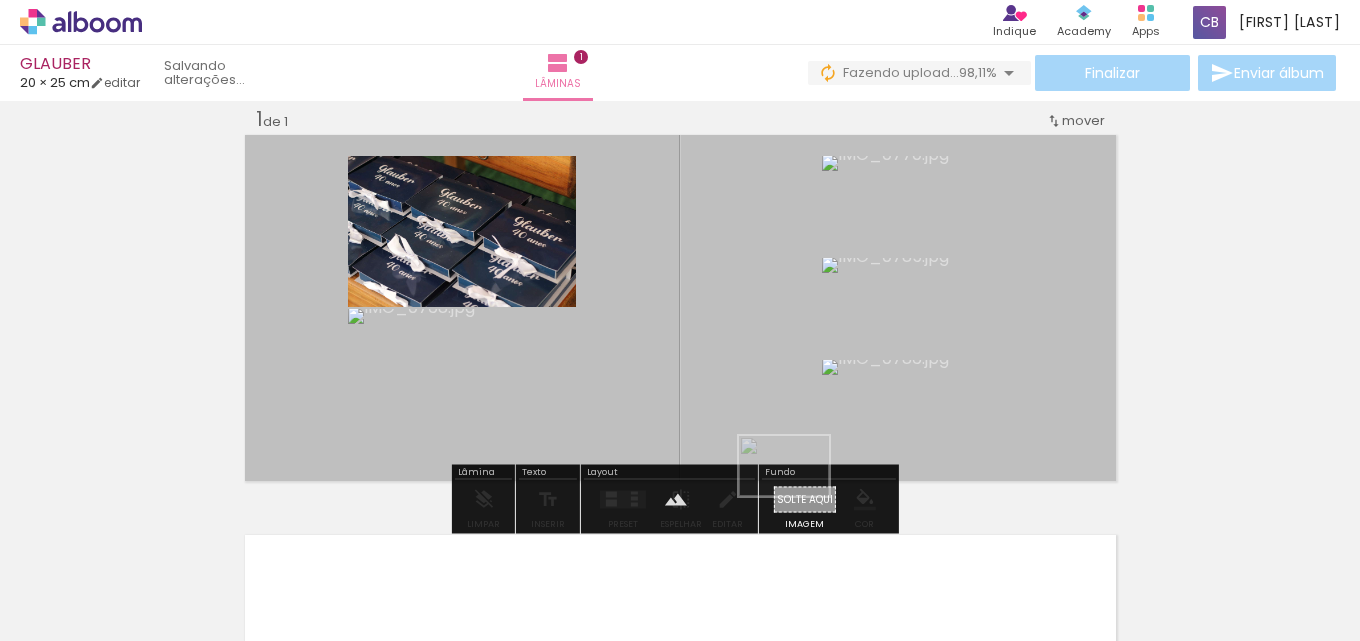 drag, startPoint x: 927, startPoint y: 589, endPoint x: 799, endPoint y: 496, distance: 158.2182 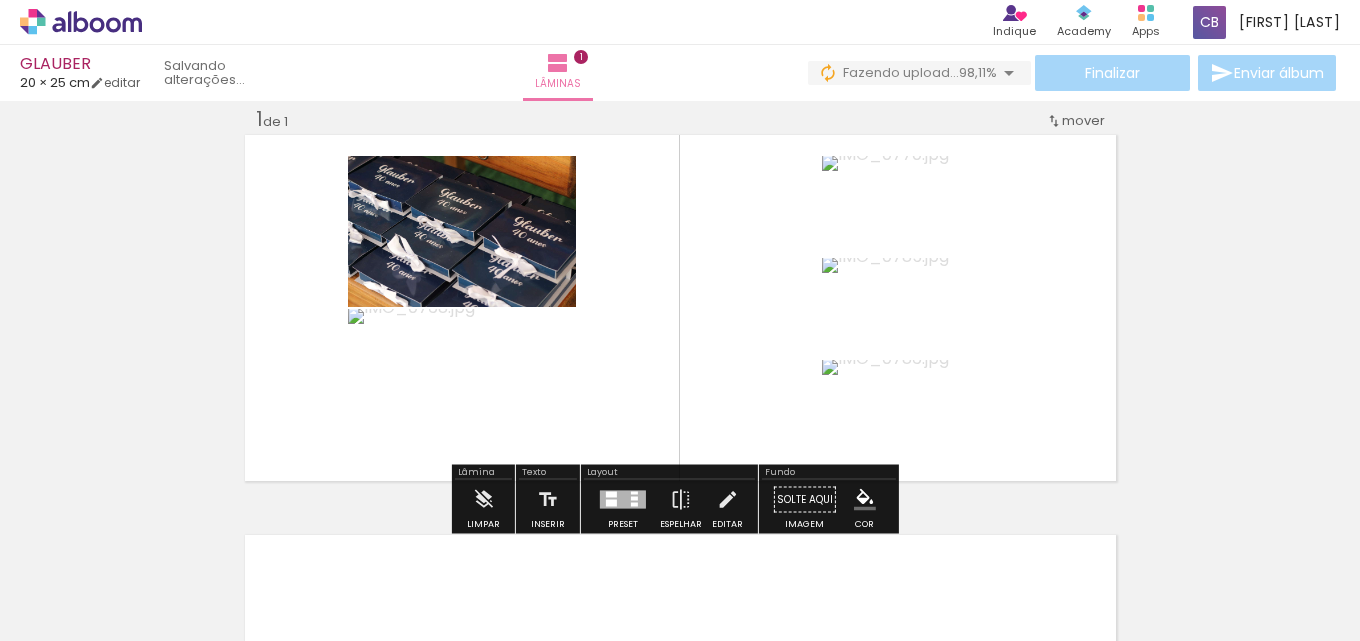 click at bounding box center (680, 308) 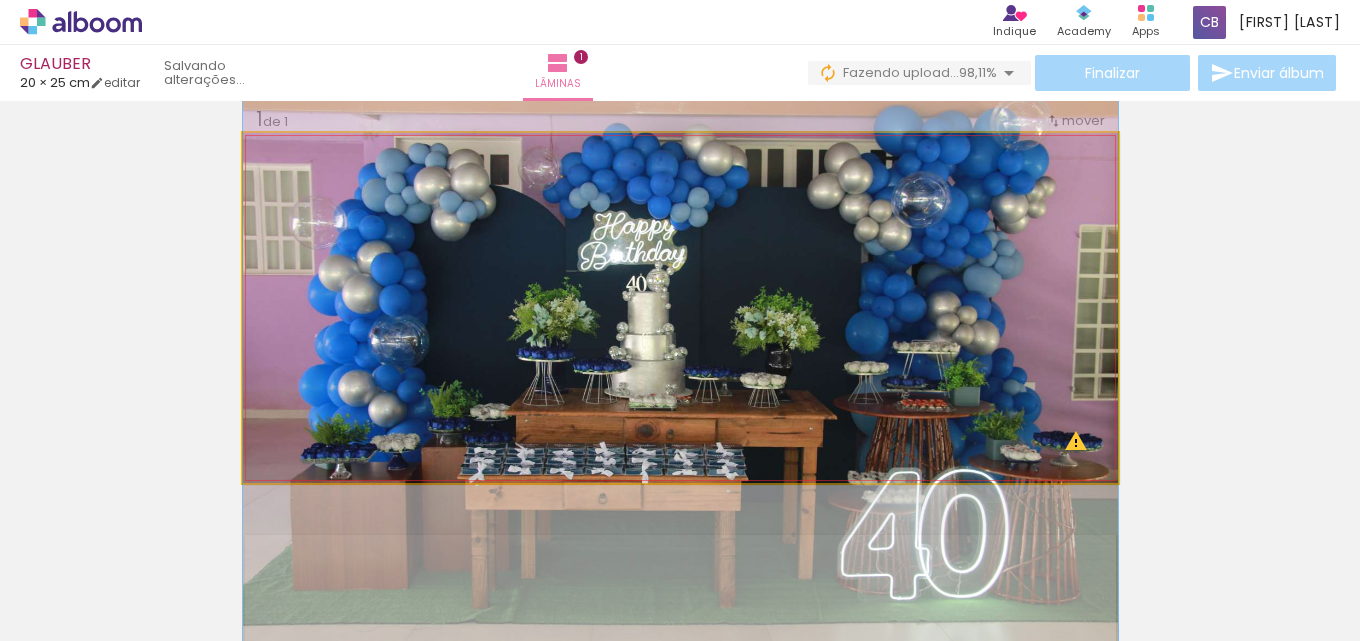 drag, startPoint x: 640, startPoint y: 245, endPoint x: 635, endPoint y: 306, distance: 61.204575 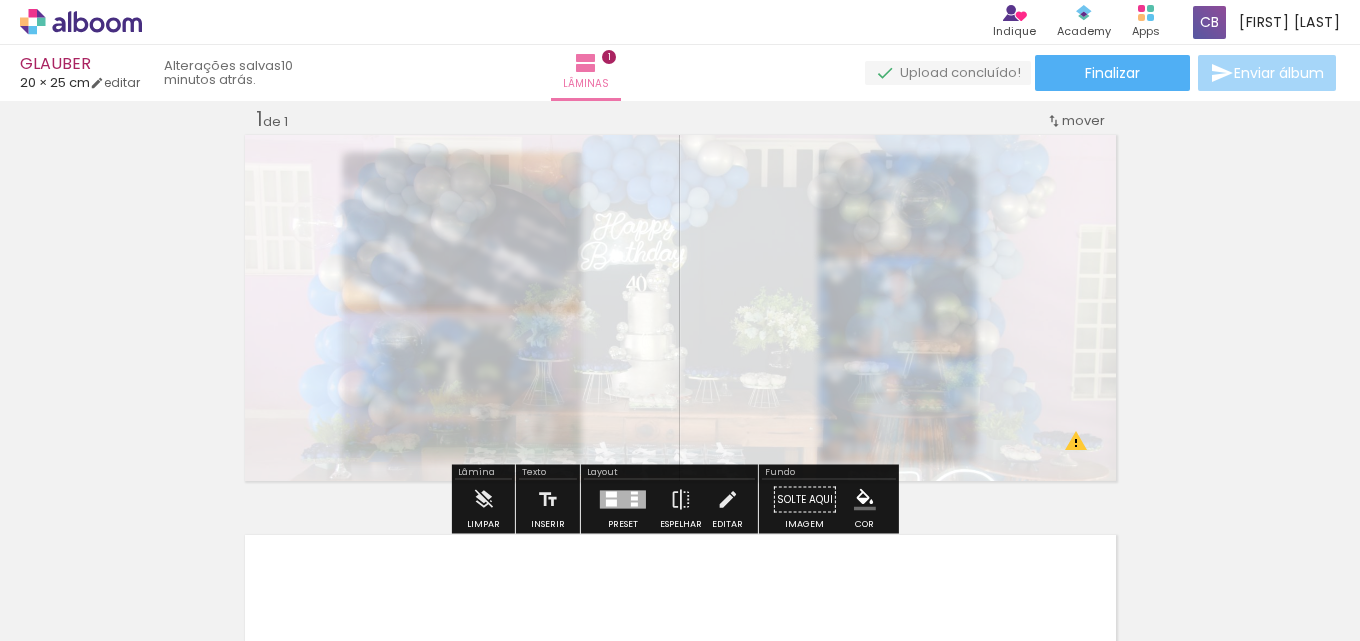 click at bounding box center [499, 184] 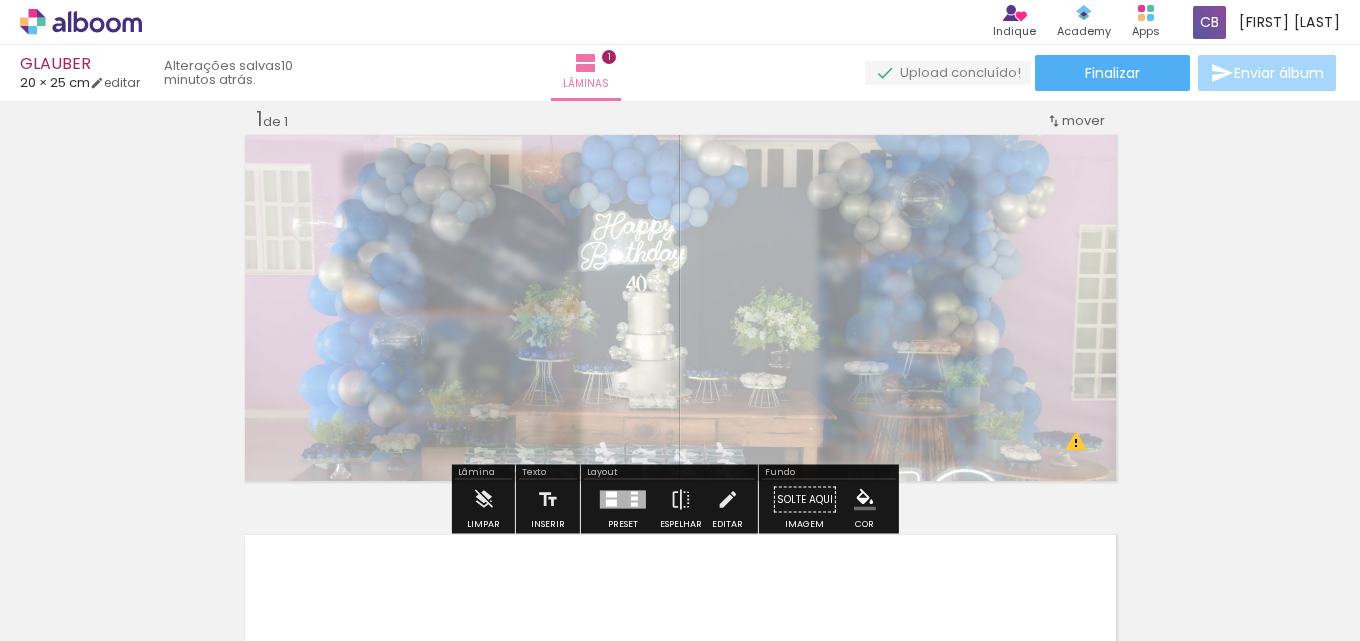 drag, startPoint x: 472, startPoint y: 184, endPoint x: 486, endPoint y: 192, distance: 16.124516 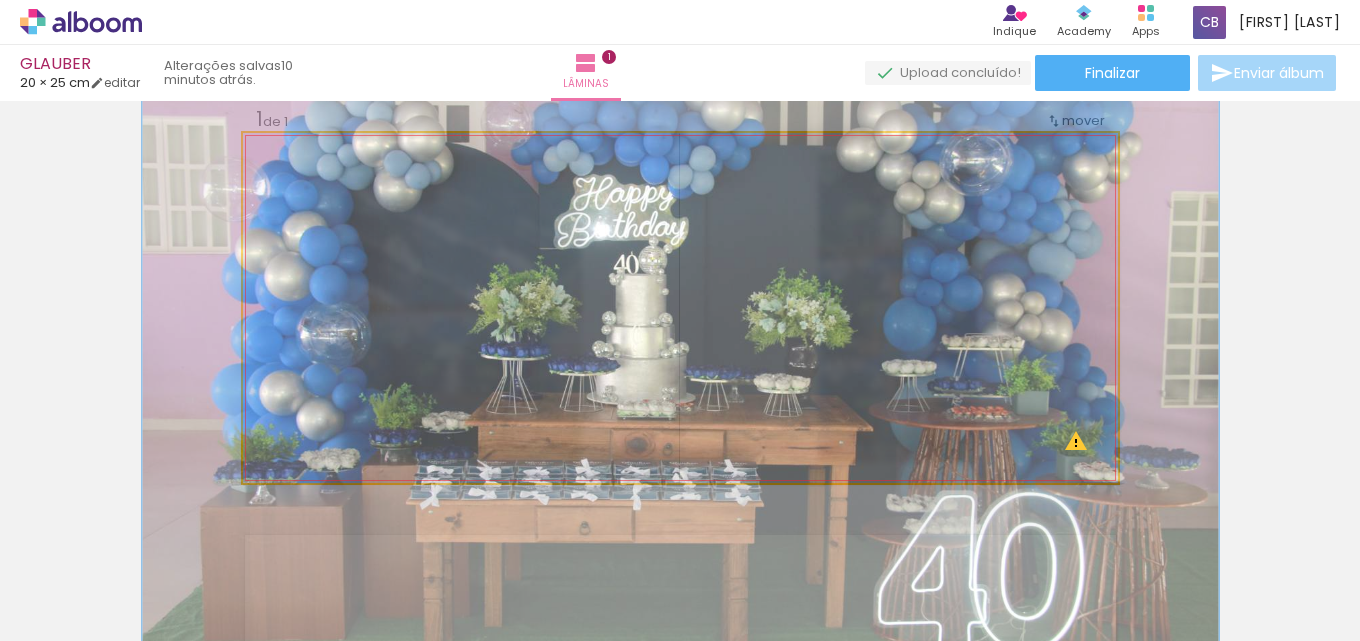 drag, startPoint x: 320, startPoint y: 183, endPoint x: 336, endPoint y: 184, distance: 16.03122 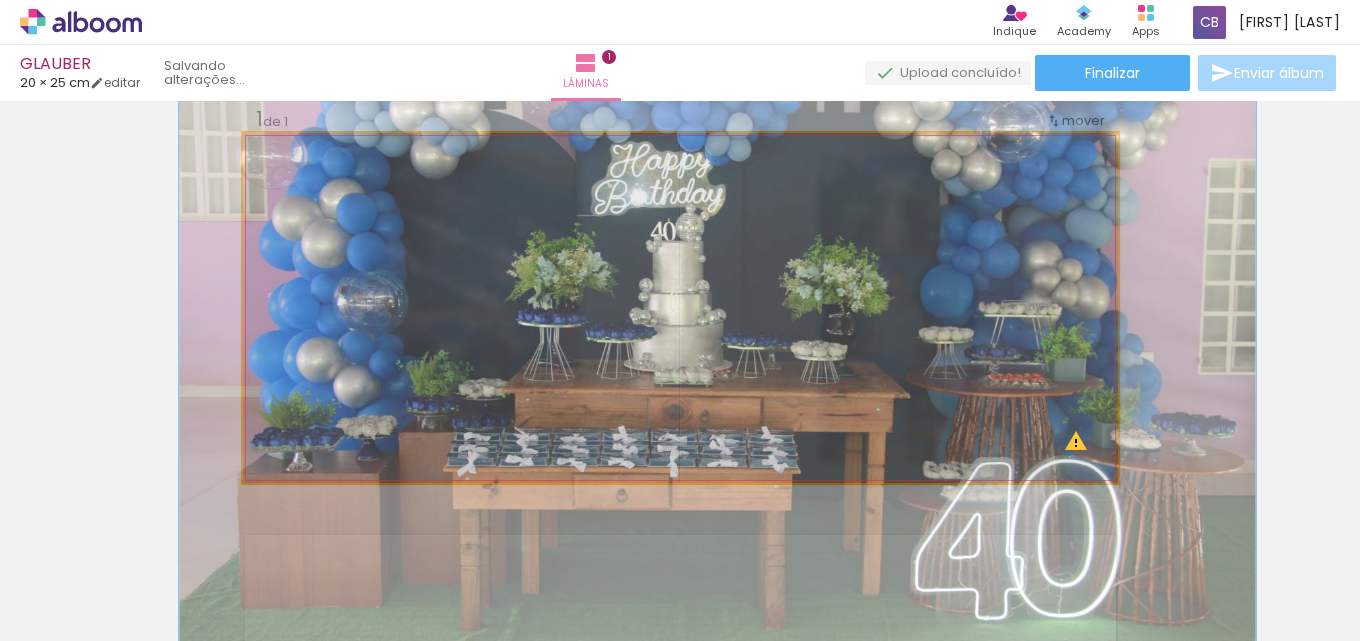 drag, startPoint x: 661, startPoint y: 314, endPoint x: 698, endPoint y: 281, distance: 49.57822 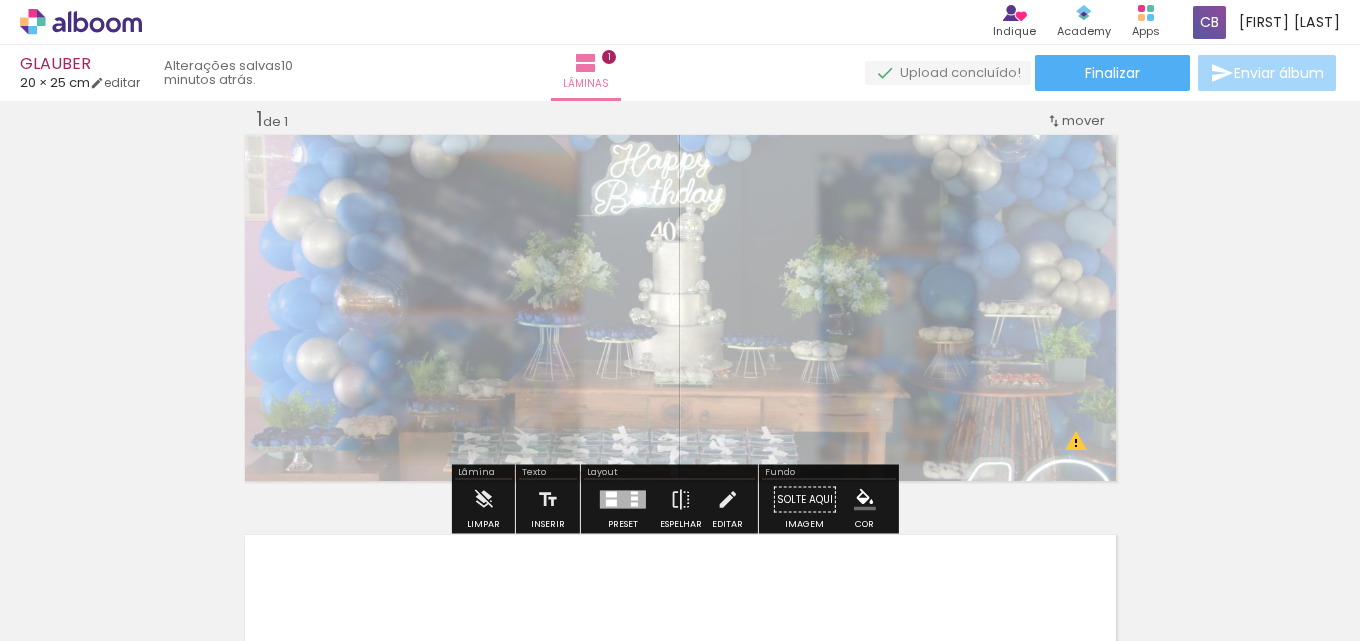 click on "Inserir lâmina 1  de 1 O Designbox precisará aumentar a sua imagem em 355% para exportar para impressão." at bounding box center [680, 482] 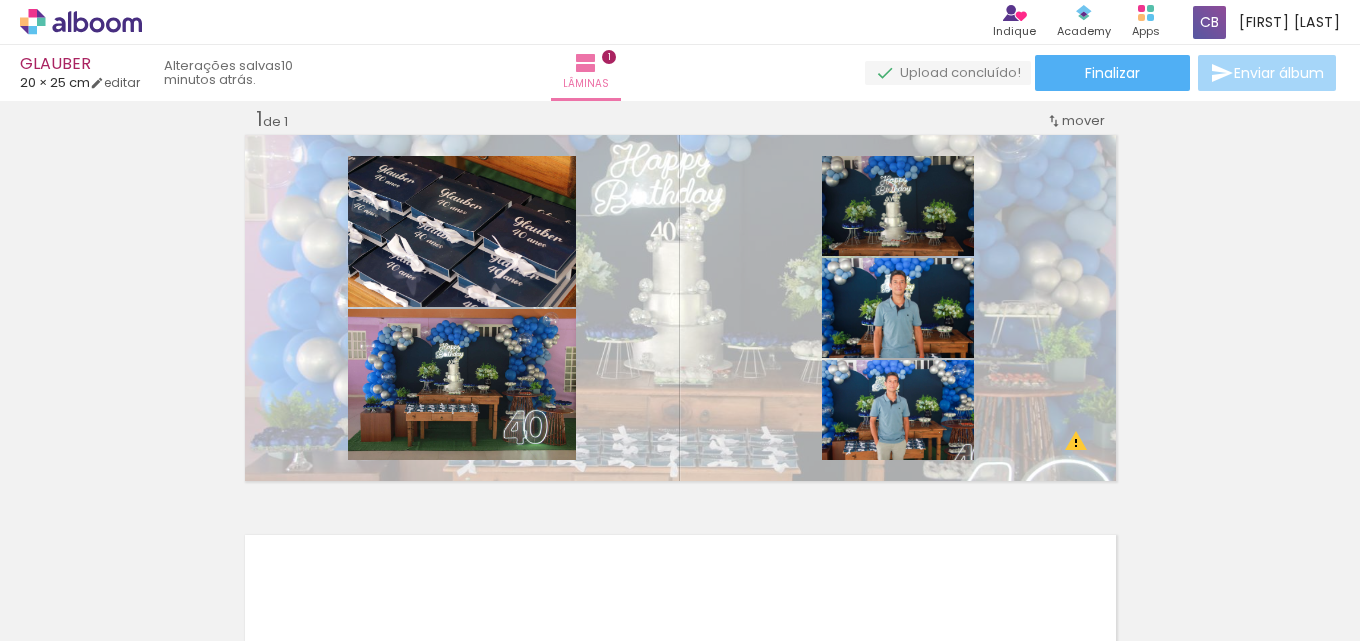scroll, scrollTop: 0, scrollLeft: 0, axis: both 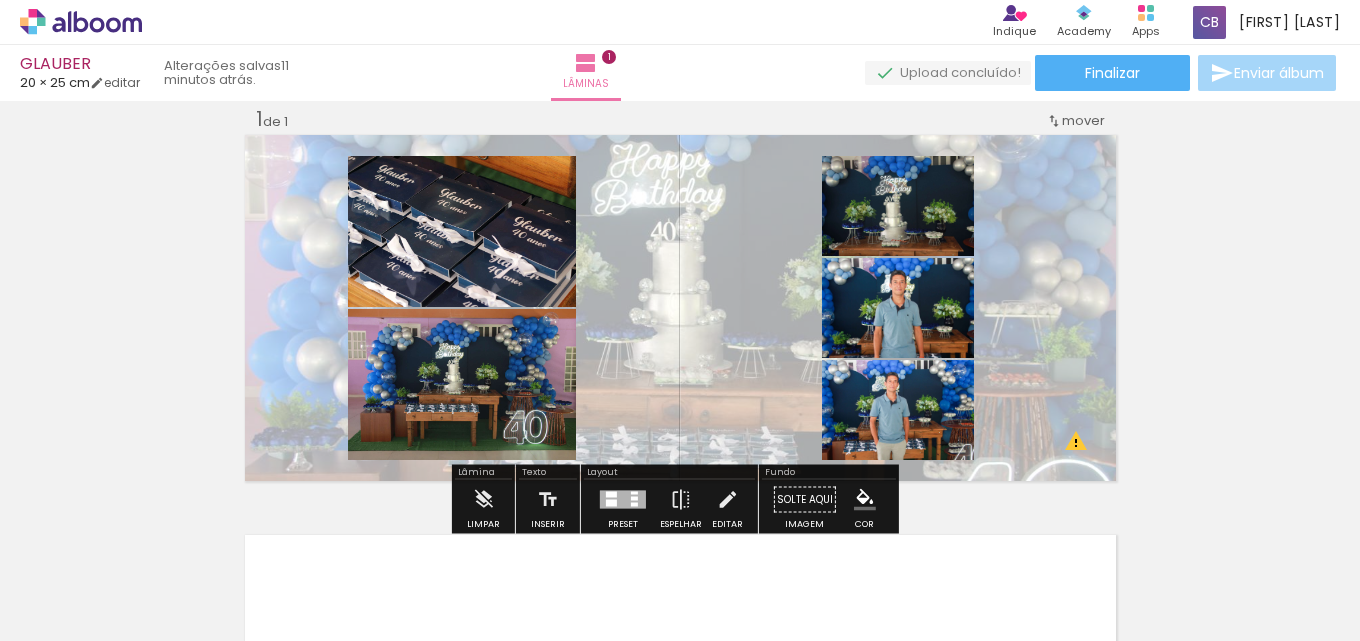 click at bounding box center [634, 499] 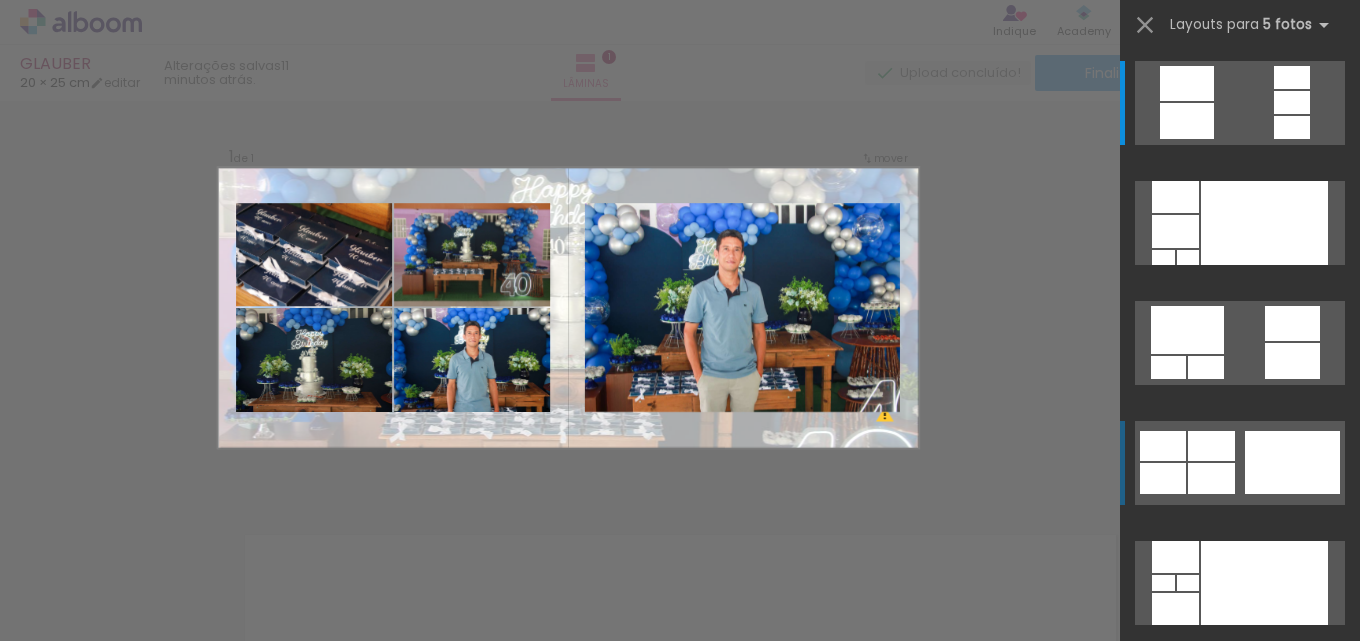 click at bounding box center (1292, 127) 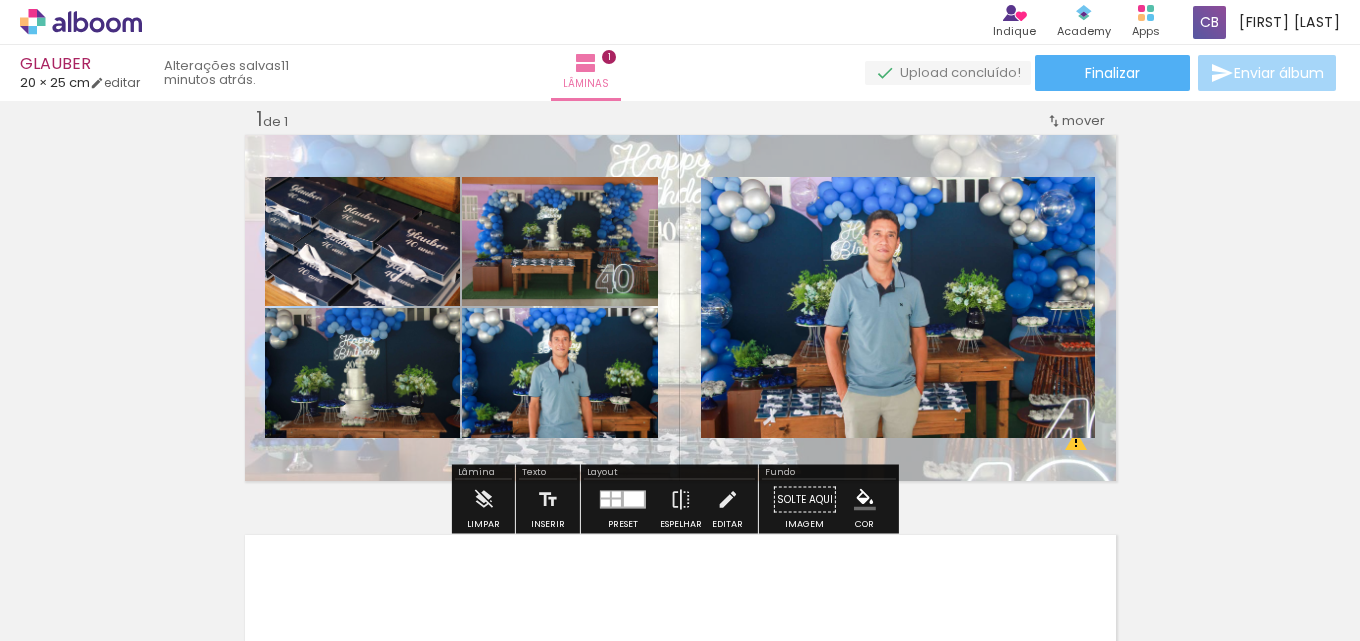 click on "Fundo" at bounding box center [829, 474] 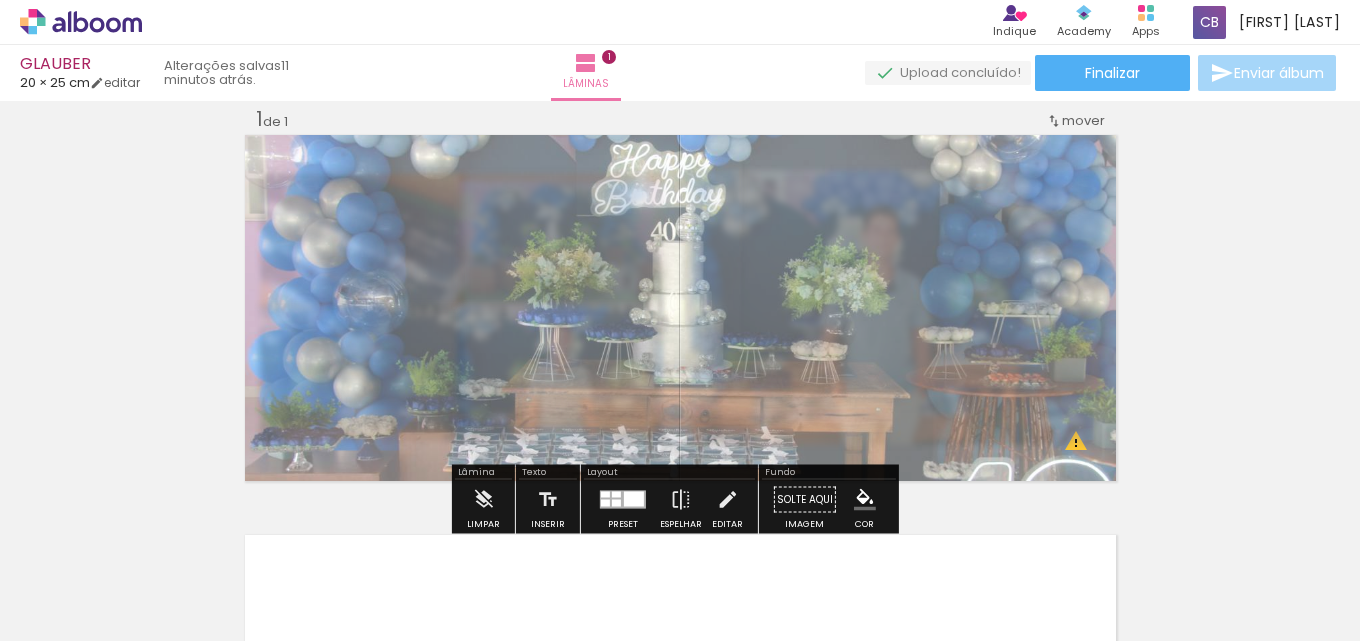 drag, startPoint x: 481, startPoint y: 187, endPoint x: 498, endPoint y: 189, distance: 17.117243 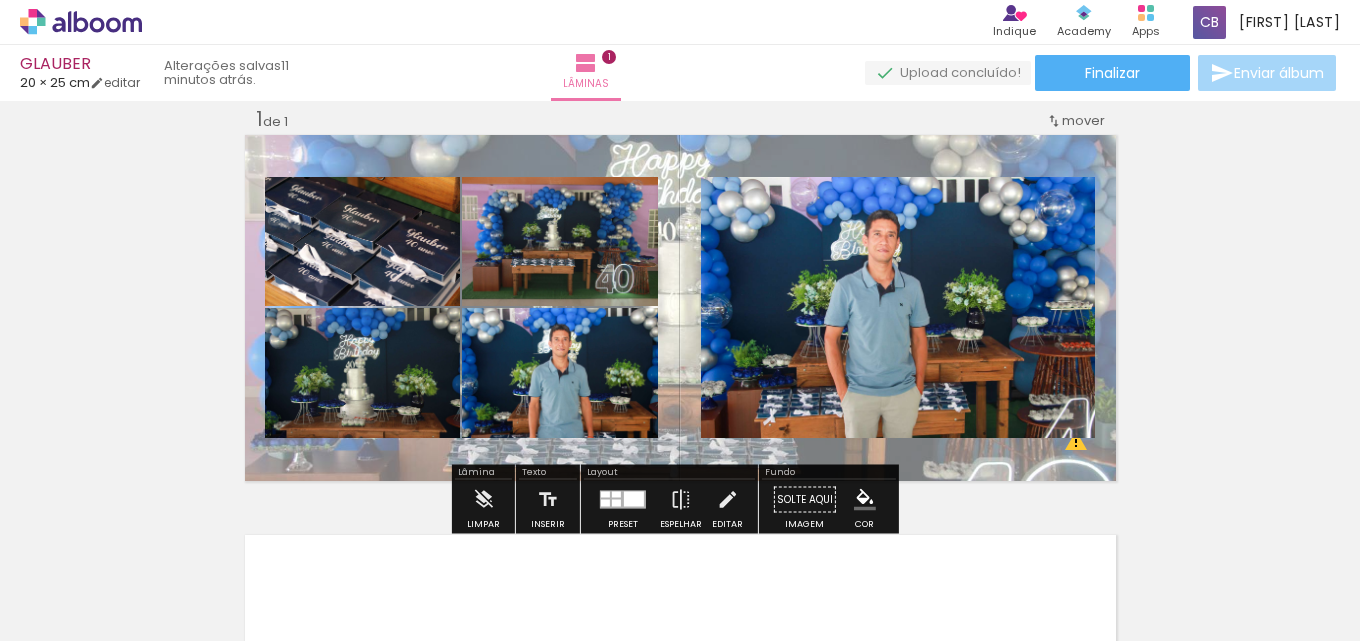 click on "Inserir lâmina 1  de 1 O Designbox precisará aumentar a sua imagem em 355% para exportar para impressão." at bounding box center [680, 482] 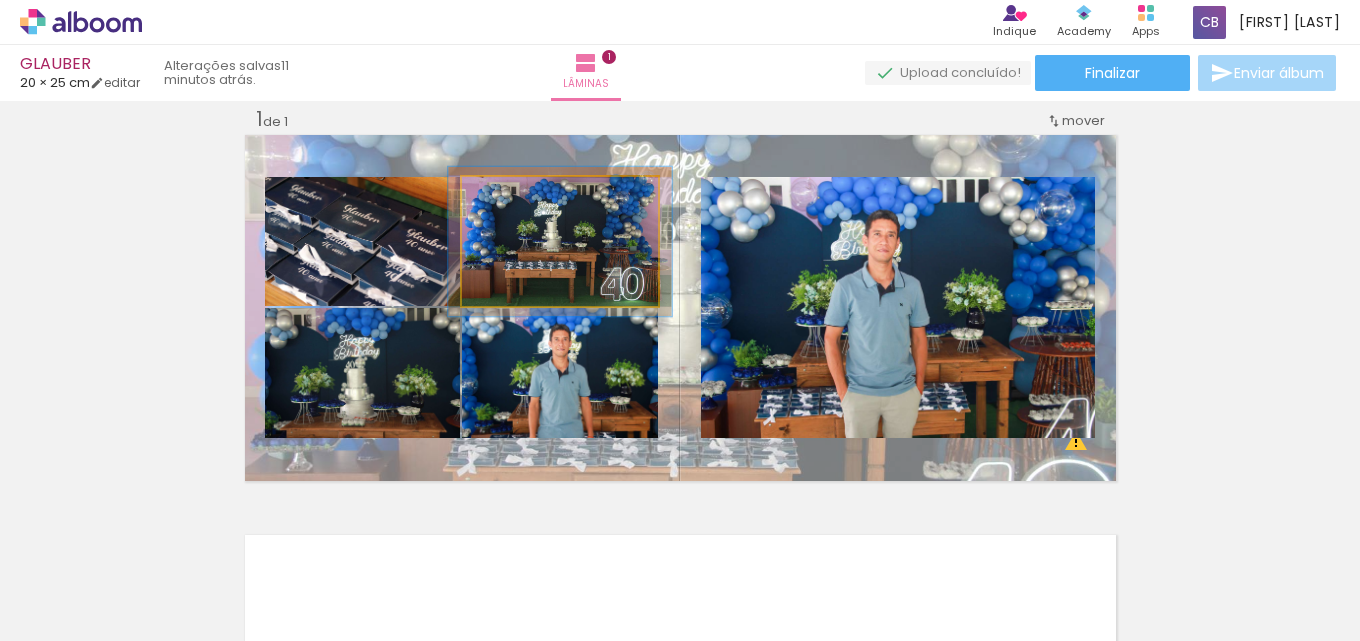 drag, startPoint x: 505, startPoint y: 205, endPoint x: 515, endPoint y: 204, distance: 10.049875 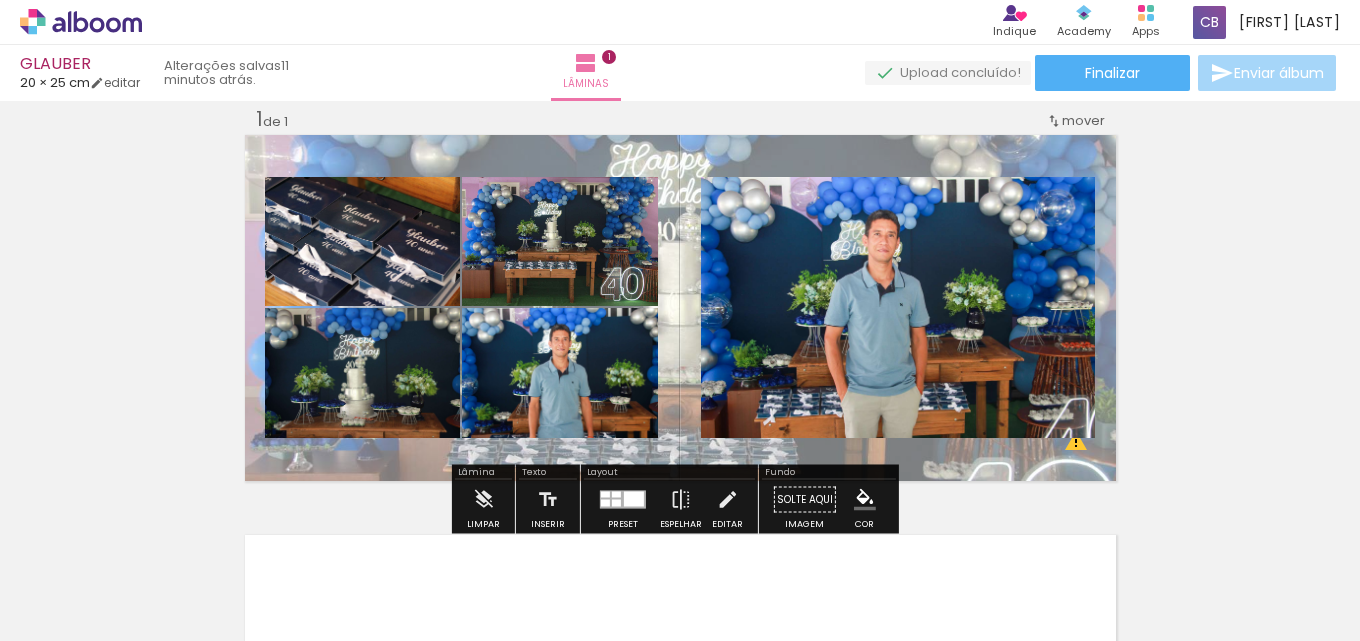 click on "Inserir lâmina 1  de 1 O Designbox precisará aumentar a sua imagem em 355% para exportar para impressão." at bounding box center (680, 482) 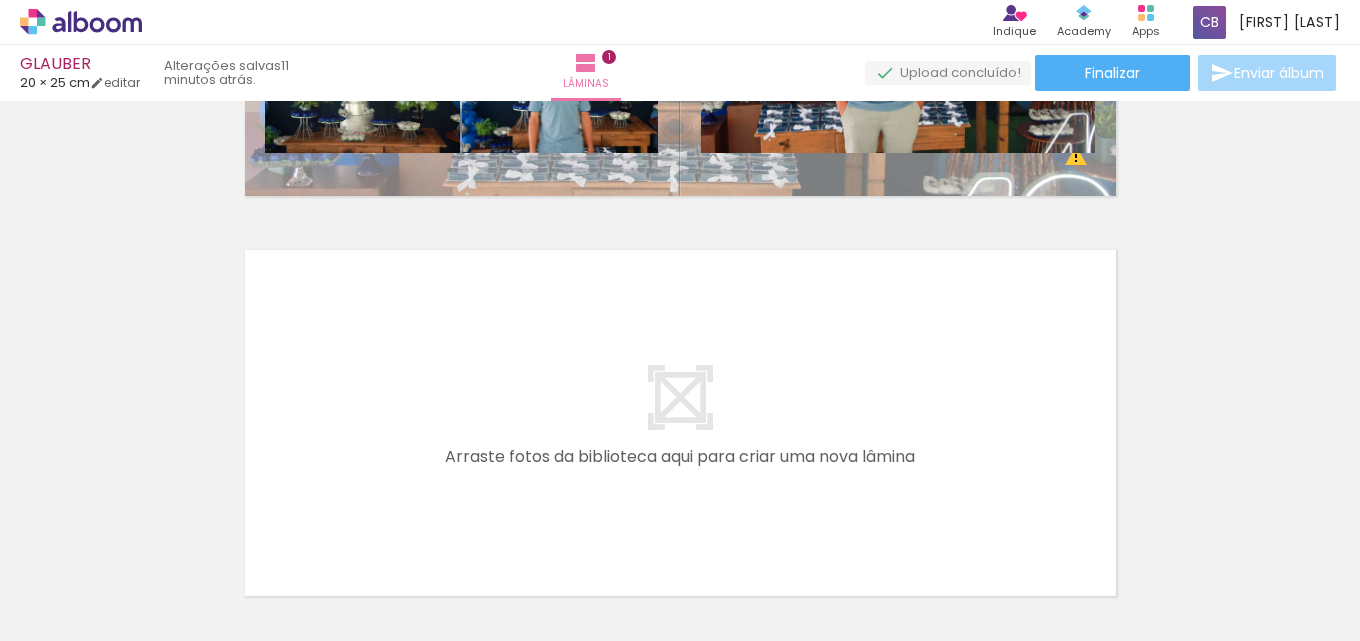 scroll, scrollTop: 363, scrollLeft: 0, axis: vertical 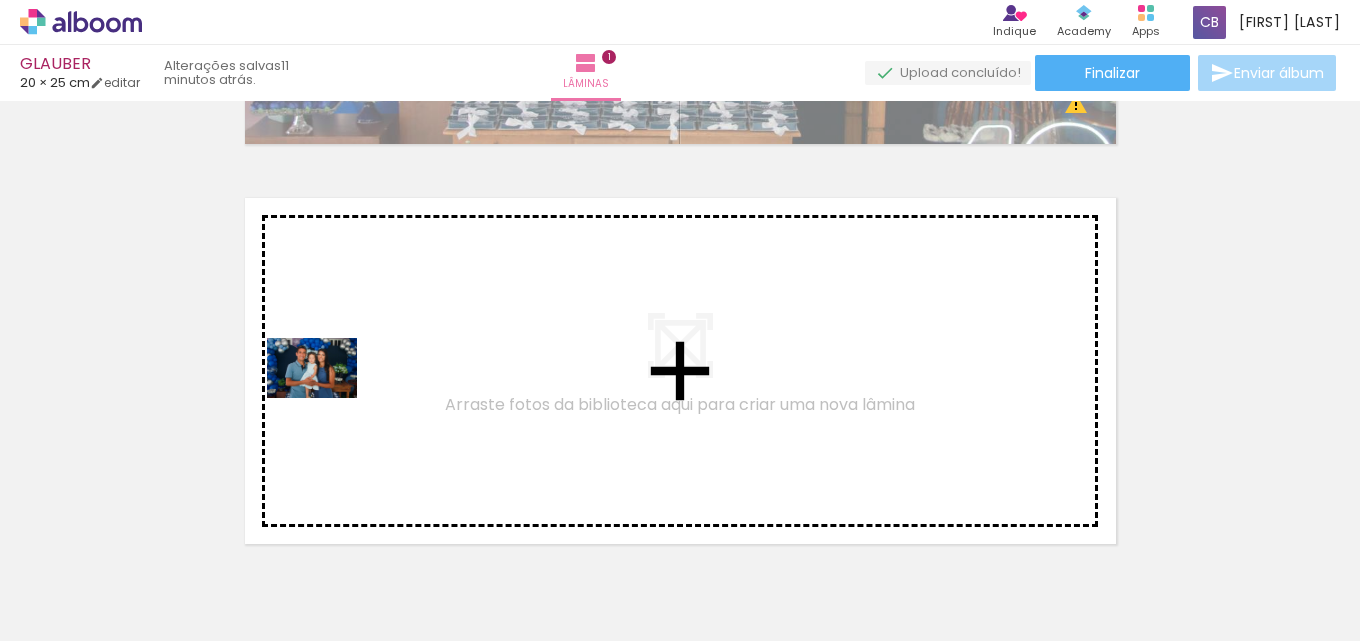drag, startPoint x: 226, startPoint y: 582, endPoint x: 350, endPoint y: 367, distance: 248.19548 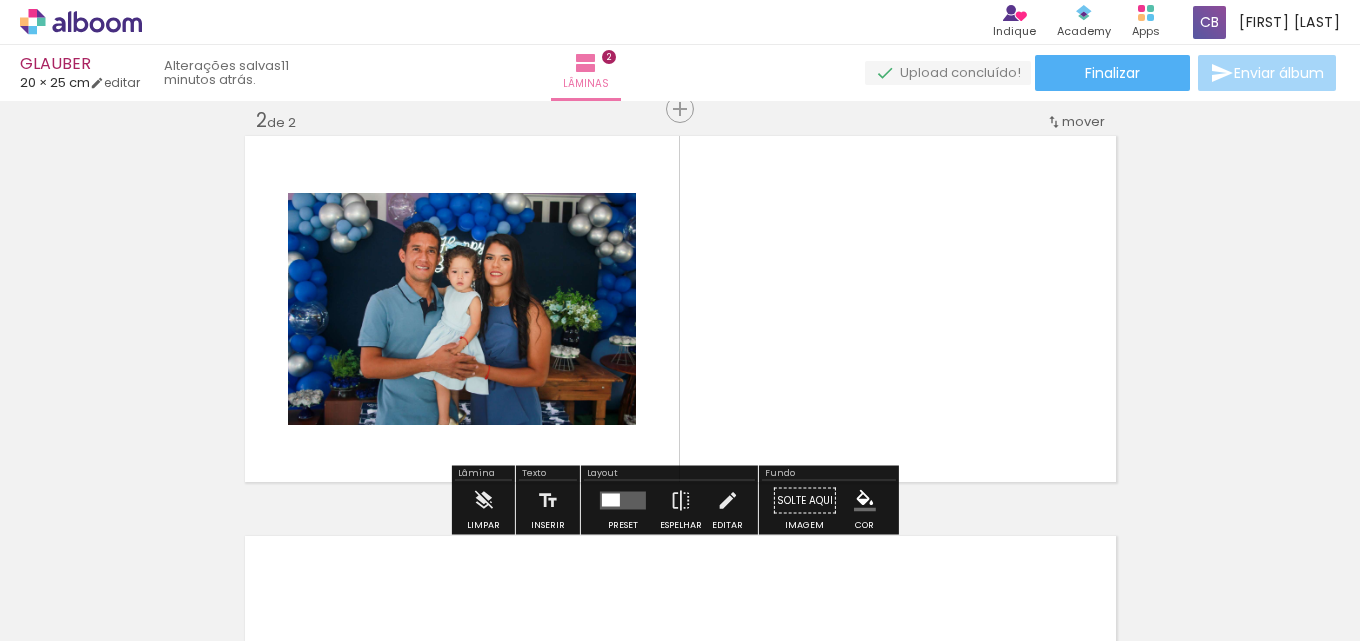 scroll, scrollTop: 426, scrollLeft: 0, axis: vertical 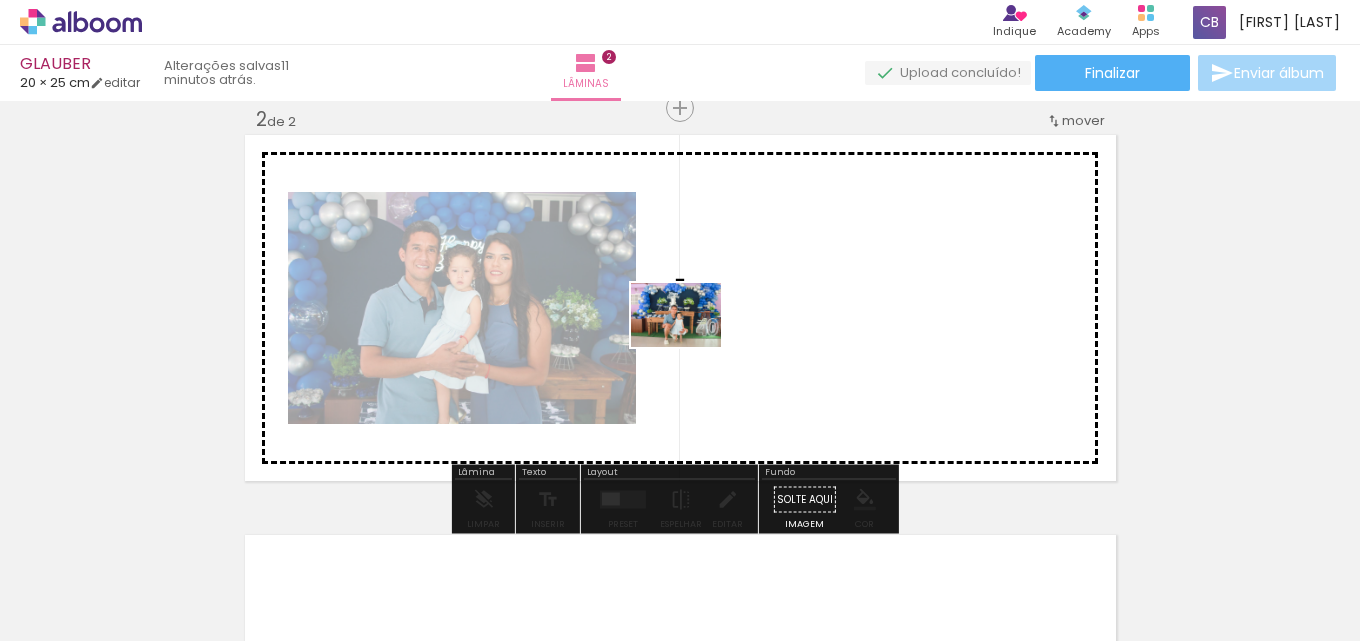 drag, startPoint x: 302, startPoint y: 584, endPoint x: 691, endPoint y: 343, distance: 457.60464 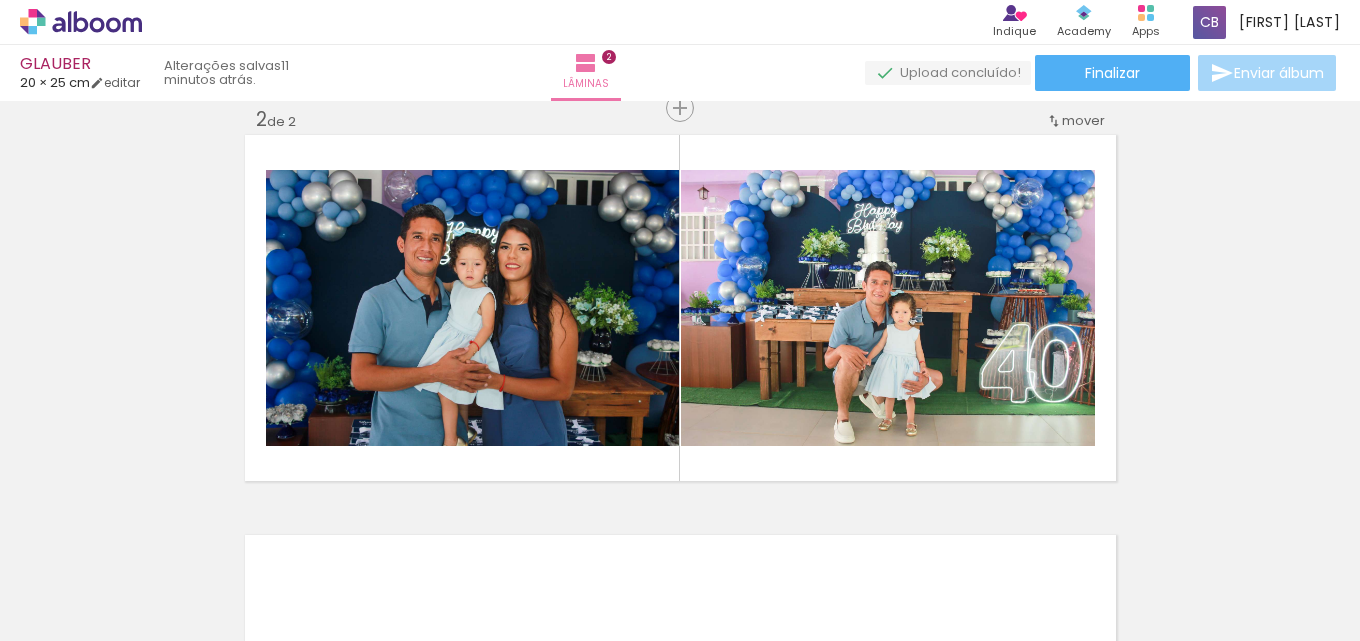 scroll, scrollTop: 0, scrollLeft: 4716, axis: horizontal 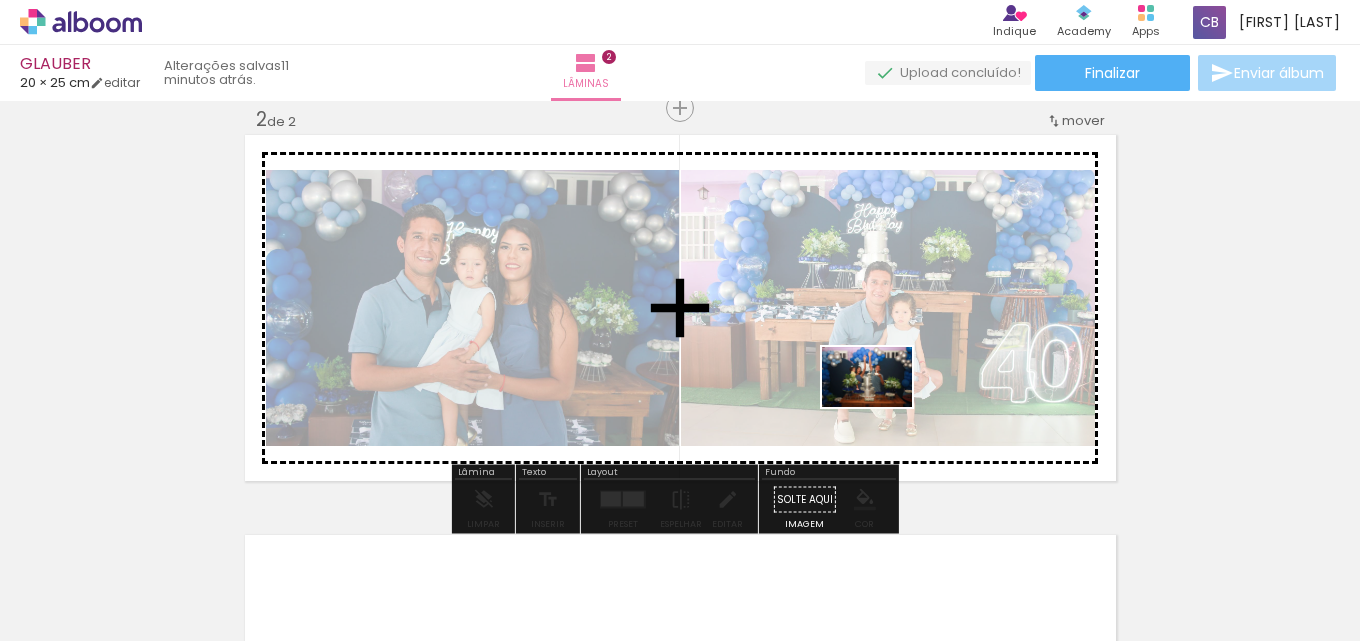 drag, startPoint x: 752, startPoint y: 595, endPoint x: 883, endPoint y: 405, distance: 230.78345 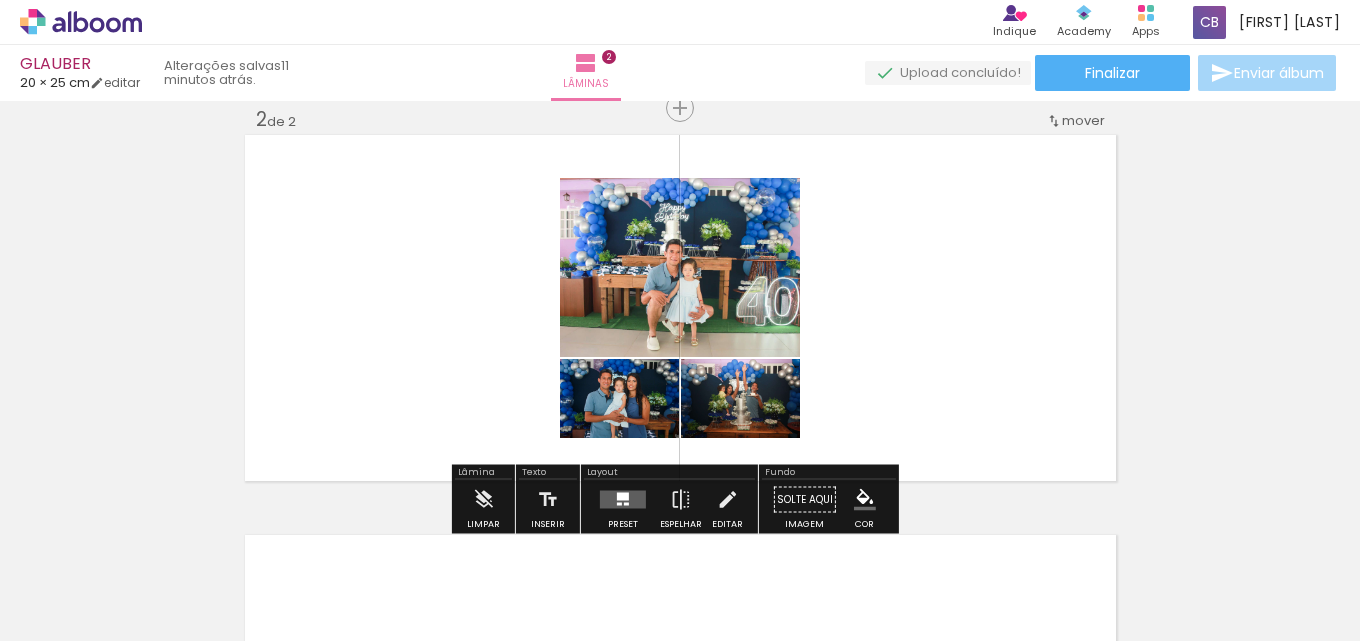 scroll, scrollTop: 0, scrollLeft: 4746, axis: horizontal 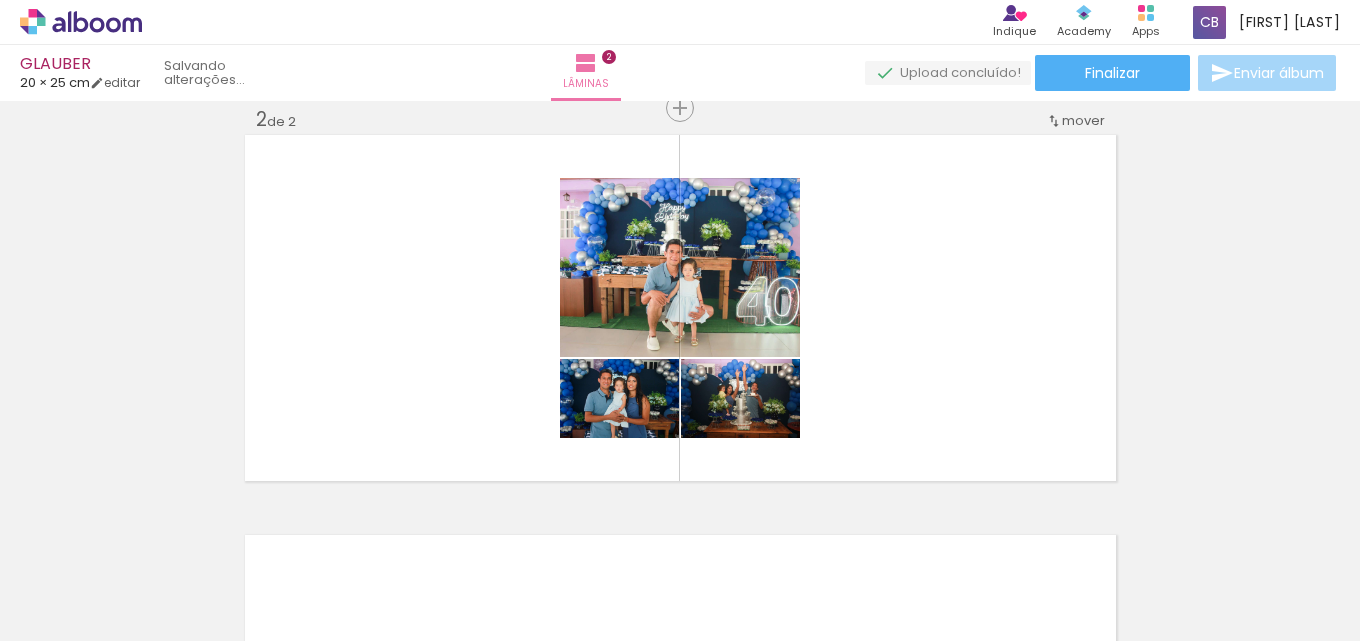 click on "Adicionar
Fotos" at bounding box center (71, 614) 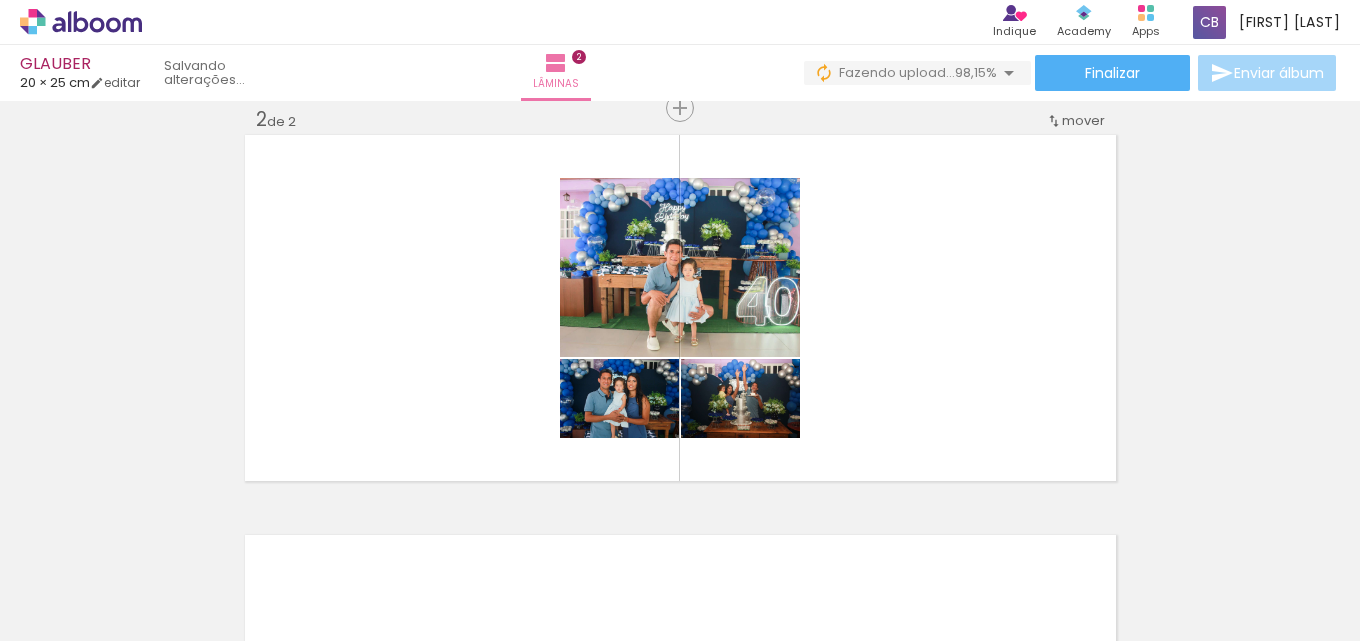 scroll, scrollTop: 0, scrollLeft: 4771, axis: horizontal 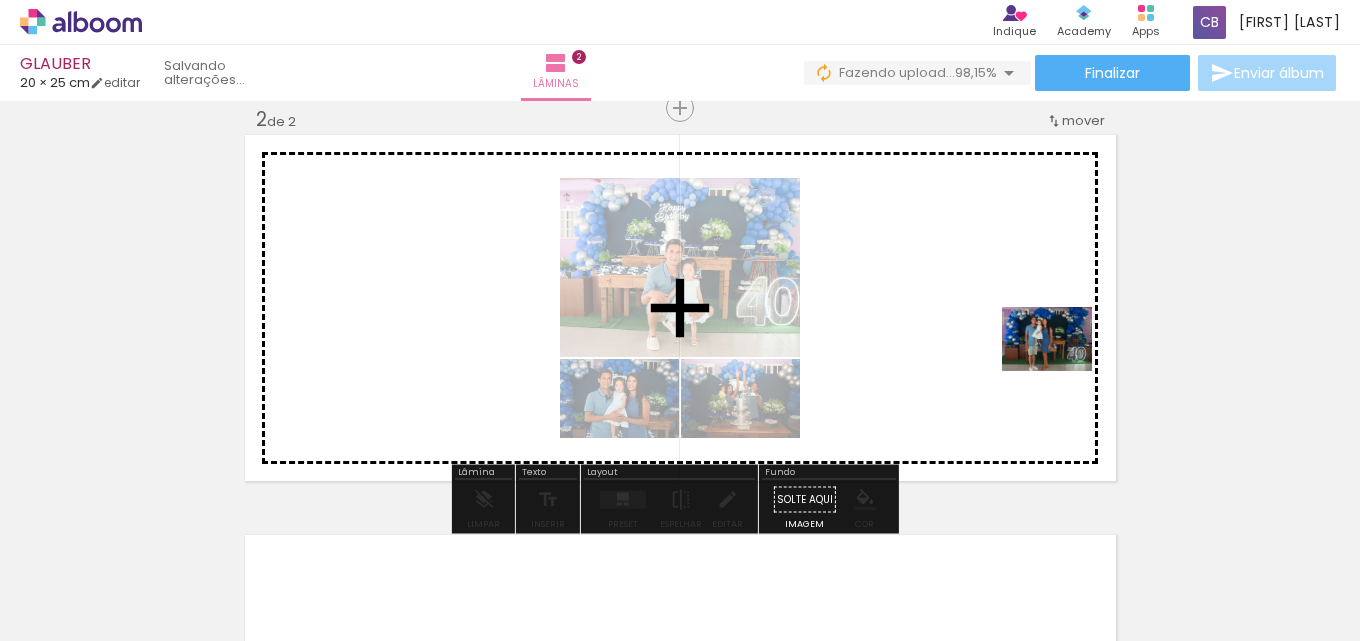 drag, startPoint x: 1336, startPoint y: 577, endPoint x: 1062, endPoint y: 367, distance: 345.21878 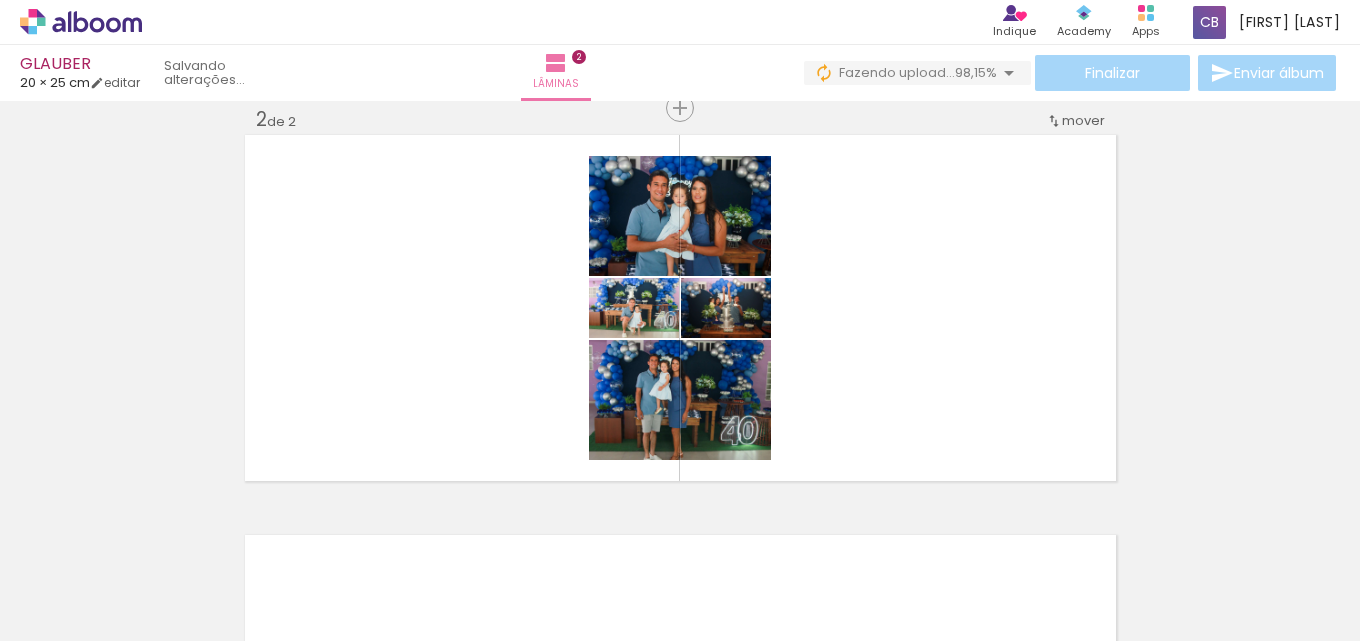 scroll, scrollTop: 0, scrollLeft: 0, axis: both 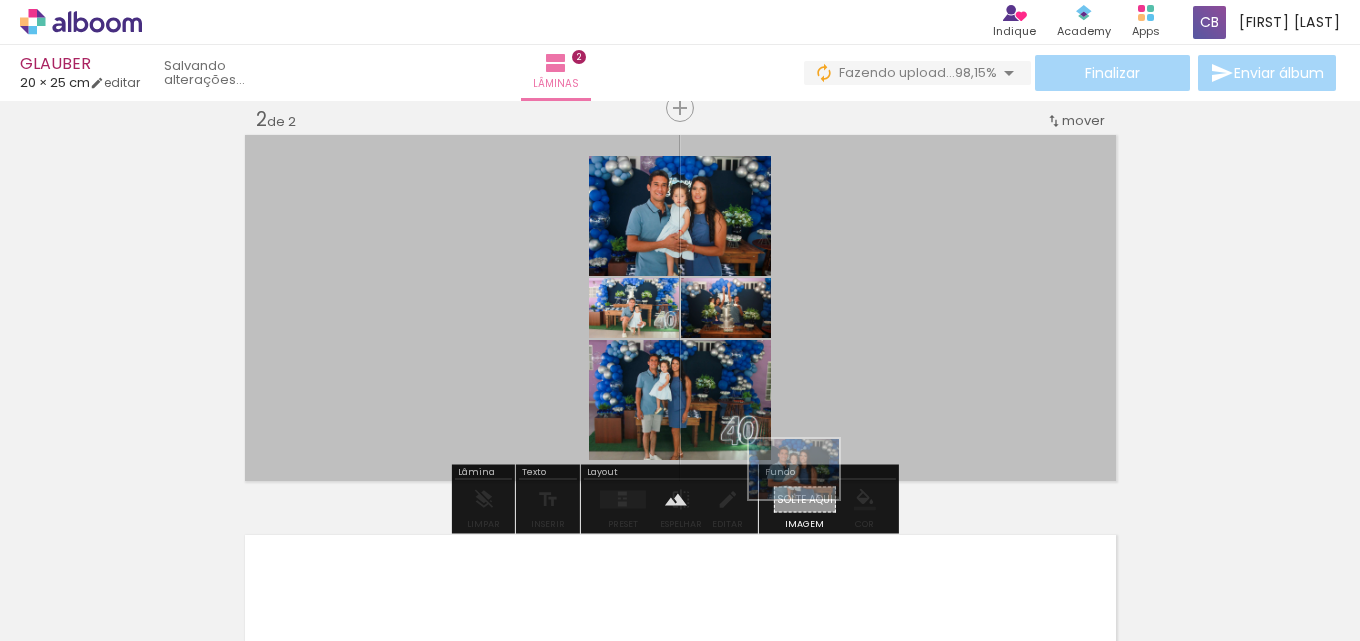 drag, startPoint x: 191, startPoint y: 577, endPoint x: 809, endPoint y: 499, distance: 622.9029 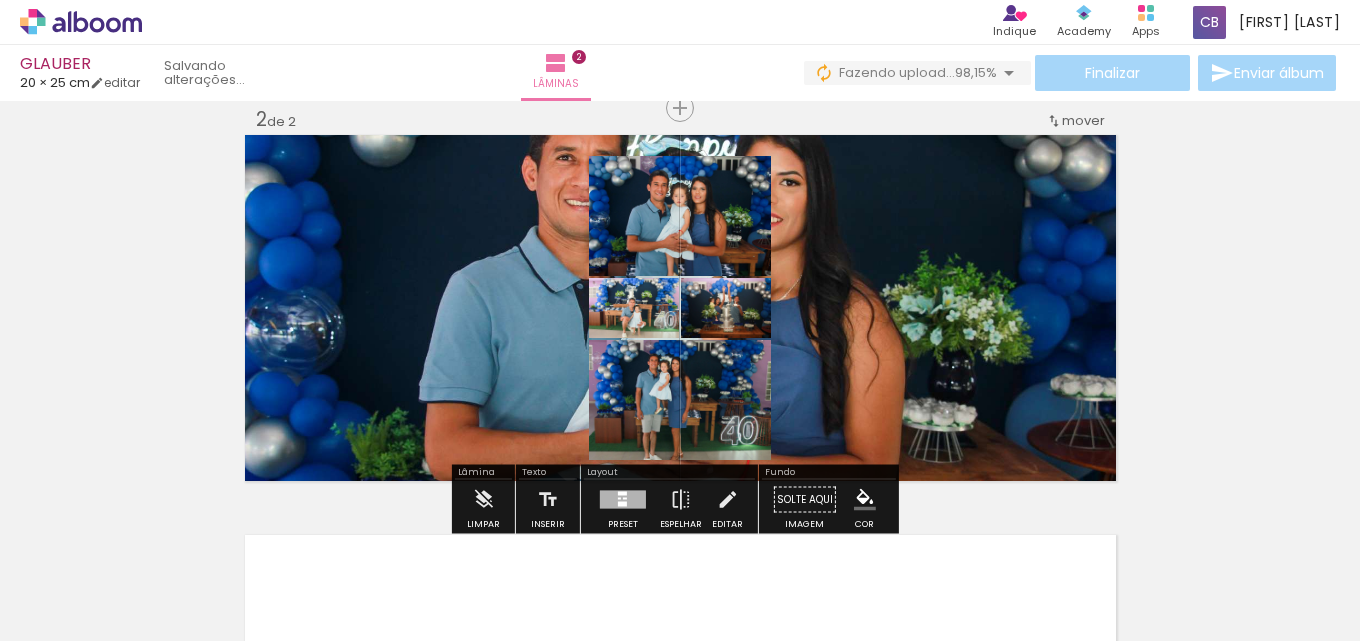 click at bounding box center [680, 308] 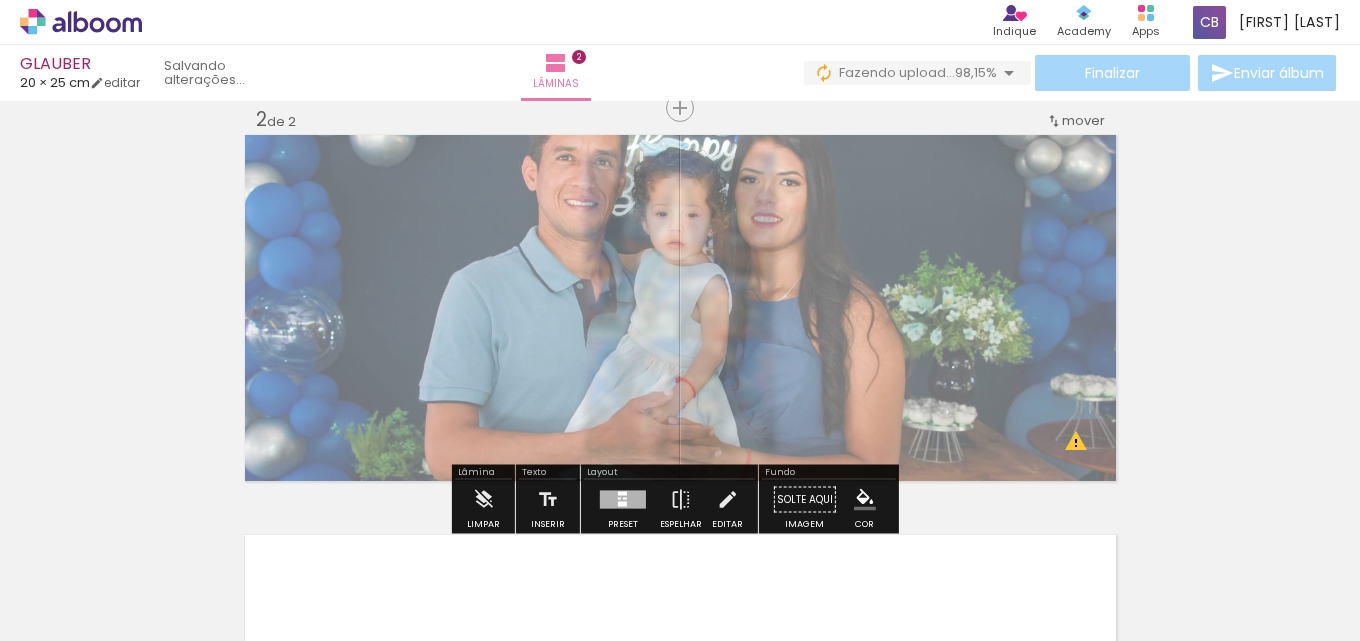 drag, startPoint x: 536, startPoint y: 191, endPoint x: 501, endPoint y: 192, distance: 35.014282 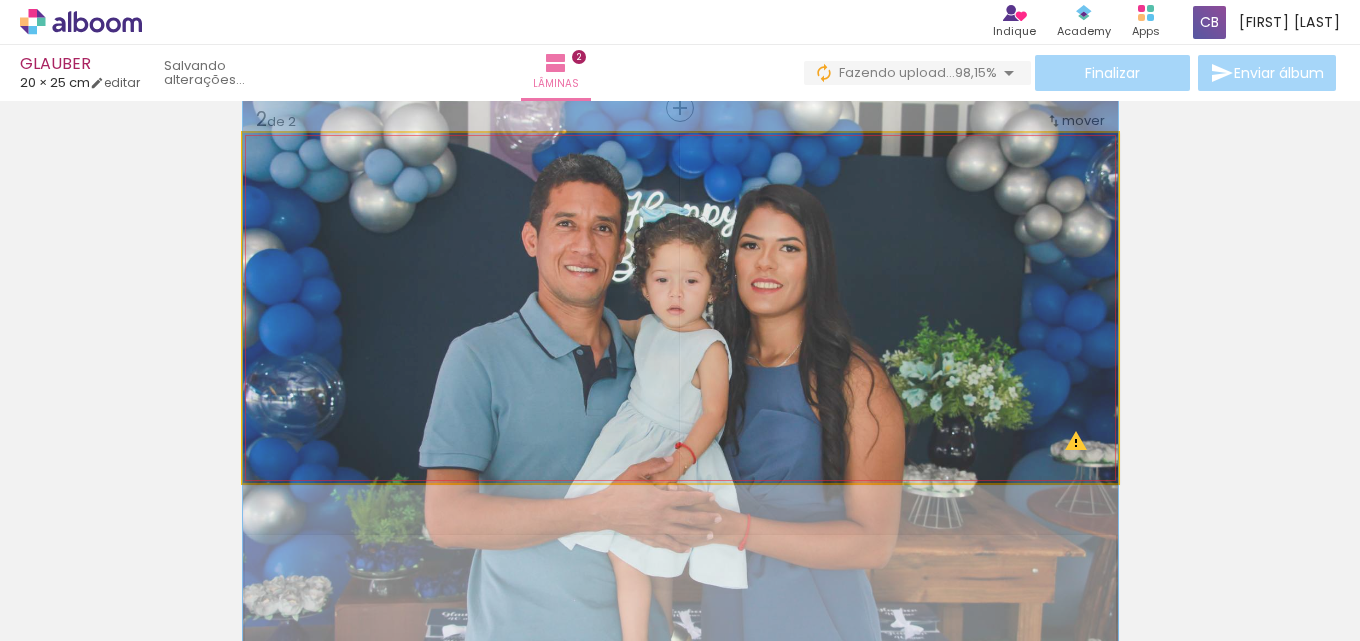 drag, startPoint x: 730, startPoint y: 246, endPoint x: 730, endPoint y: 307, distance: 61 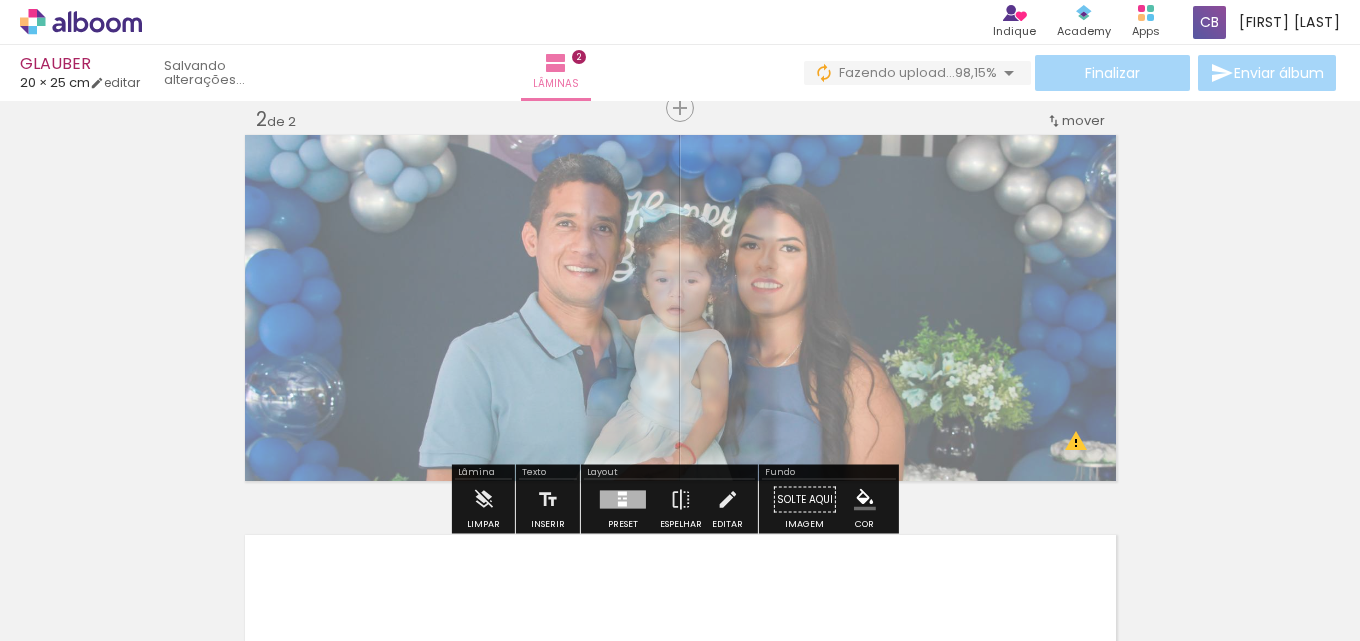 click on "Inserir lâmina 1  de 2  Inserir lâmina 2  de 2 O Designbox precisará aumentar a sua imagem em 355% para exportar para impressão. O Designbox precisará aumentar a sua imagem em 288% para exportar para impressão." at bounding box center (680, 282) 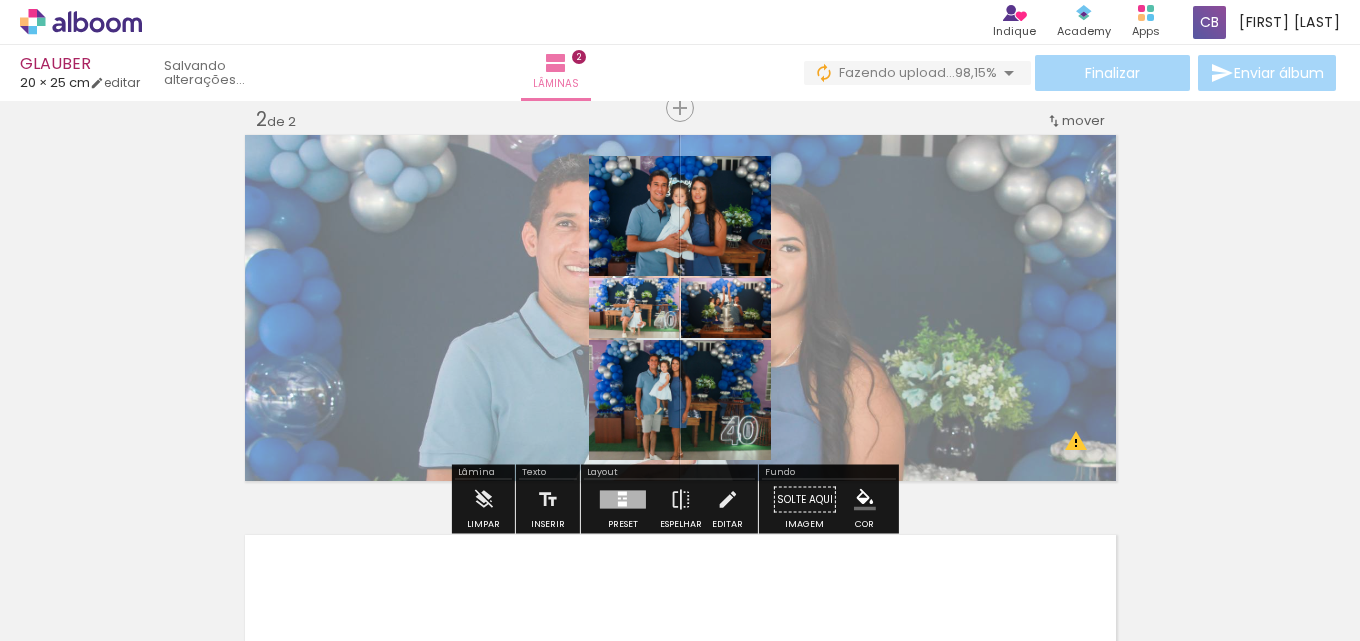 click at bounding box center (623, 500) 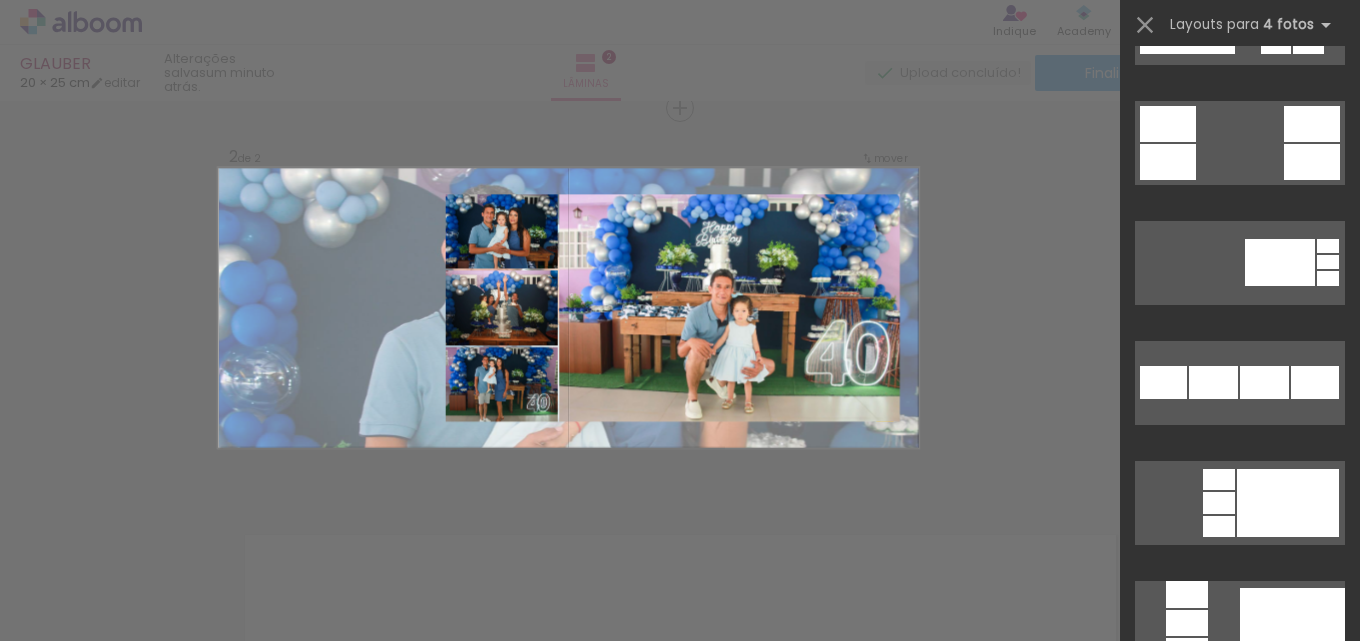 scroll, scrollTop: 2700, scrollLeft: 0, axis: vertical 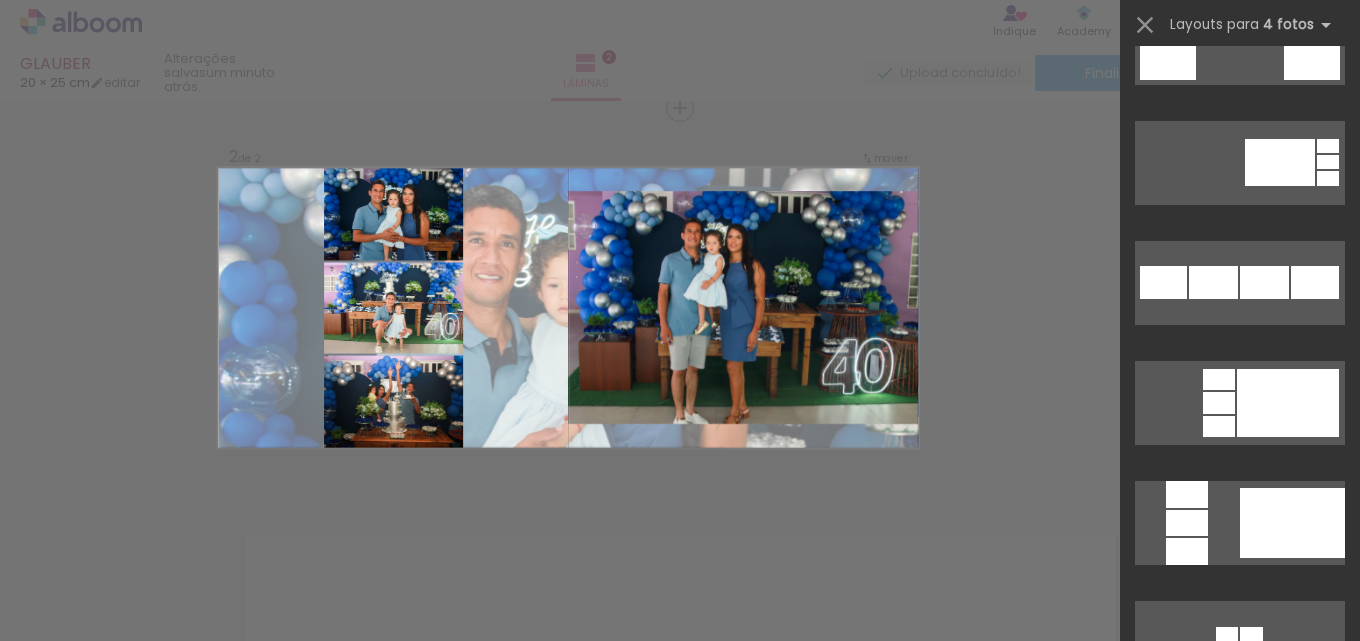 click at bounding box center [1240, 403] 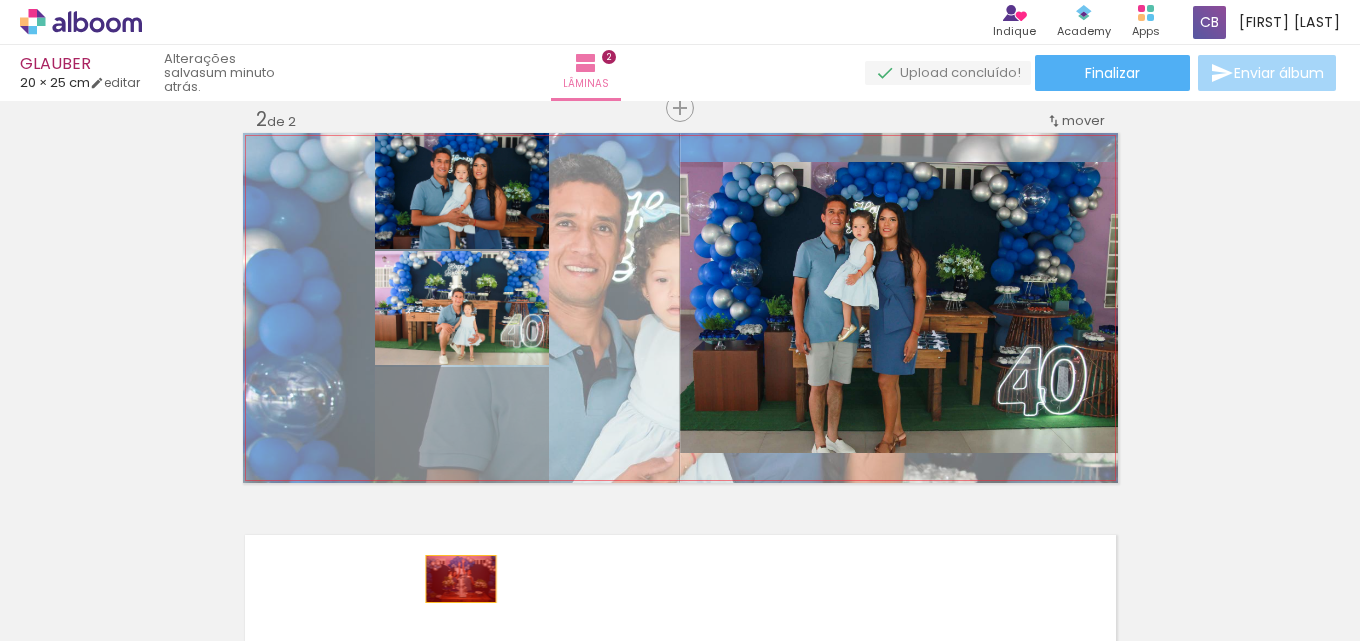 drag, startPoint x: 500, startPoint y: 445, endPoint x: 453, endPoint y: 599, distance: 161.01242 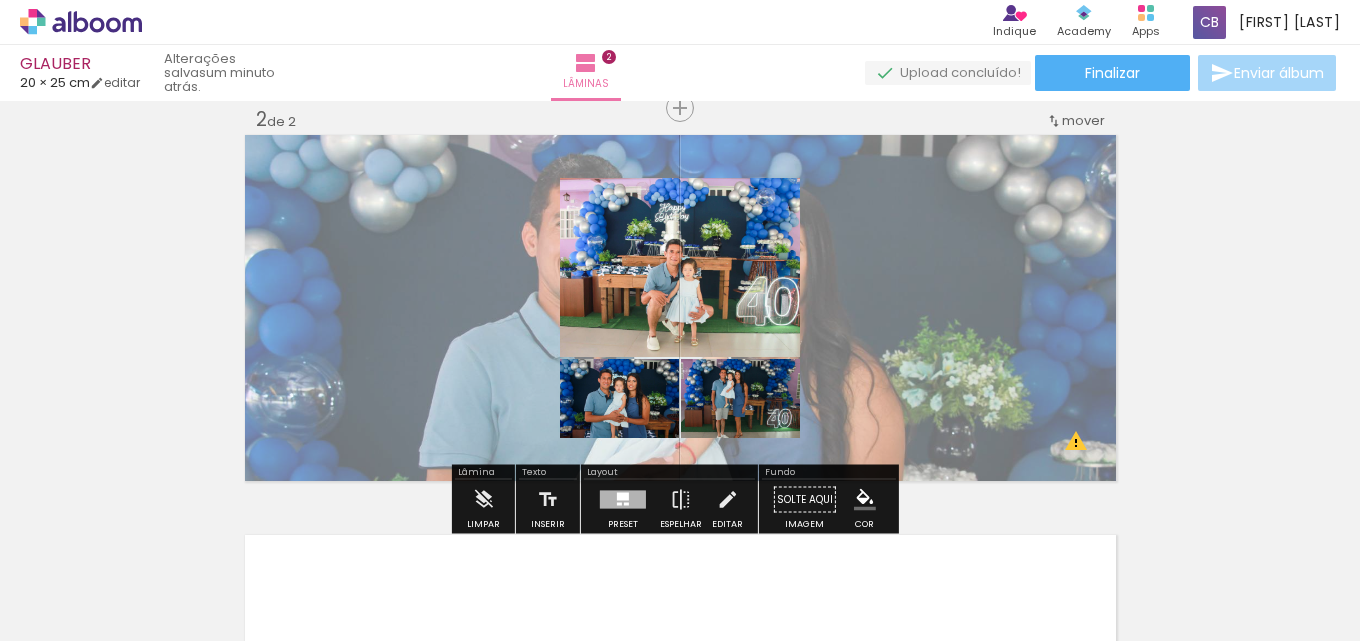 click at bounding box center (623, 500) 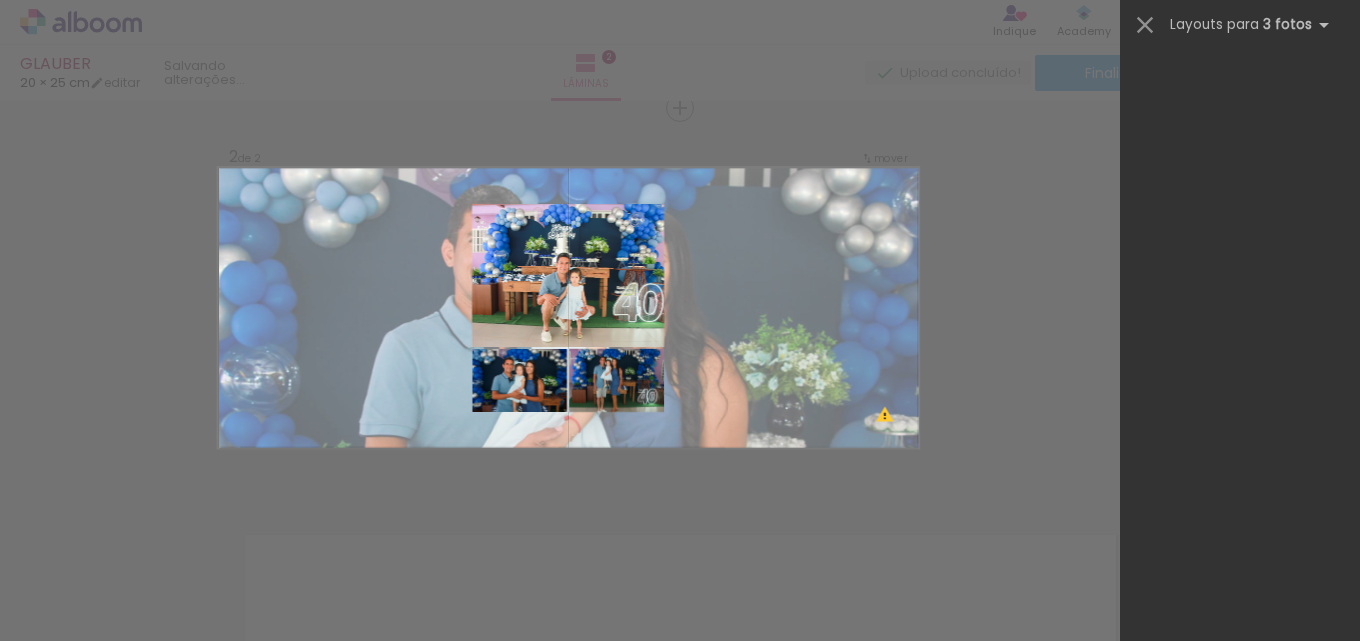 scroll, scrollTop: 0, scrollLeft: 0, axis: both 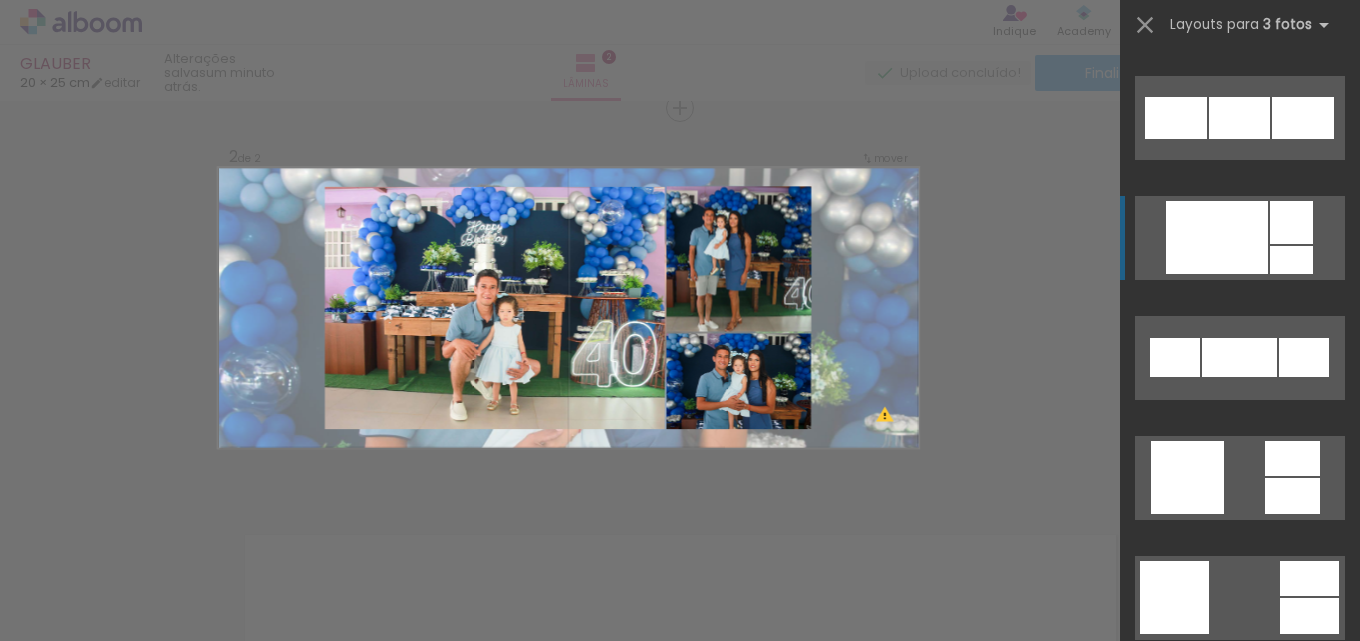 click at bounding box center (1239, 118) 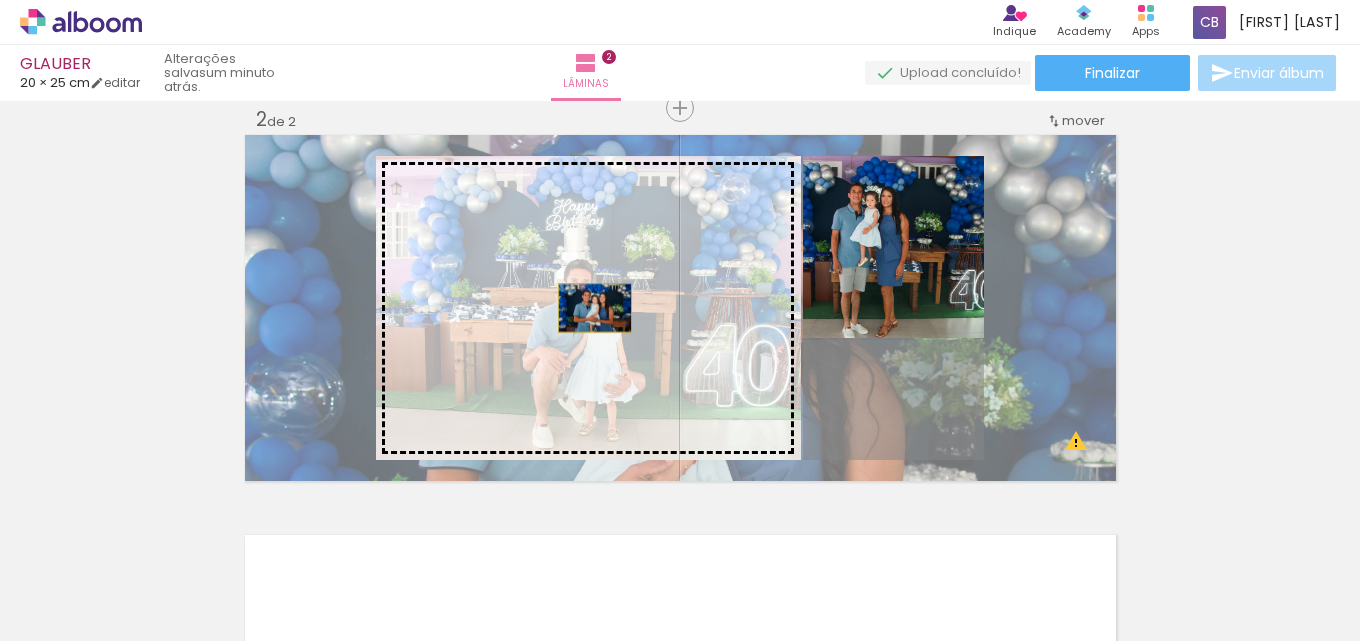 drag, startPoint x: 898, startPoint y: 405, endPoint x: 587, endPoint y: 308, distance: 325.776 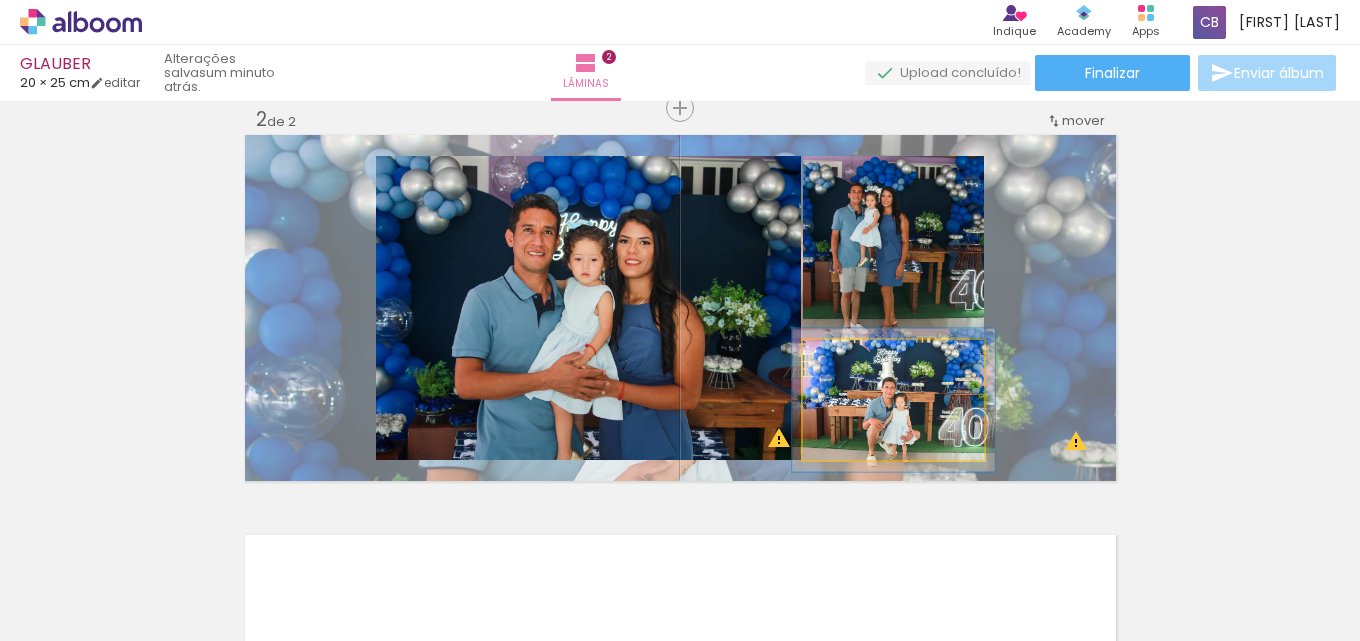 type on "112" 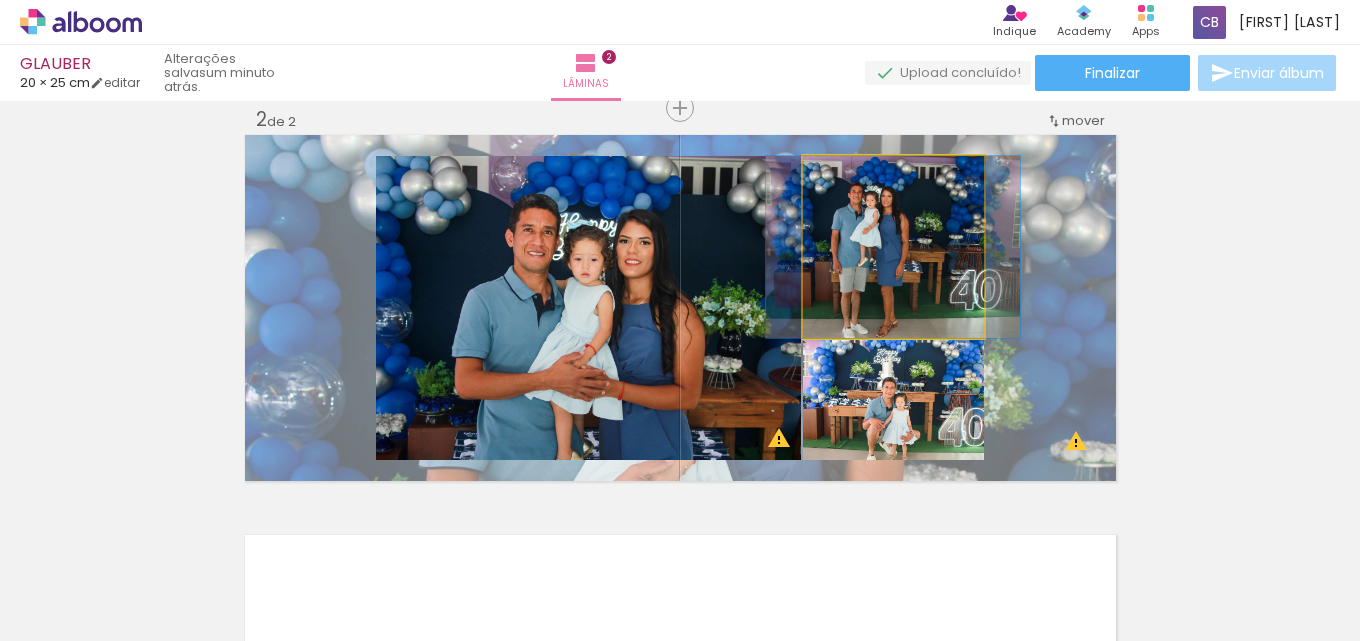 click 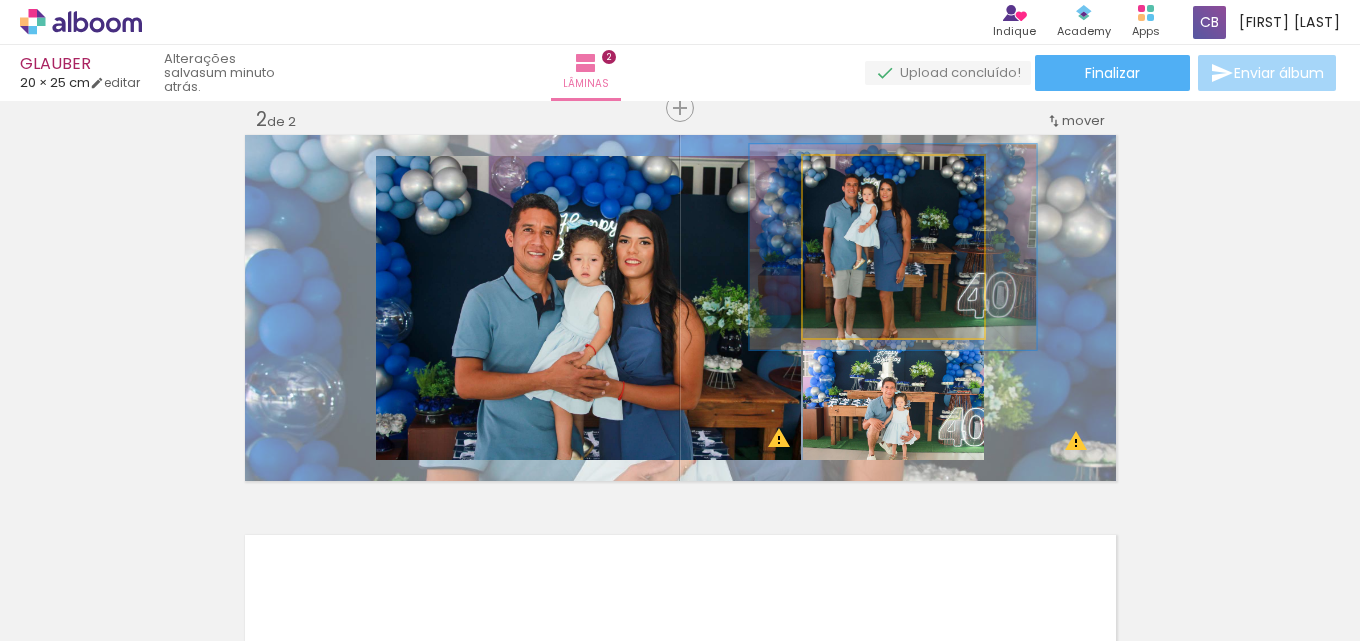 type on "113" 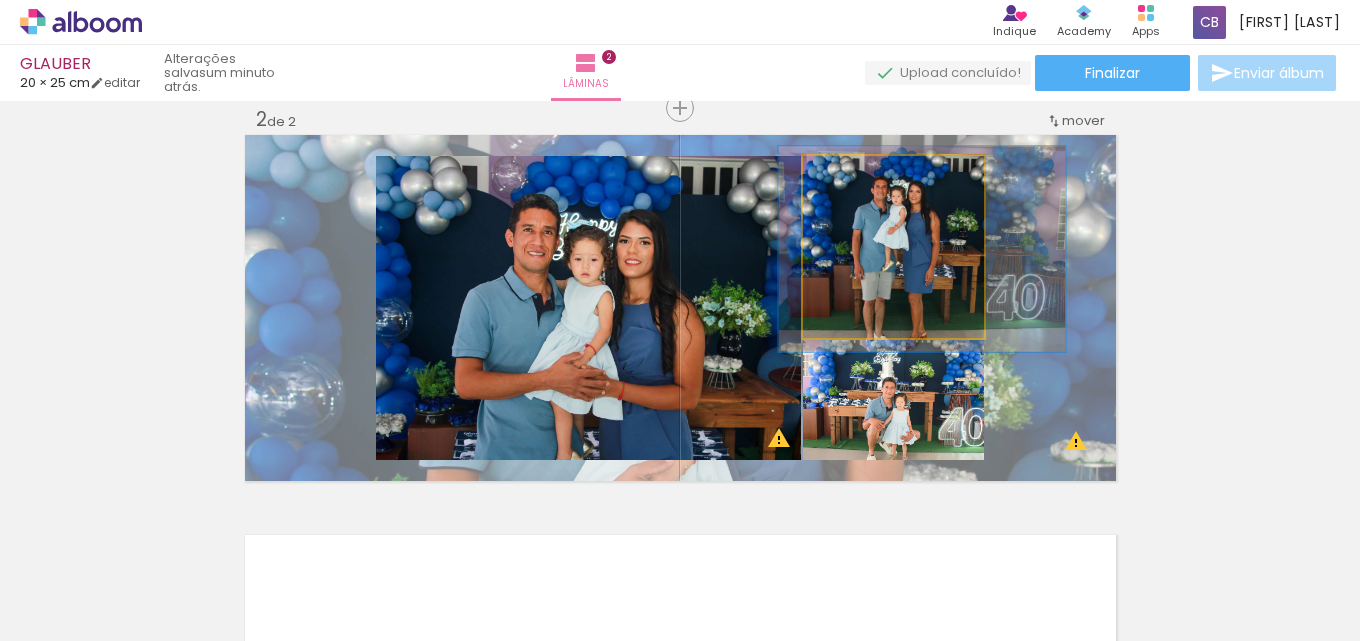 drag, startPoint x: 890, startPoint y: 282, endPoint x: 919, endPoint y: 284, distance: 29.068884 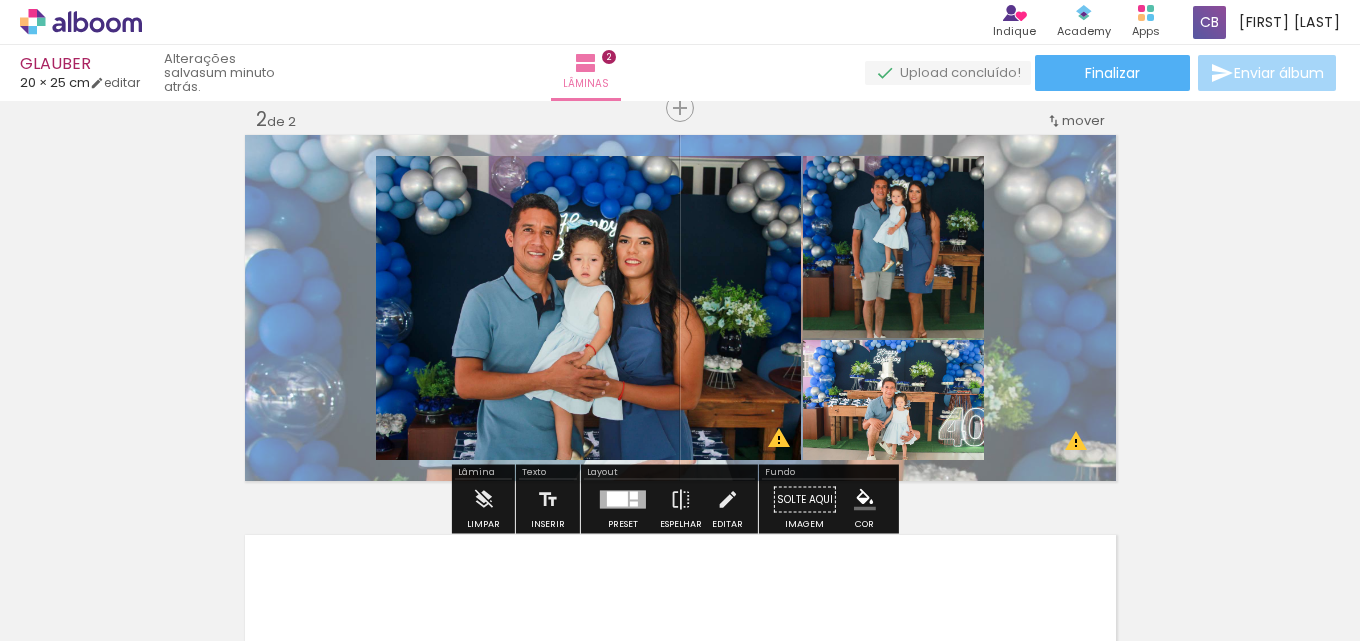 click on "Inserir lâmina 1  de 2  Inserir lâmina 2  de 2 O Designbox precisará aumentar a sua imagem em 355% para exportar para impressão. O Designbox precisará aumentar a sua imagem em 288% para exportar para impressão. O Designbox precisará aumentar a sua imagem em 150% para exportar para impressão. O Designbox precisará aumentar a sua imagem em 288% para exportar para impressão." at bounding box center (680, 282) 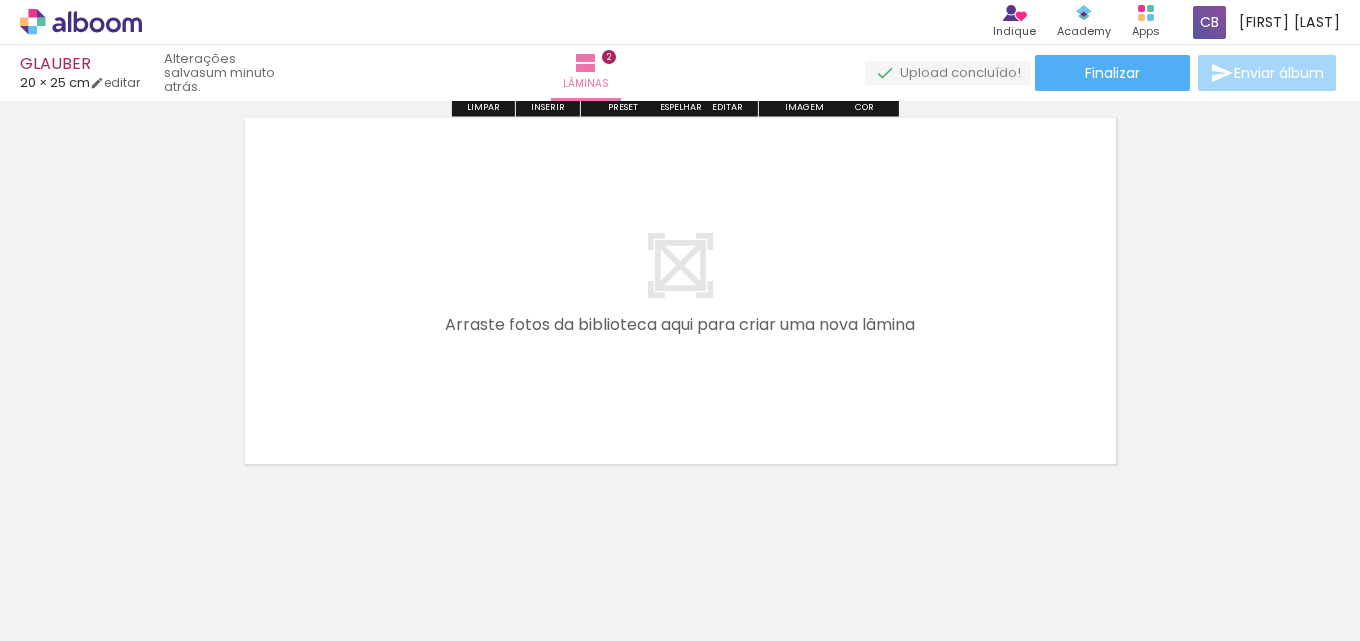scroll, scrollTop: 863, scrollLeft: 0, axis: vertical 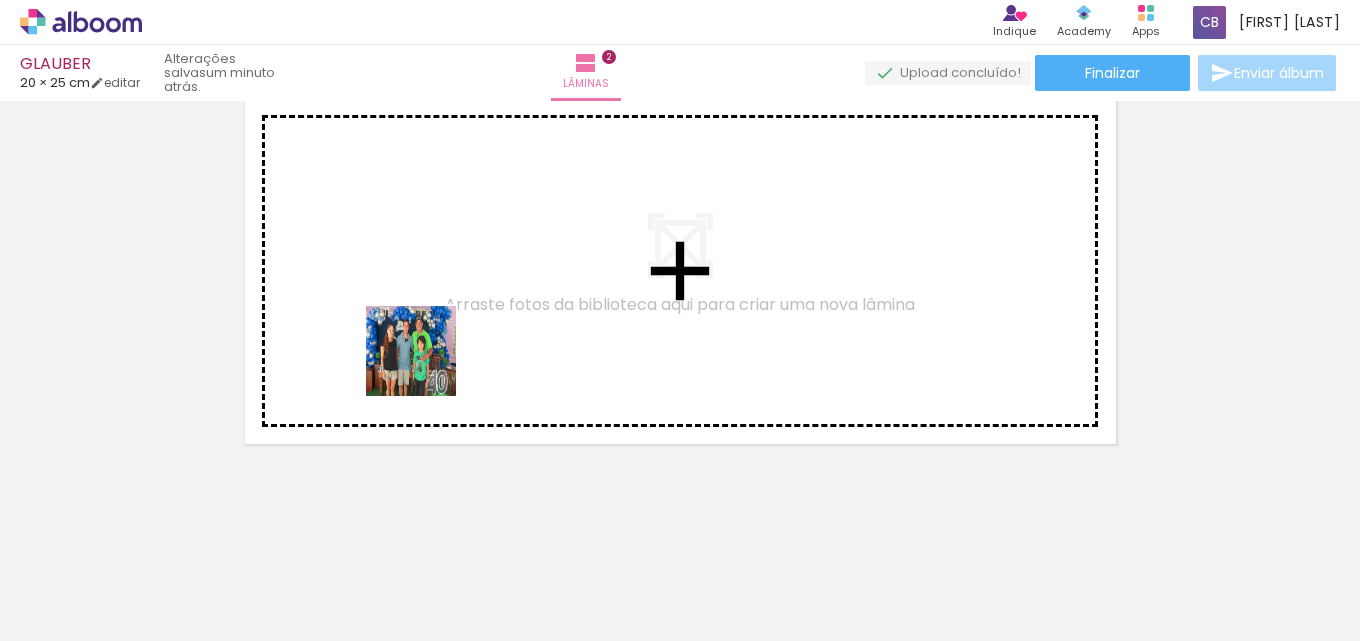 drag, startPoint x: 418, startPoint y: 587, endPoint x: 525, endPoint y: 520, distance: 126.24579 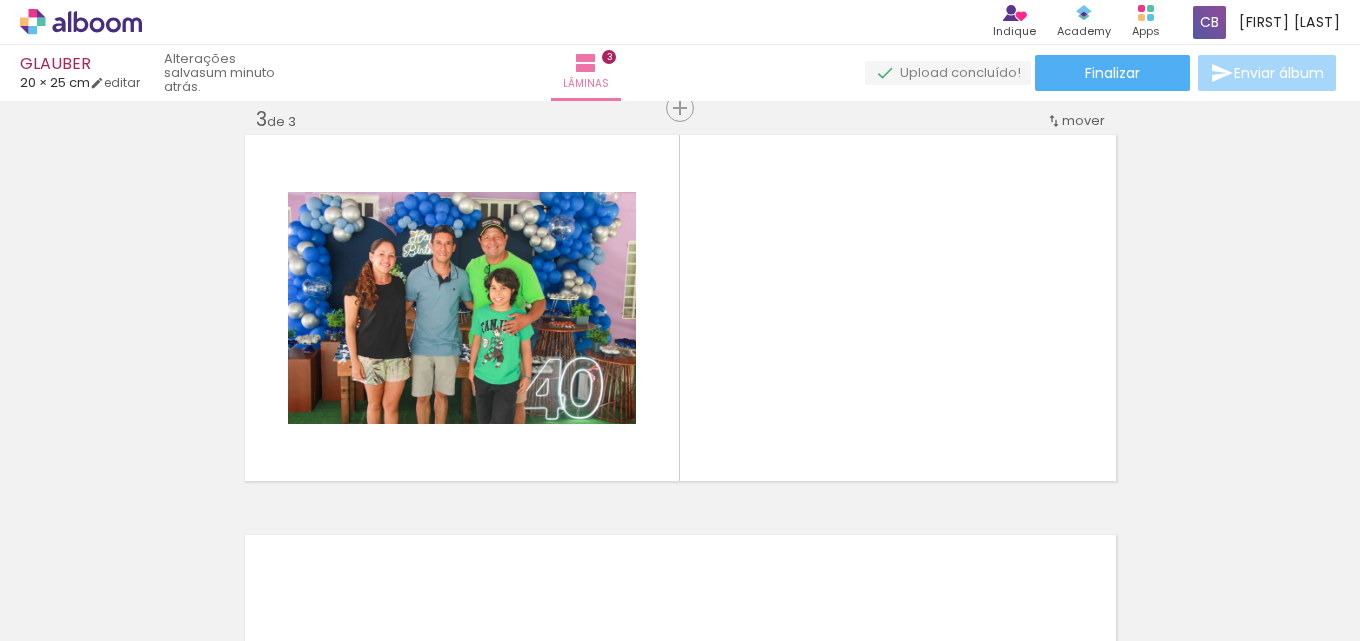 scroll, scrollTop: 826, scrollLeft: 0, axis: vertical 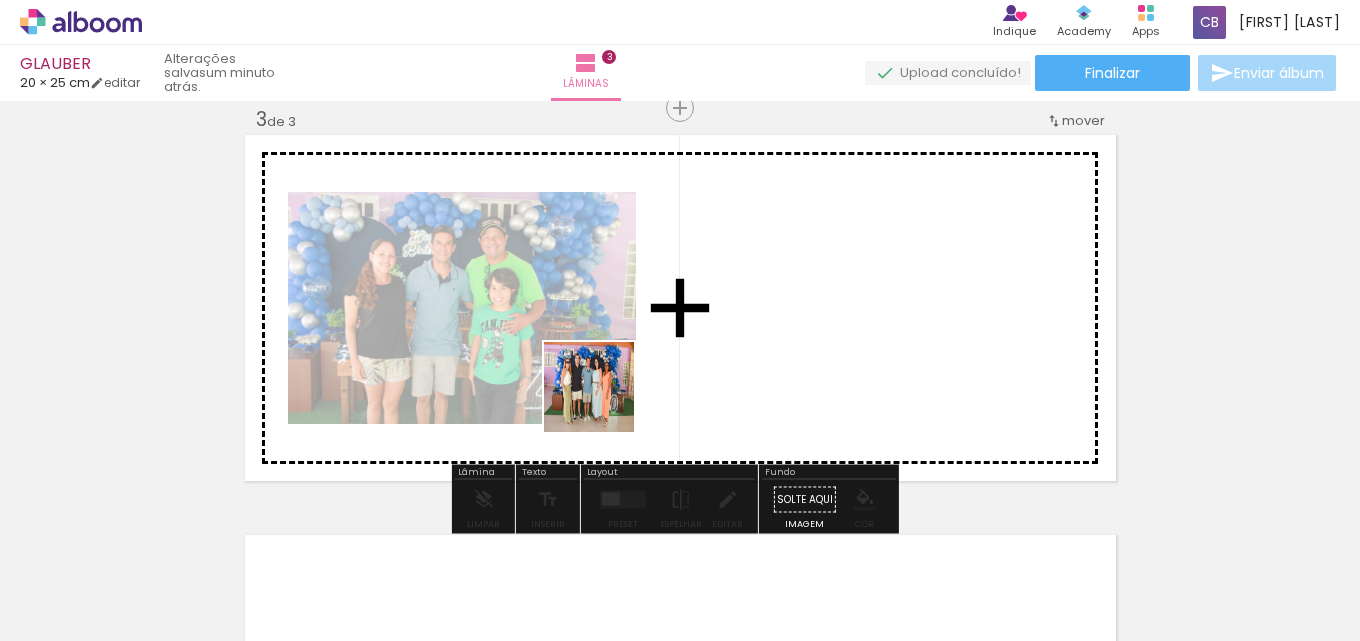 drag, startPoint x: 554, startPoint y: 581, endPoint x: 620, endPoint y: 366, distance: 224.9022 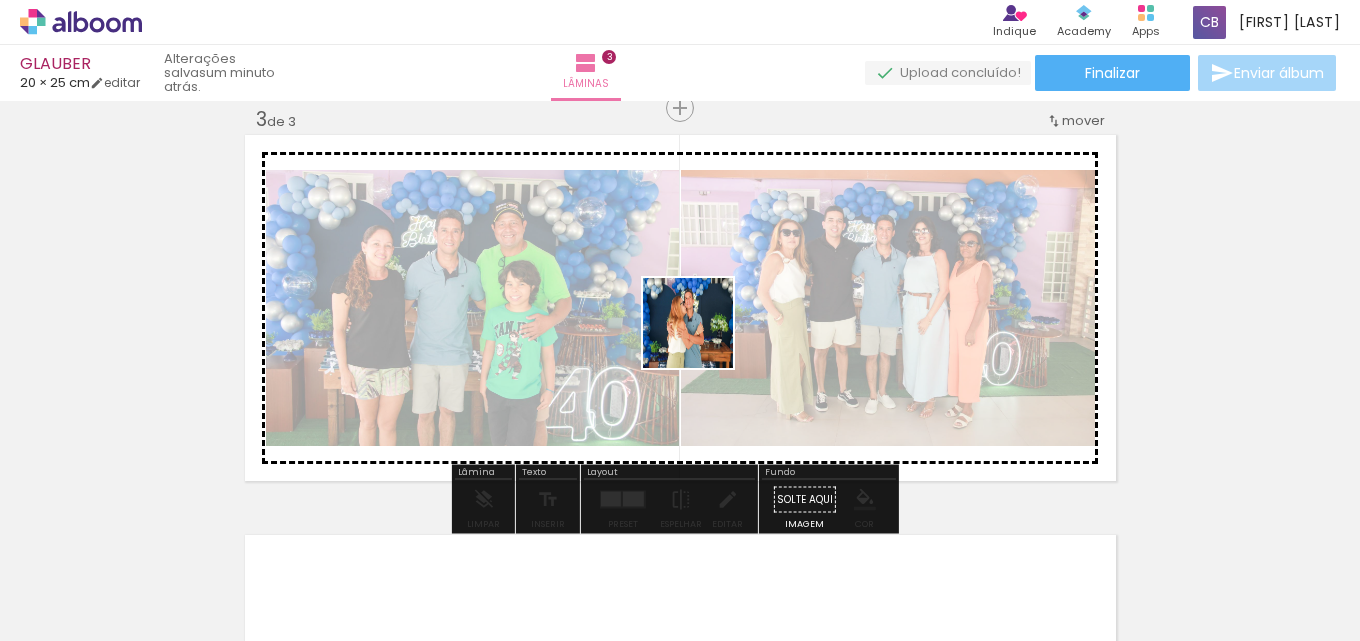 drag, startPoint x: 675, startPoint y: 576, endPoint x: 703, endPoint y: 333, distance: 244.60785 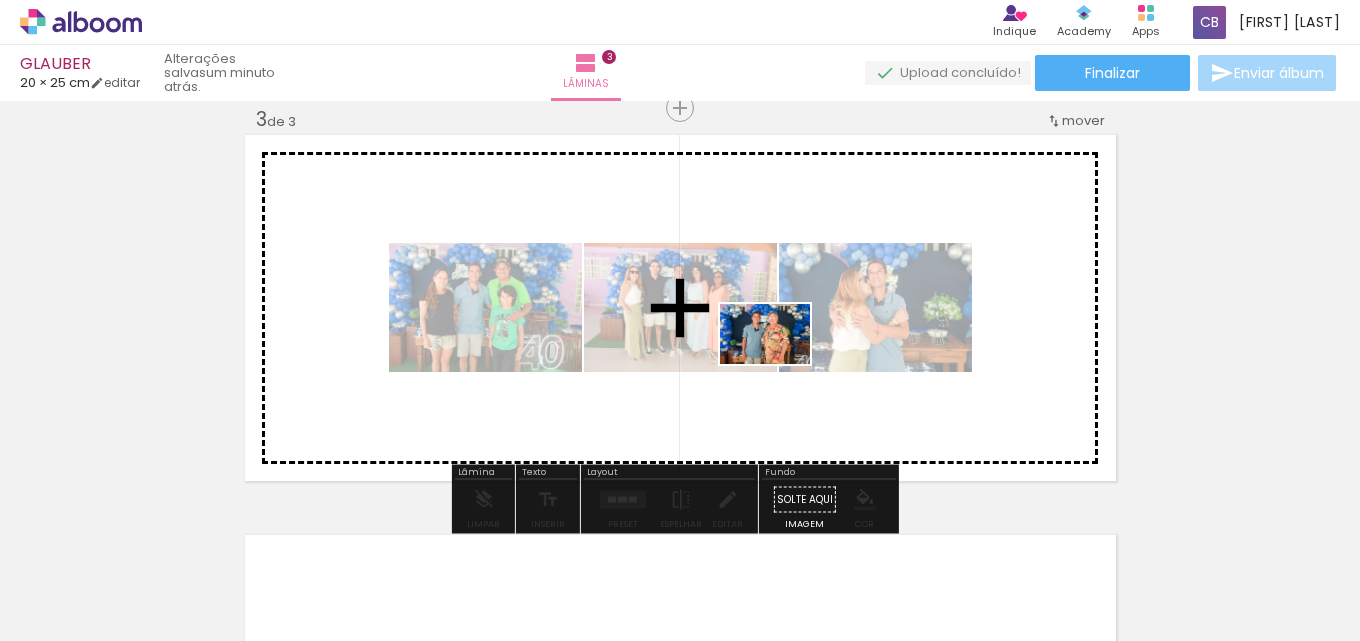 drag, startPoint x: 783, startPoint y: 589, endPoint x: 884, endPoint y: 585, distance: 101.07918 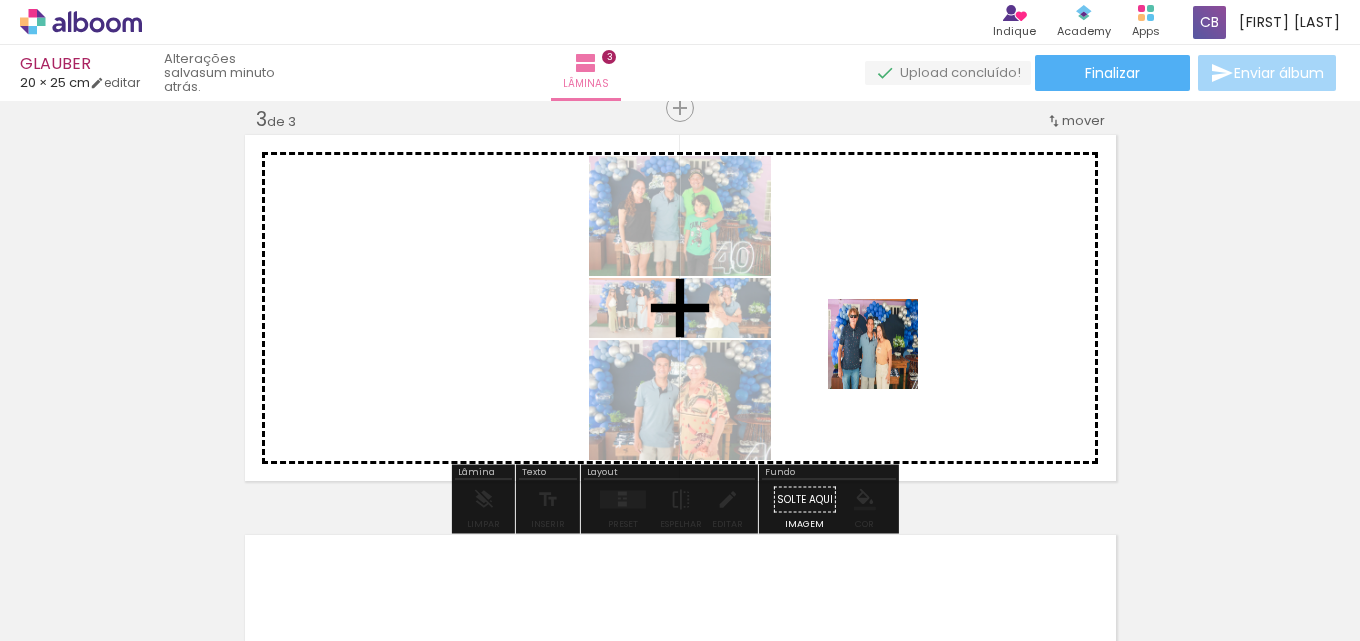 drag, startPoint x: 888, startPoint y: 600, endPoint x: 963, endPoint y: 551, distance: 89.587944 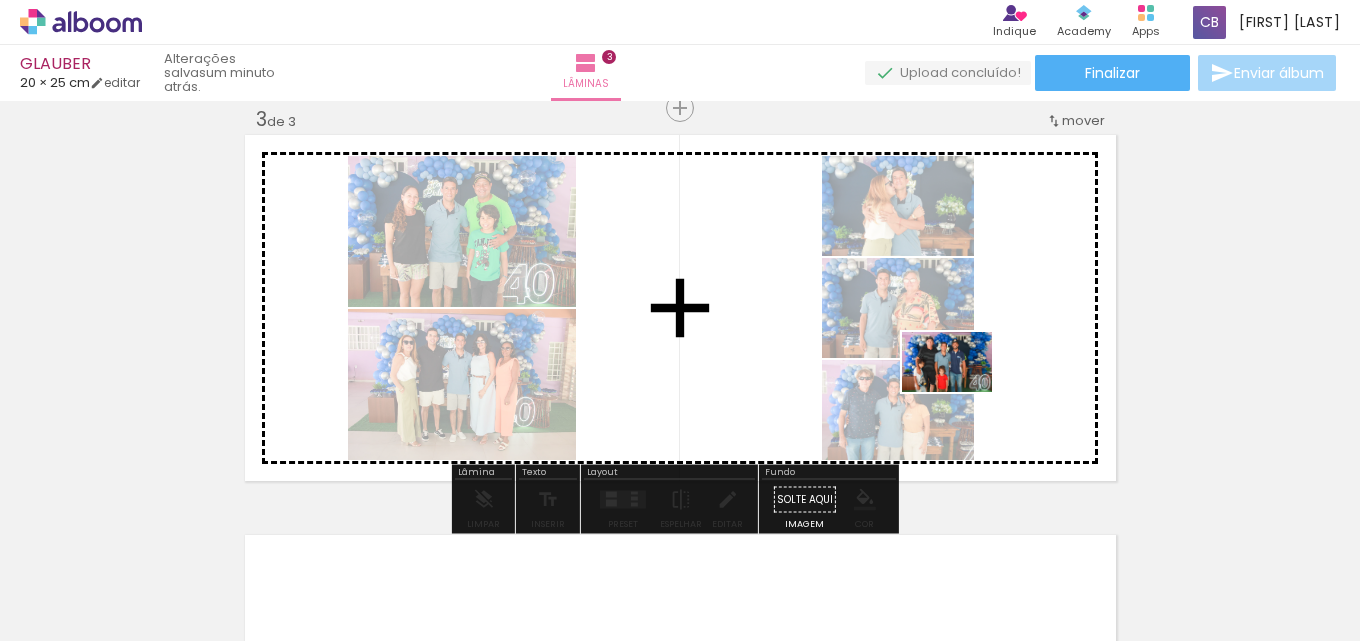 drag, startPoint x: 985, startPoint y: 581, endPoint x: 959, endPoint y: 335, distance: 247.37016 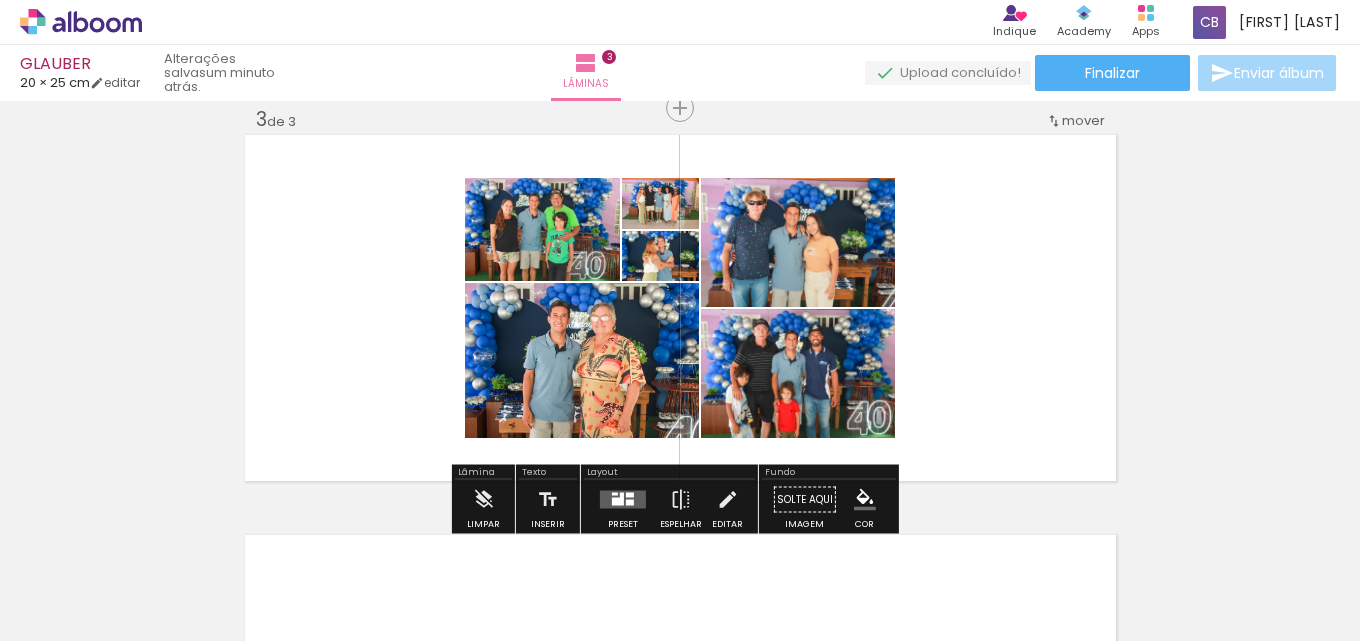click at bounding box center [623, 500] 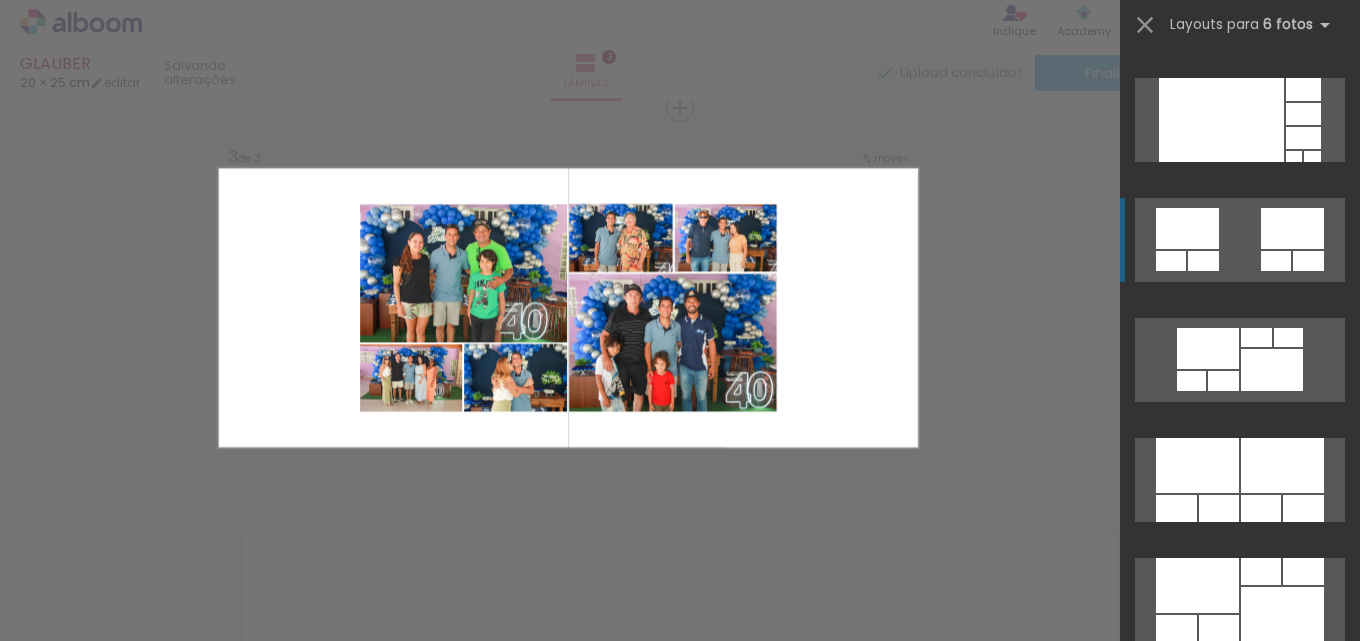 scroll, scrollTop: 1100, scrollLeft: 0, axis: vertical 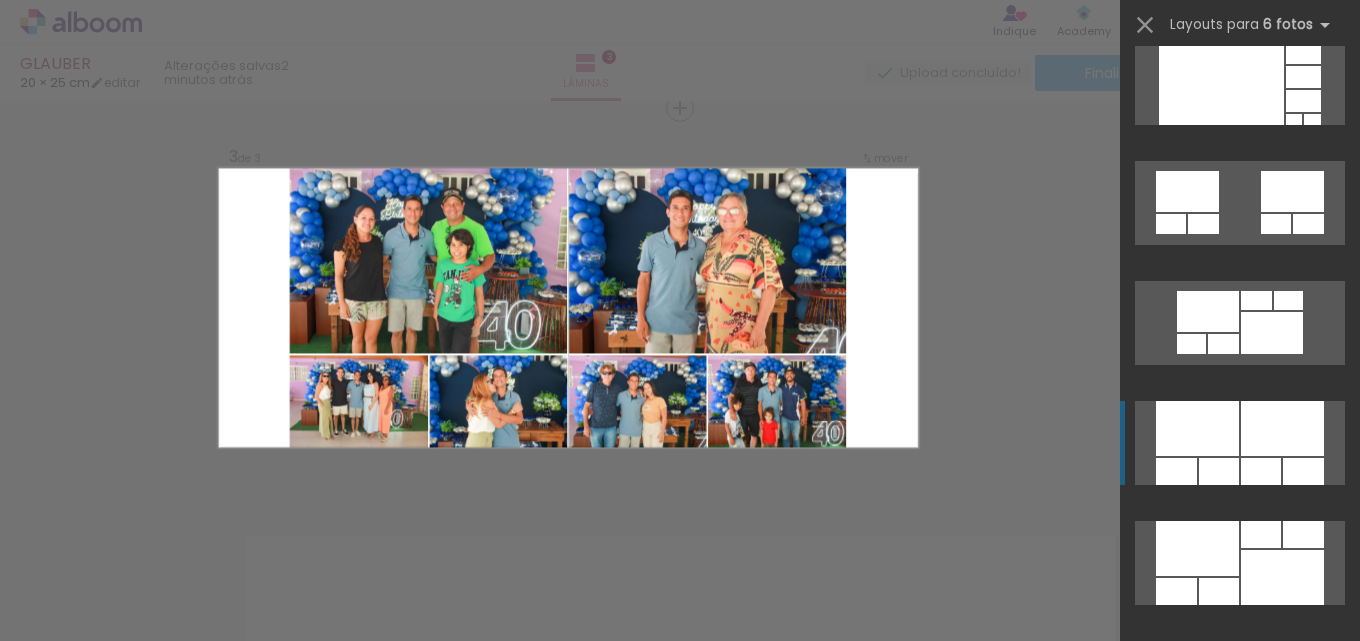 click at bounding box center (1197, 548) 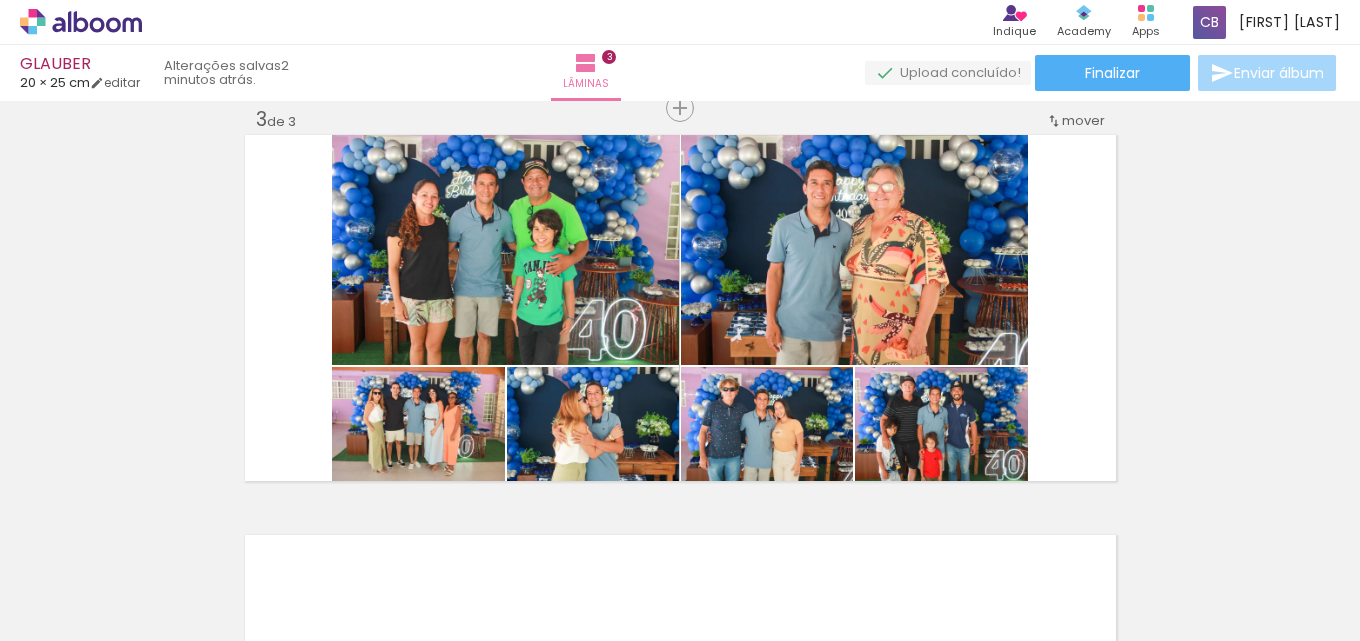 click on "2 Esta imagem aparece 2 vezes no seu álbum" at bounding box center (200, 573) 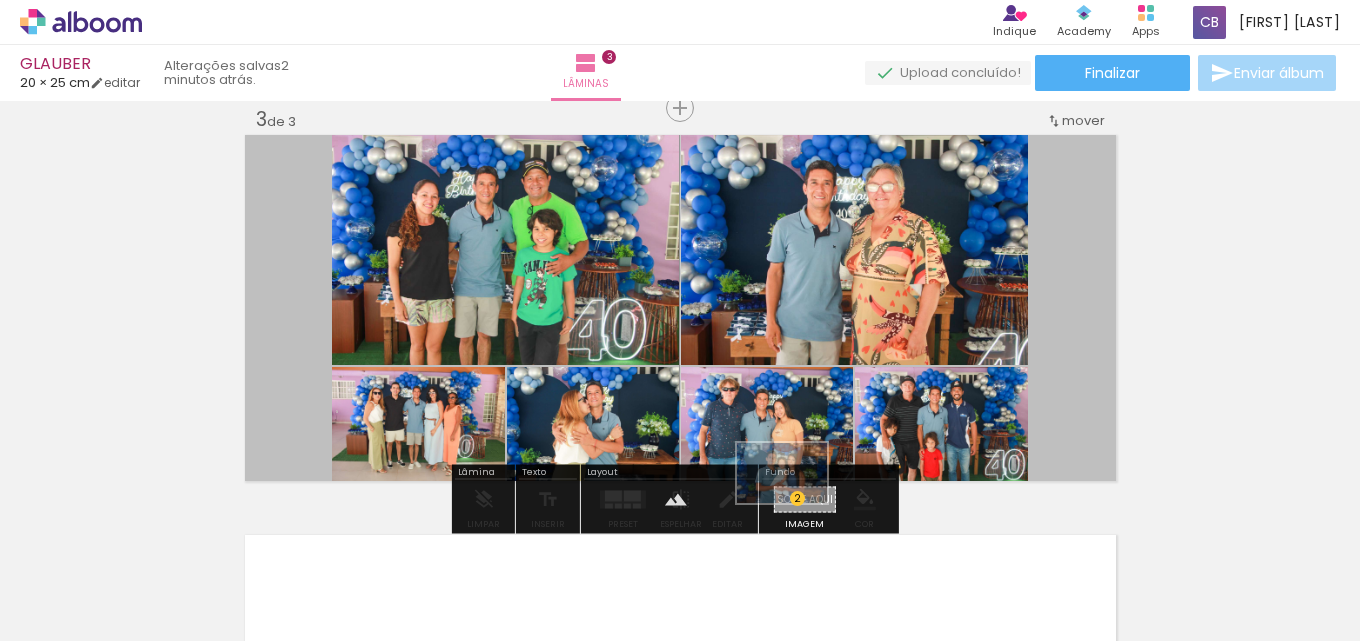drag, startPoint x: 204, startPoint y: 572, endPoint x: 797, endPoint y: 503, distance: 597.00085 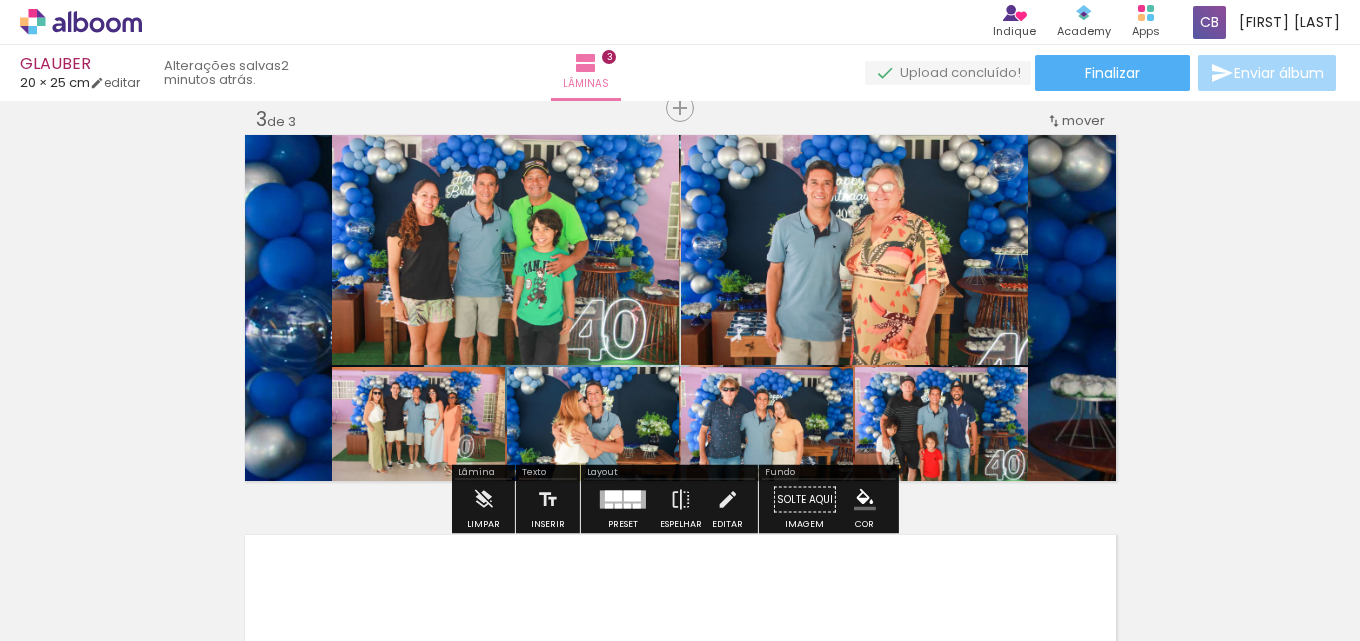 click on "Solte aqui Imagem" at bounding box center (805, 505) 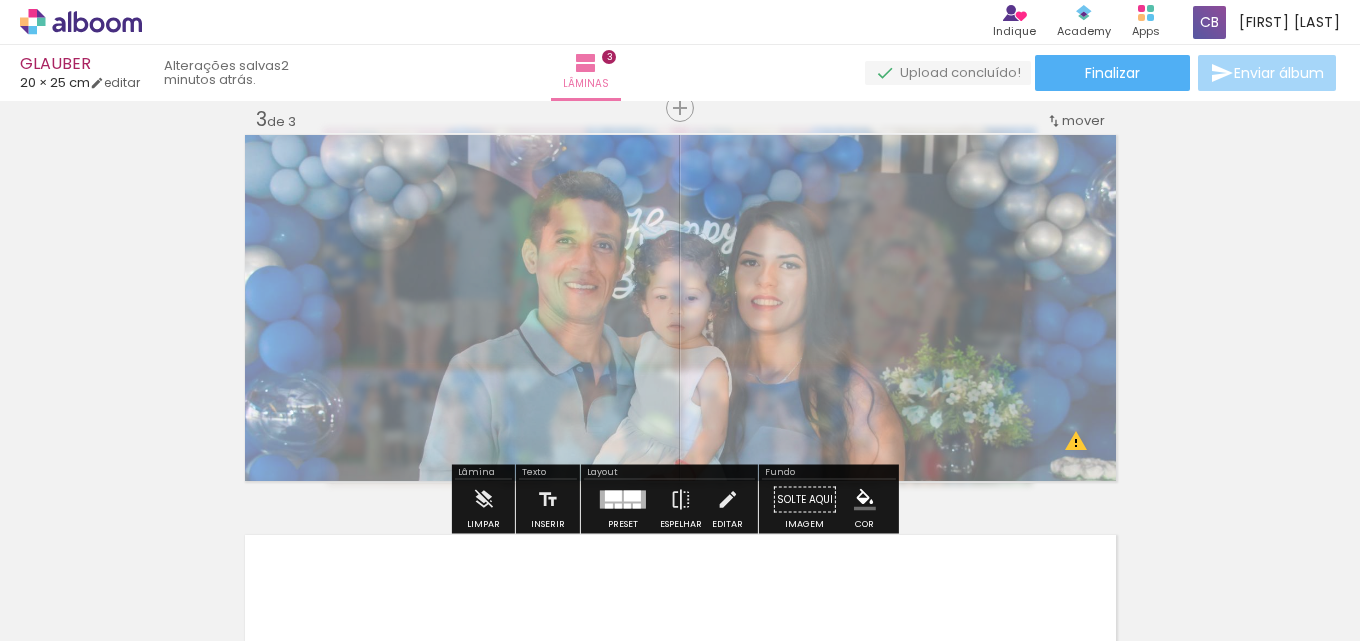 drag, startPoint x: 505, startPoint y: 188, endPoint x: 489, endPoint y: 185, distance: 16.27882 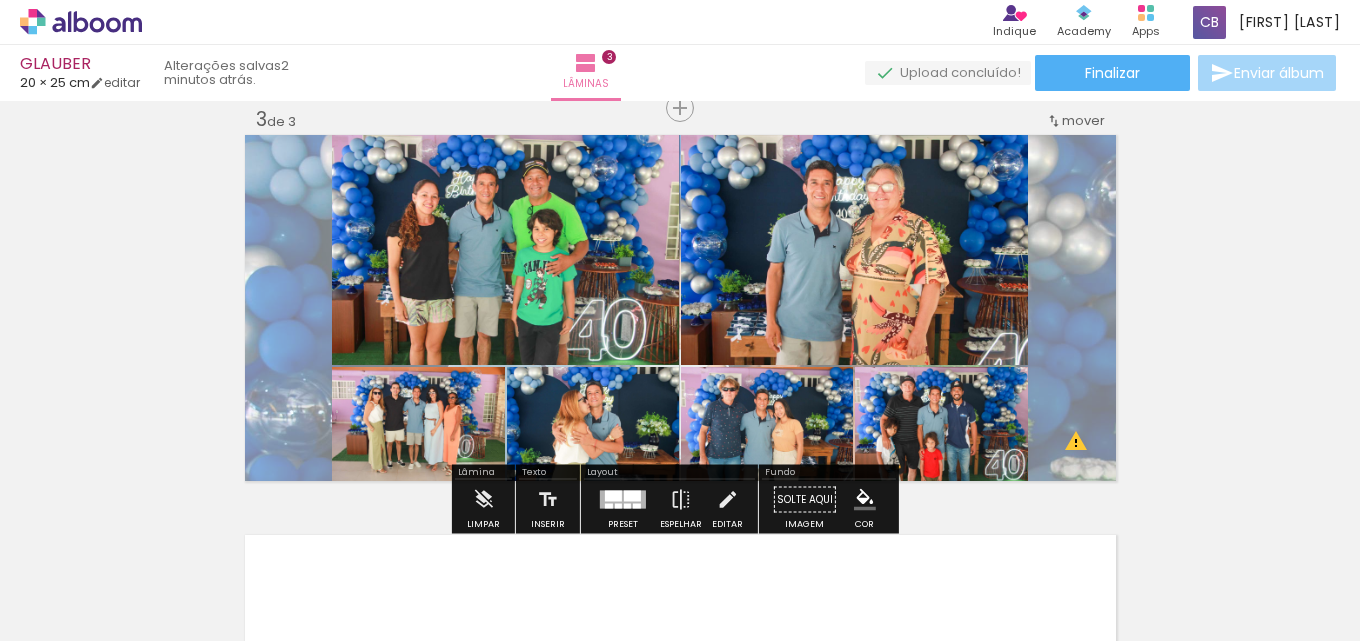 click at bounding box center (680, 308) 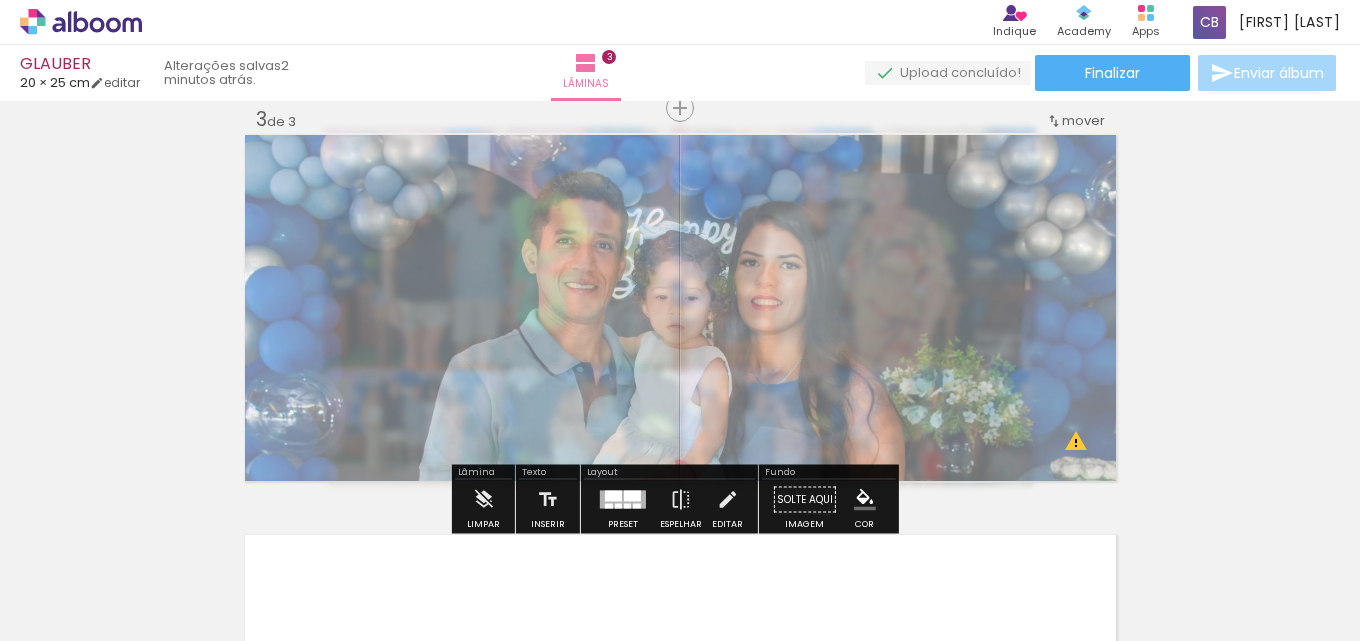click 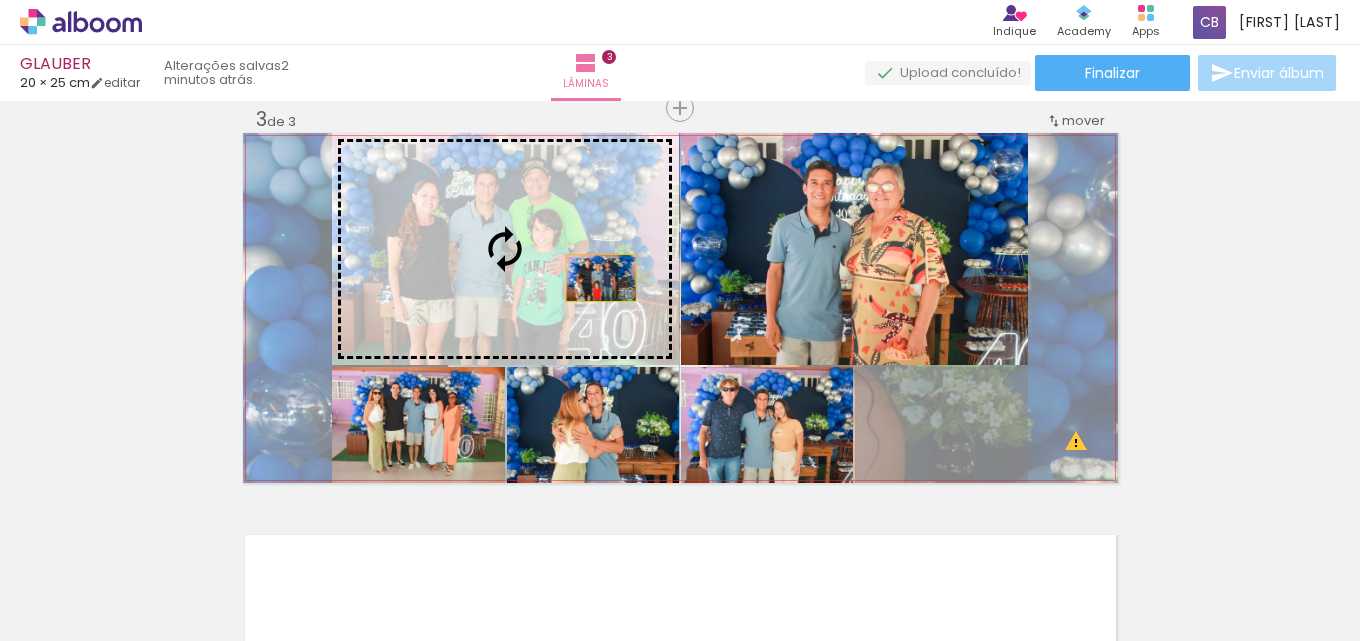 drag, startPoint x: 969, startPoint y: 433, endPoint x: 583, endPoint y: 273, distance: 417.84686 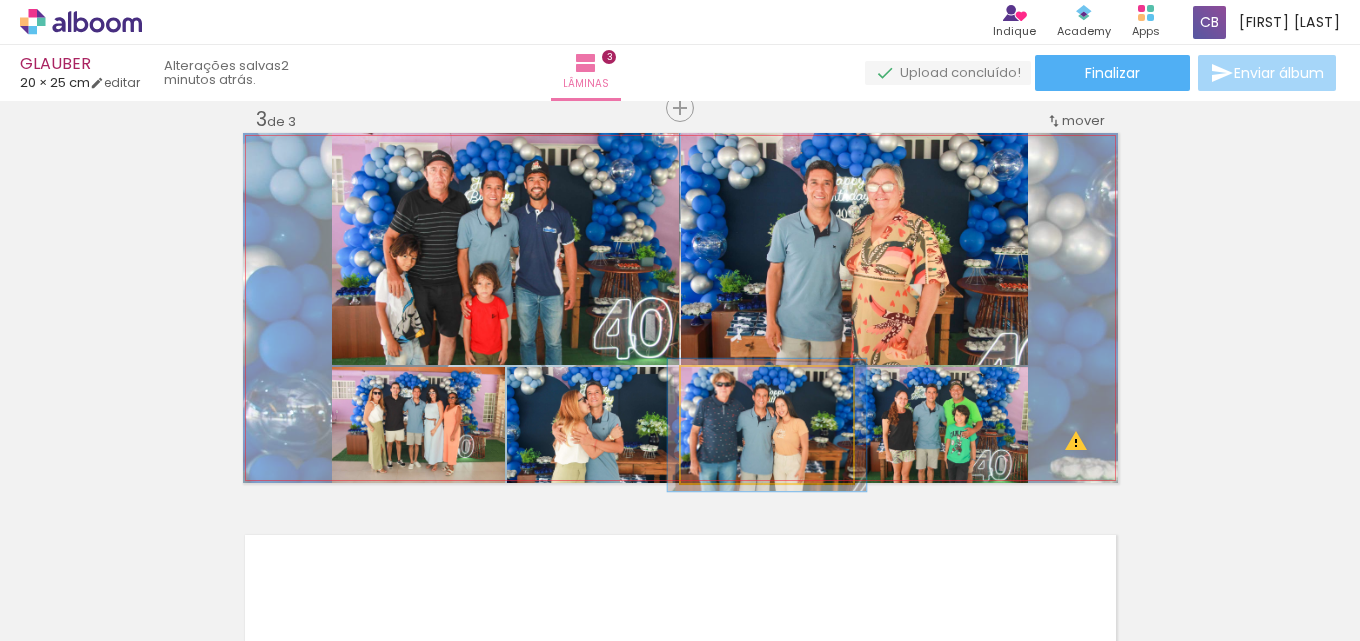 drag, startPoint x: 723, startPoint y: 387, endPoint x: 733, endPoint y: 391, distance: 10.770329 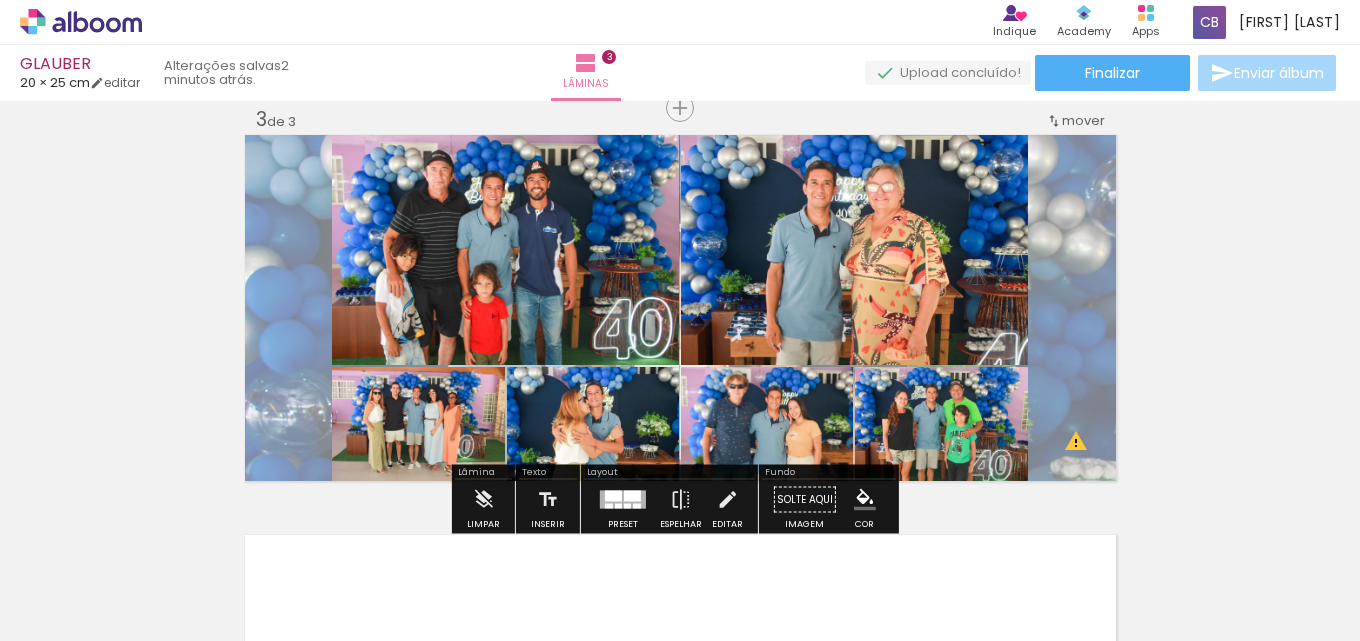 click on "Inserir lâmina 1  de 3  Inserir lâmina 2  de 3  Inserir lâmina 3  de 3 O Designbox precisará aumentar a sua imagem em 355% para exportar para impressão. O Designbox precisará aumentar a sua imagem em 288% para exportar para impressão. O Designbox precisará aumentar a sua imagem em 150% para exportar para impressão. O Designbox precisará aumentar a sua imagem em 288% para exportar para impressão. O Designbox precisará aumentar a sua imagem em 288% para exportar para impressão." at bounding box center [680, 82] 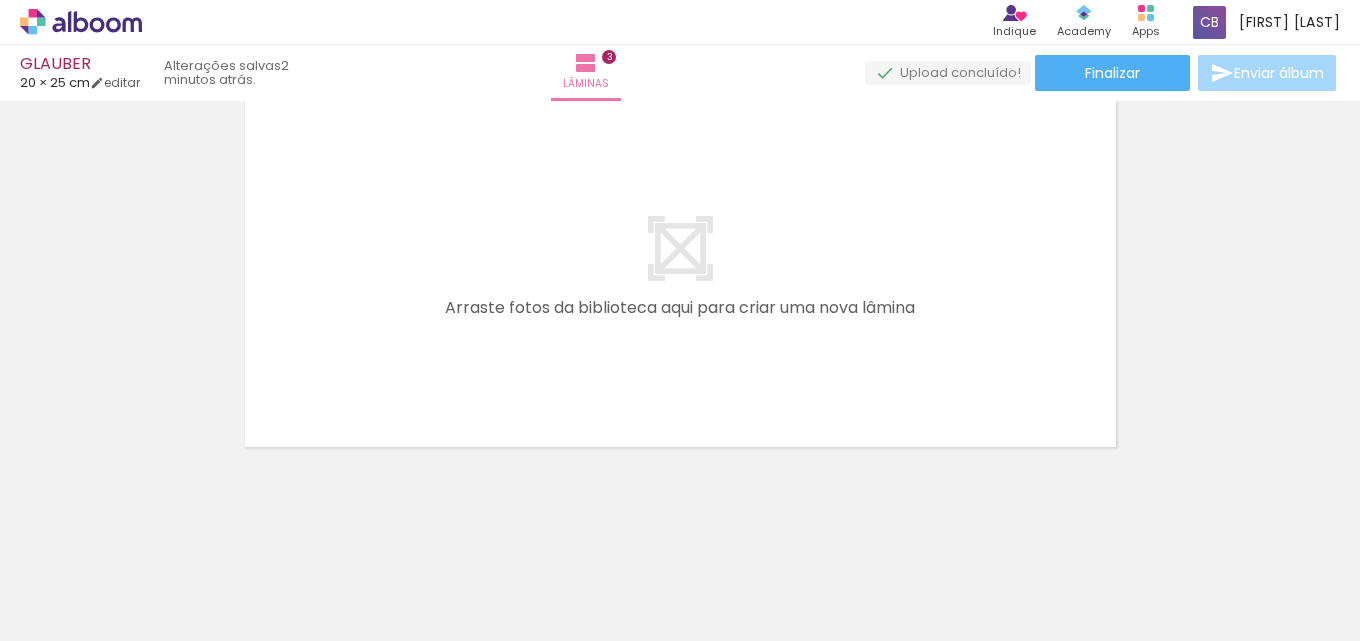 scroll, scrollTop: 1263, scrollLeft: 0, axis: vertical 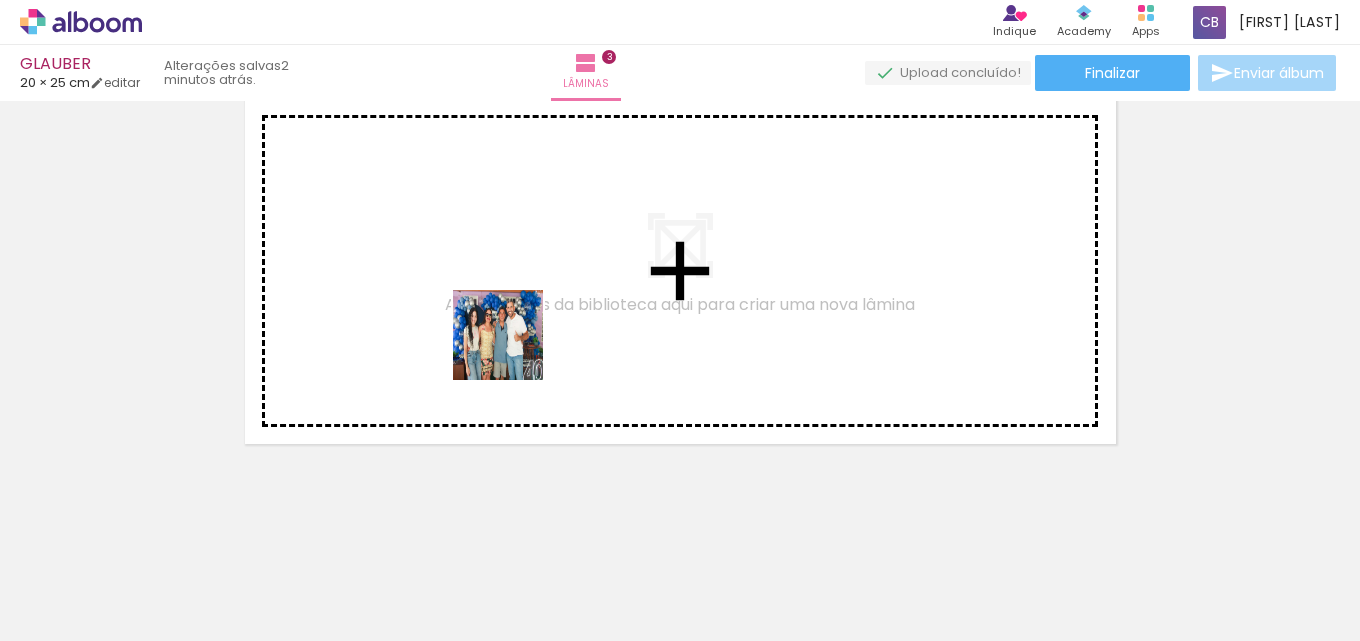 drag, startPoint x: 435, startPoint y: 563, endPoint x: 526, endPoint y: 501, distance: 110.11358 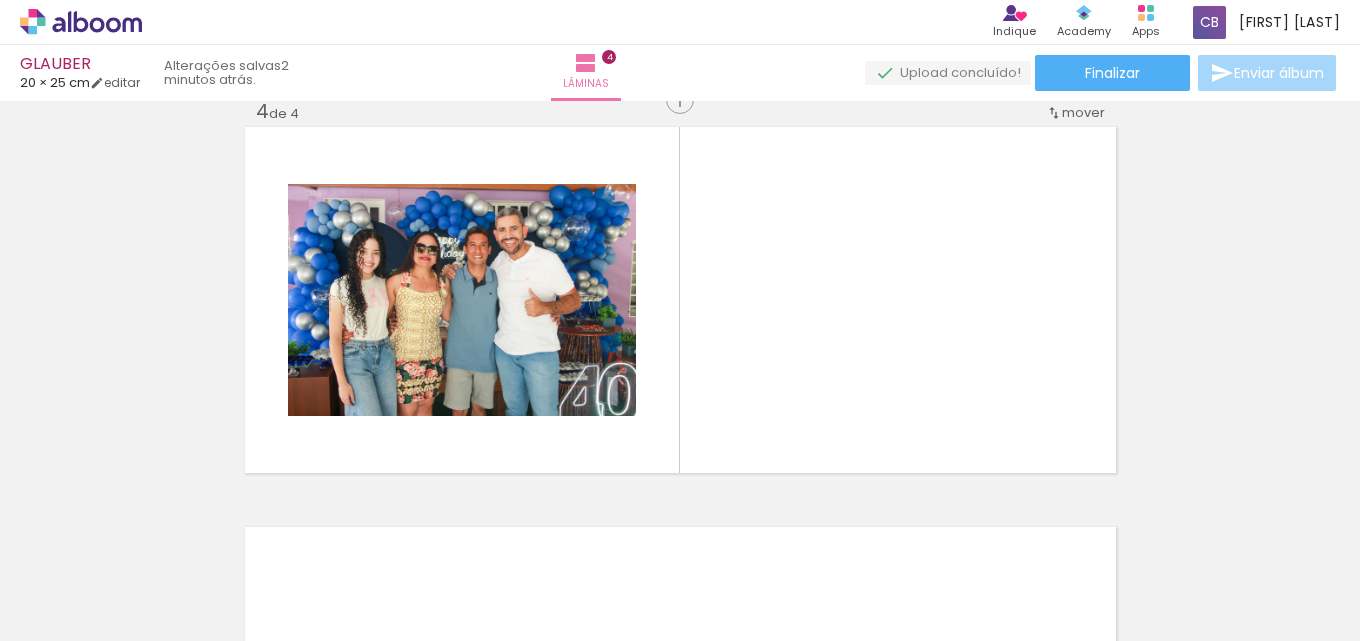 scroll, scrollTop: 1226, scrollLeft: 0, axis: vertical 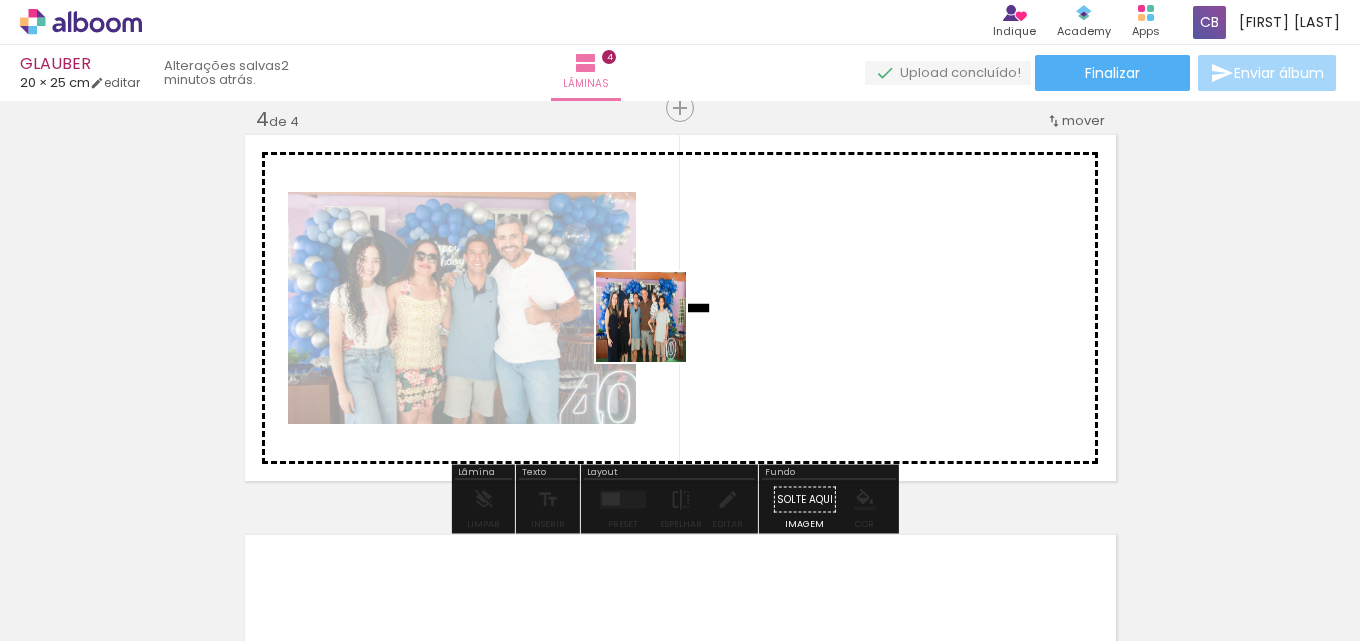 drag, startPoint x: 529, startPoint y: 553, endPoint x: 661, endPoint y: 498, distance: 143 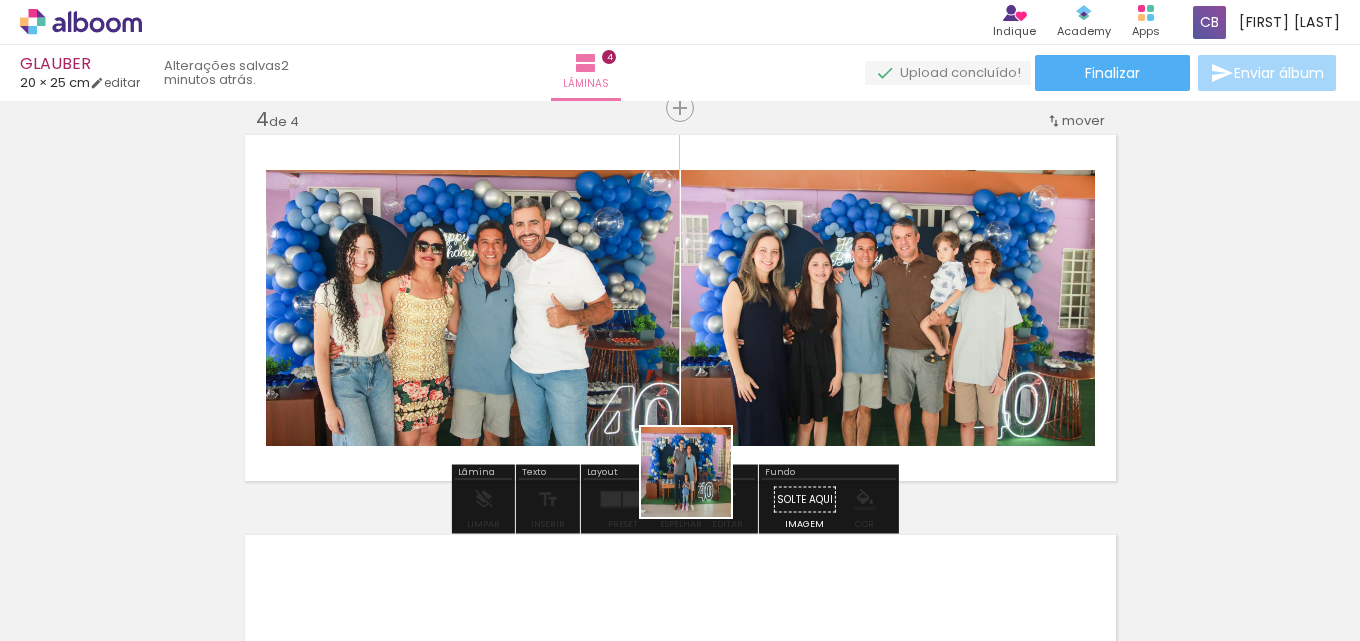 drag, startPoint x: 654, startPoint y: 581, endPoint x: 848, endPoint y: 419, distance: 252.74493 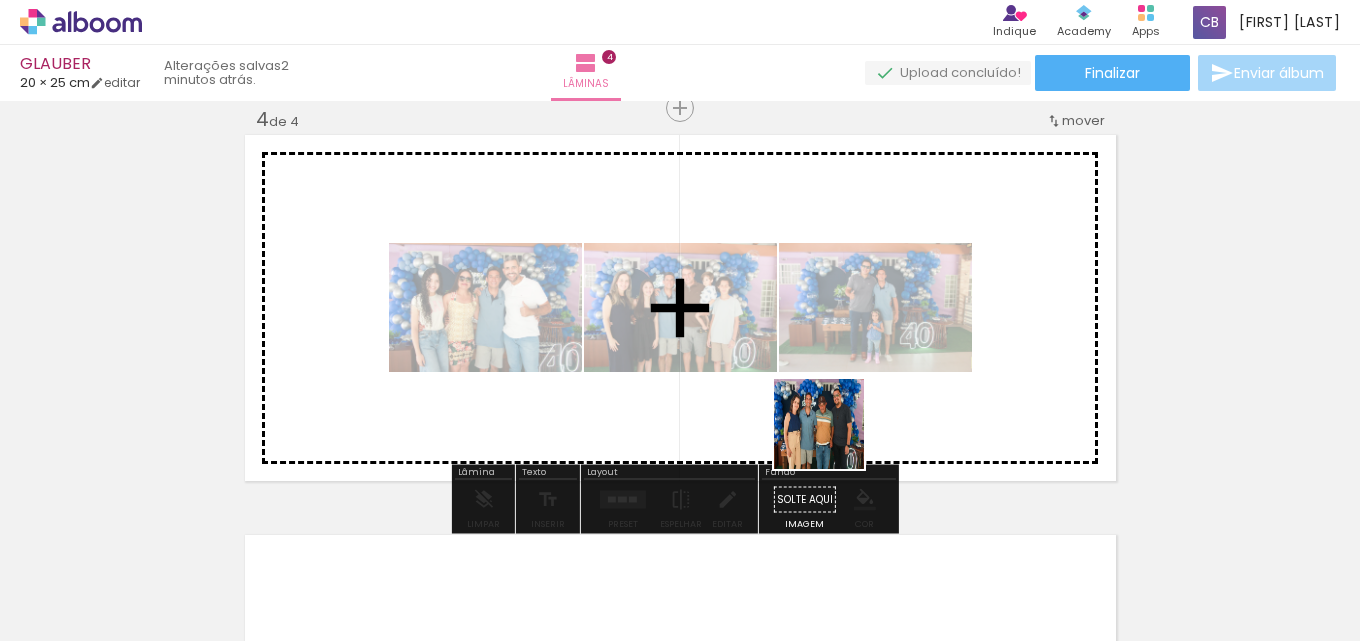 drag, startPoint x: 765, startPoint y: 560, endPoint x: 887, endPoint y: 433, distance: 176.10509 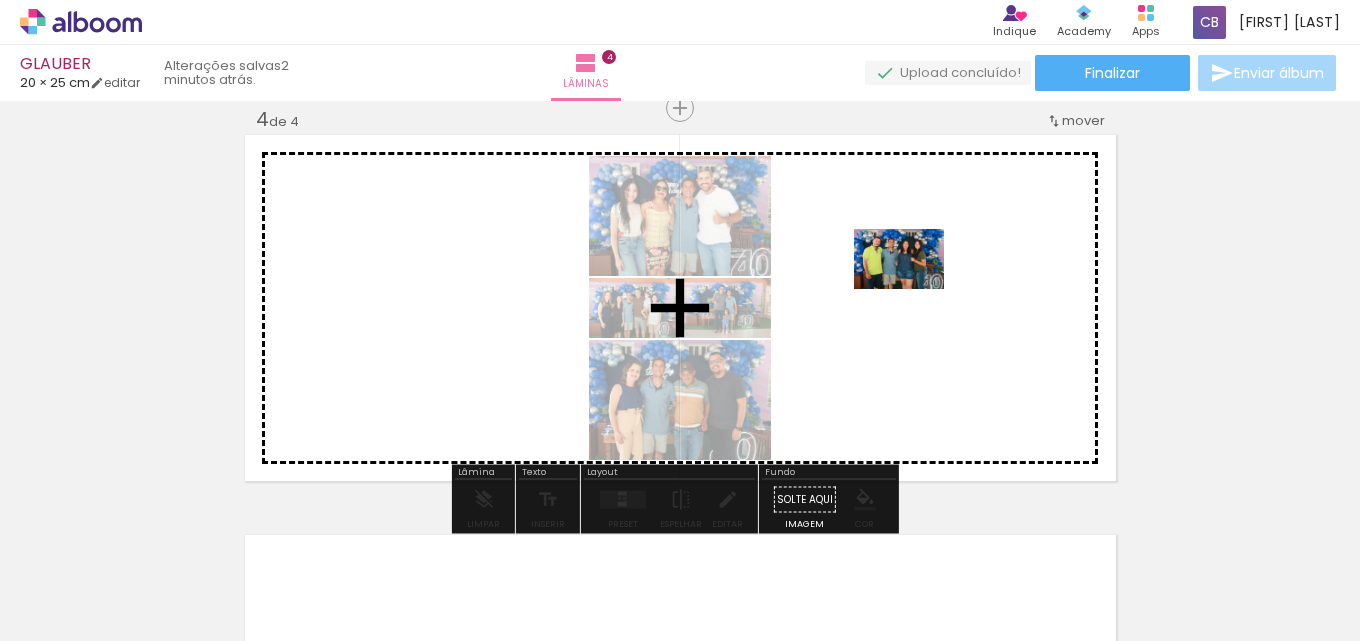 drag, startPoint x: 859, startPoint y: 570, endPoint x: 914, endPoint y: 289, distance: 286.33197 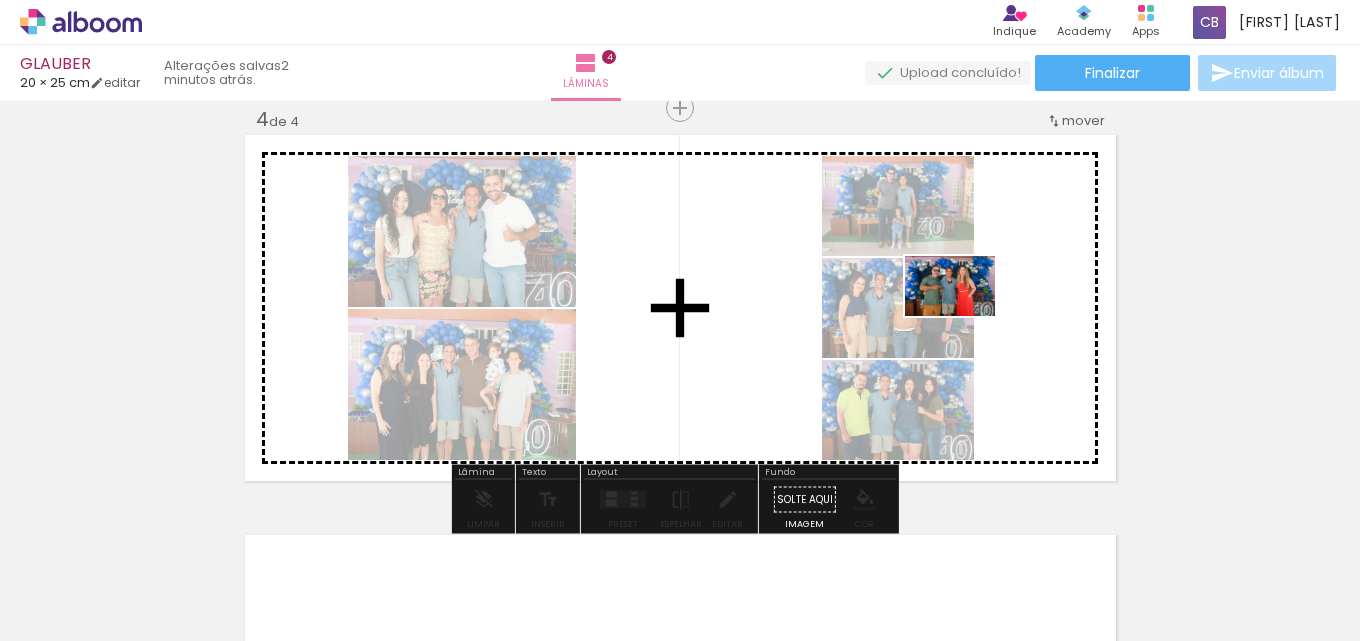 drag, startPoint x: 970, startPoint y: 587, endPoint x: 960, endPoint y: 292, distance: 295.16943 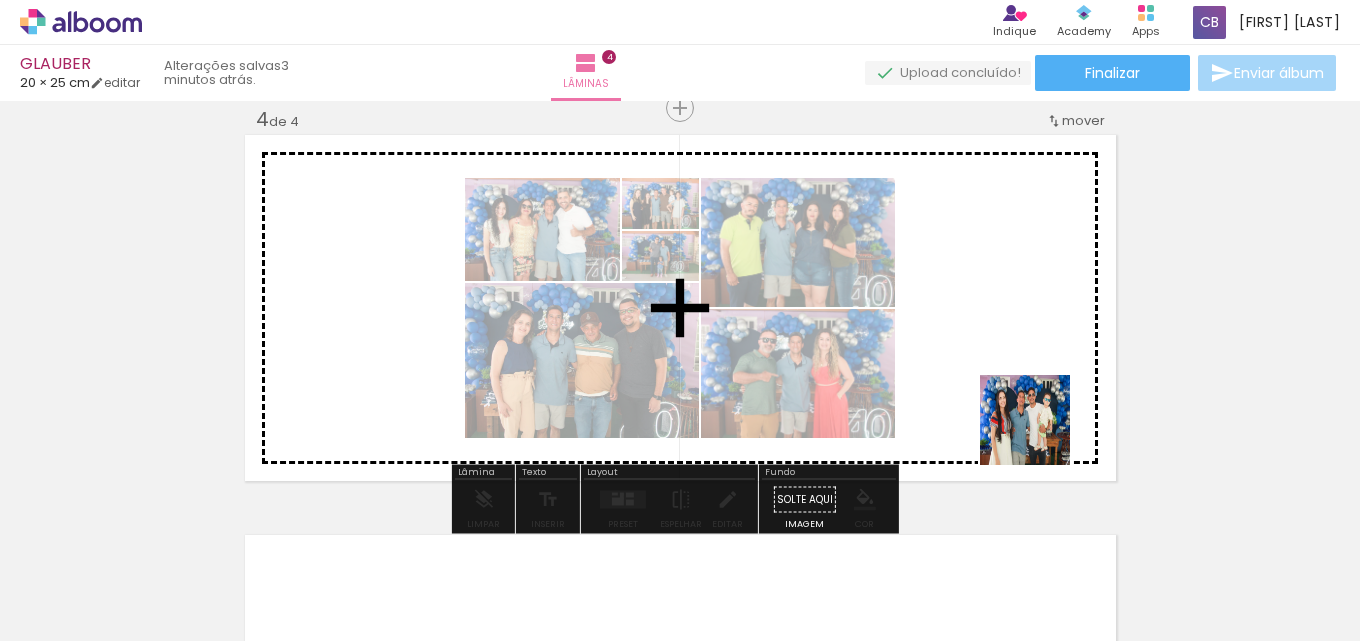 drag, startPoint x: 1073, startPoint y: 593, endPoint x: 885, endPoint y: 472, distance: 223.57326 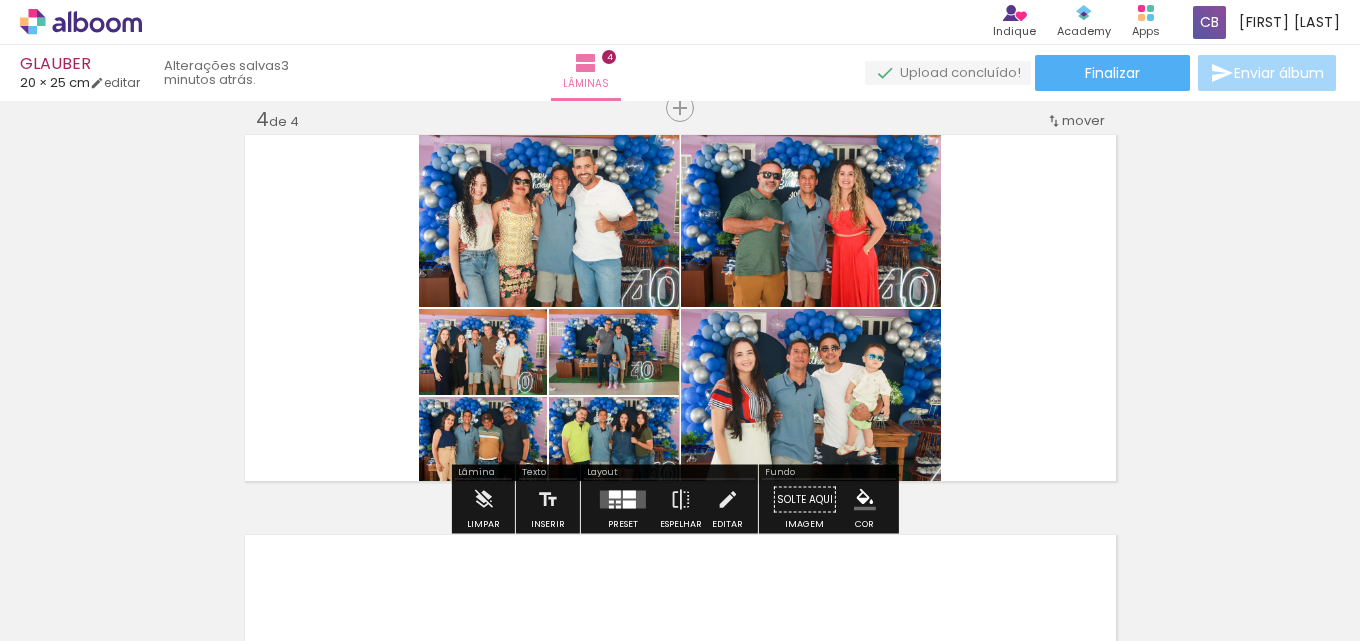 click at bounding box center (629, 505) 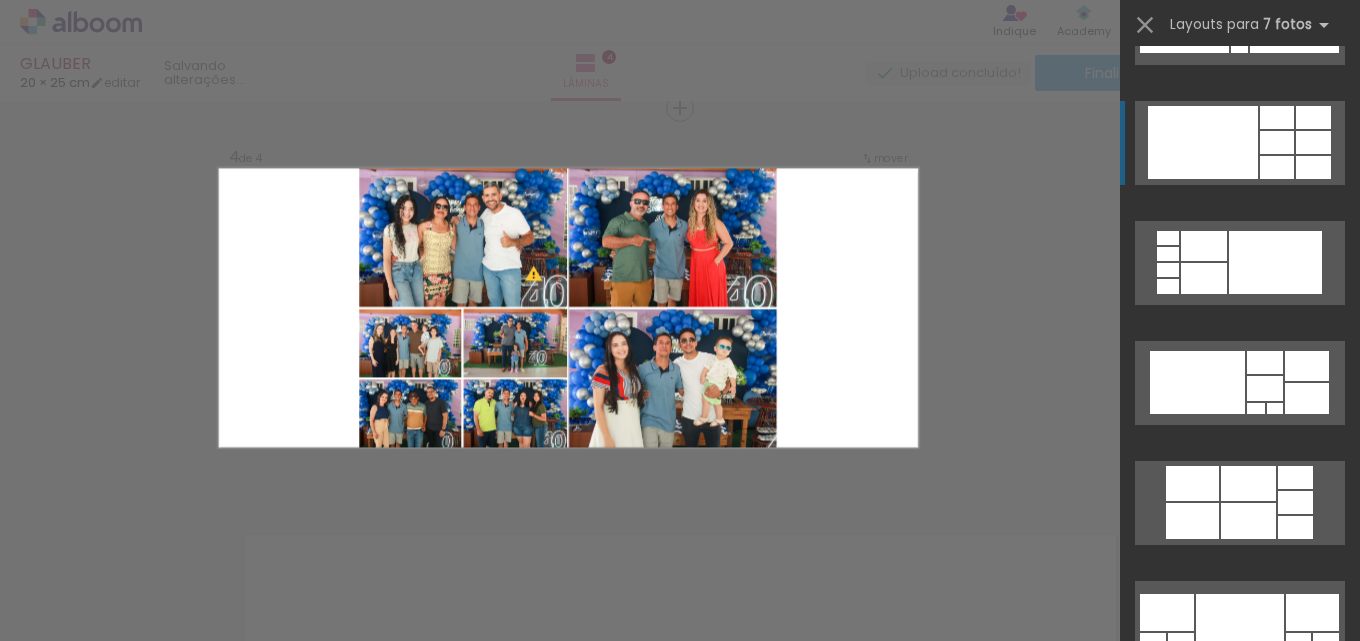 scroll, scrollTop: 1500, scrollLeft: 0, axis: vertical 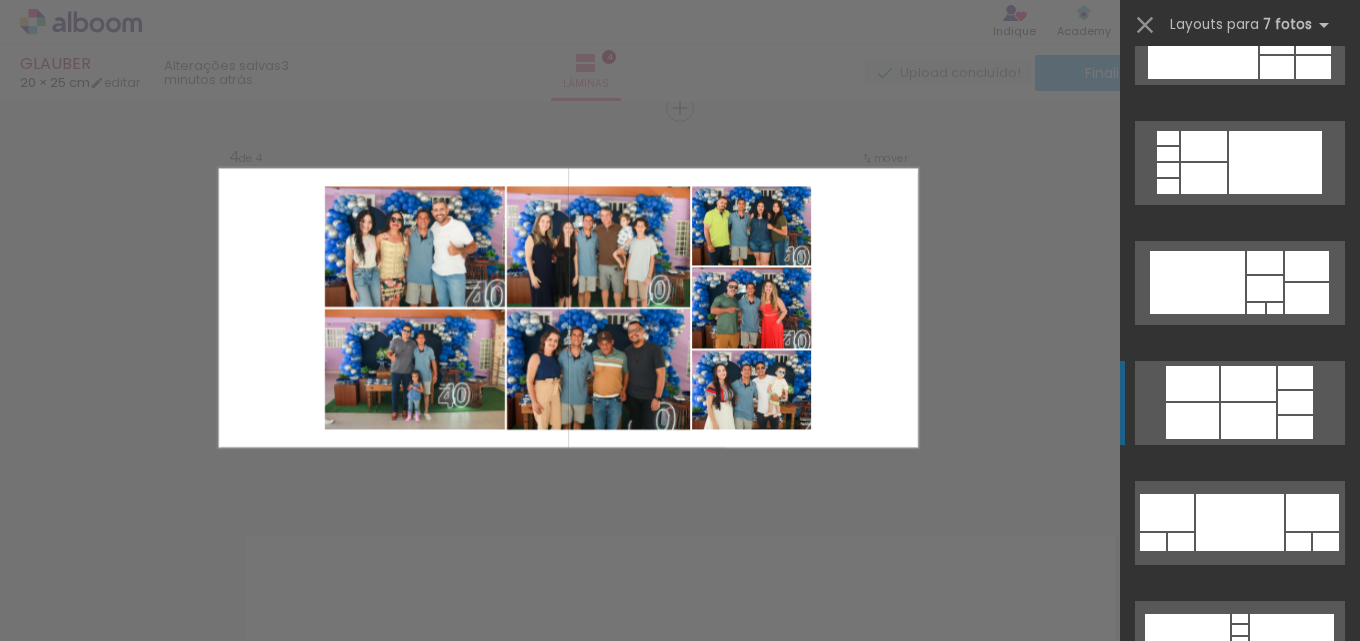 click at bounding box center [1248, 383] 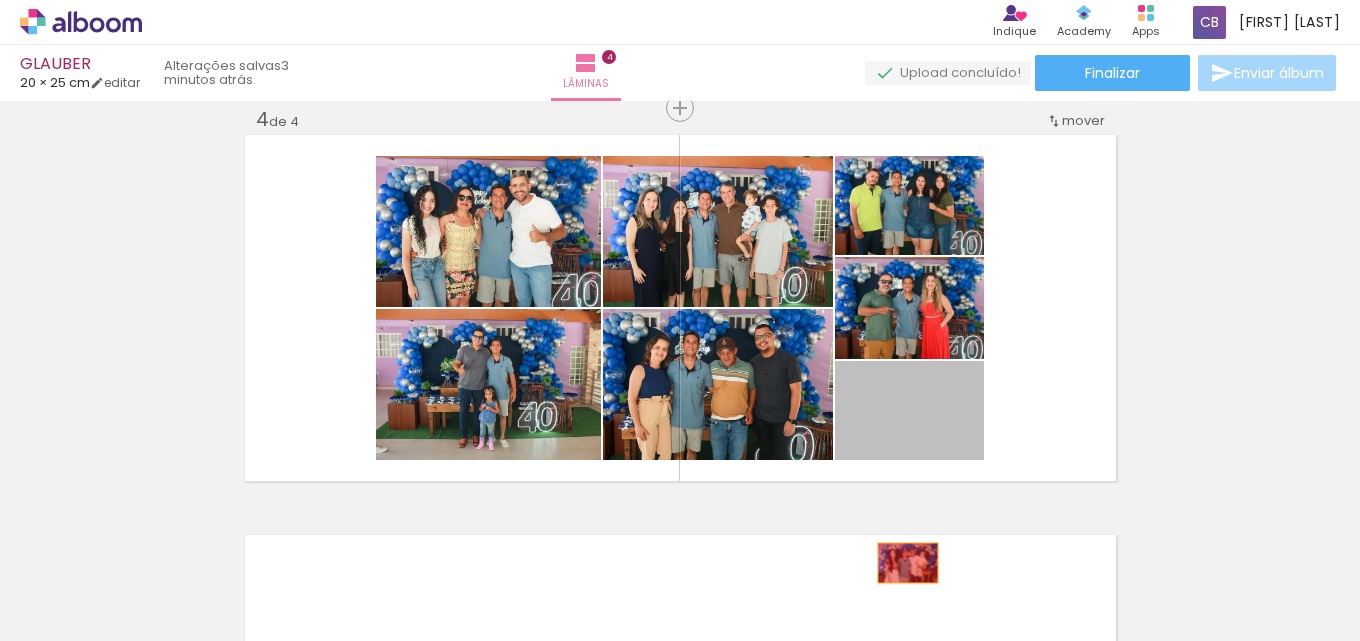 drag, startPoint x: 935, startPoint y: 417, endPoint x: 896, endPoint y: 576, distance: 163.71317 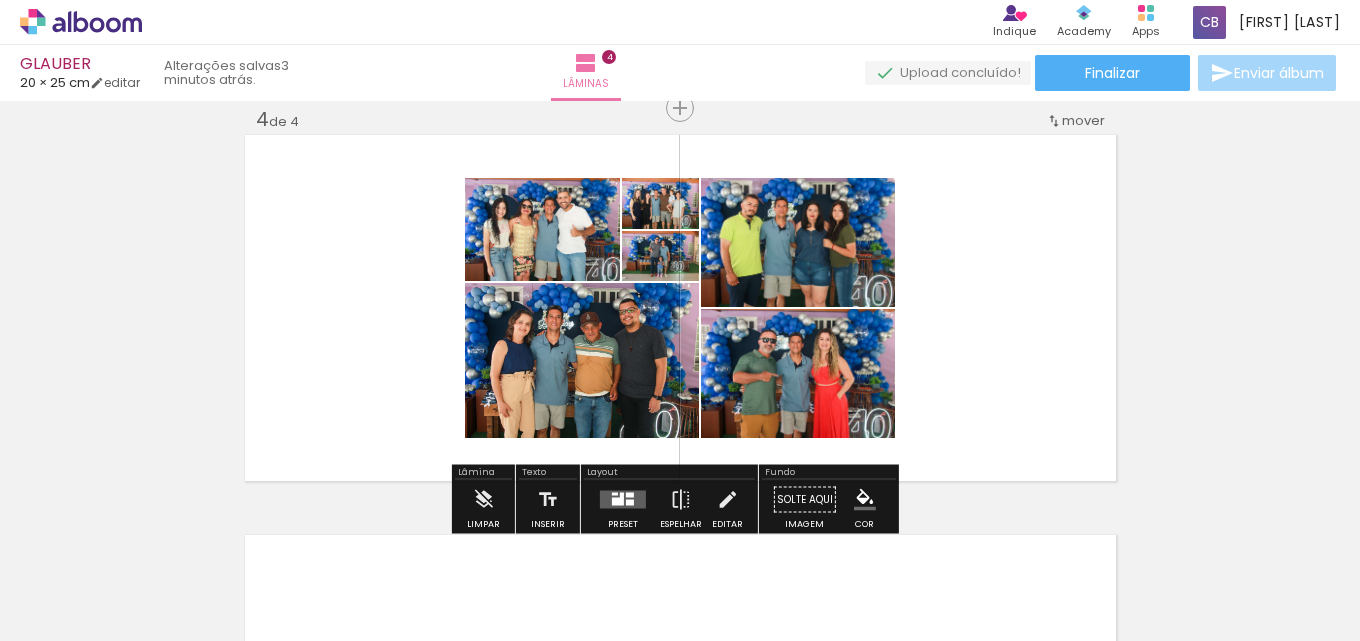 click at bounding box center (630, 503) 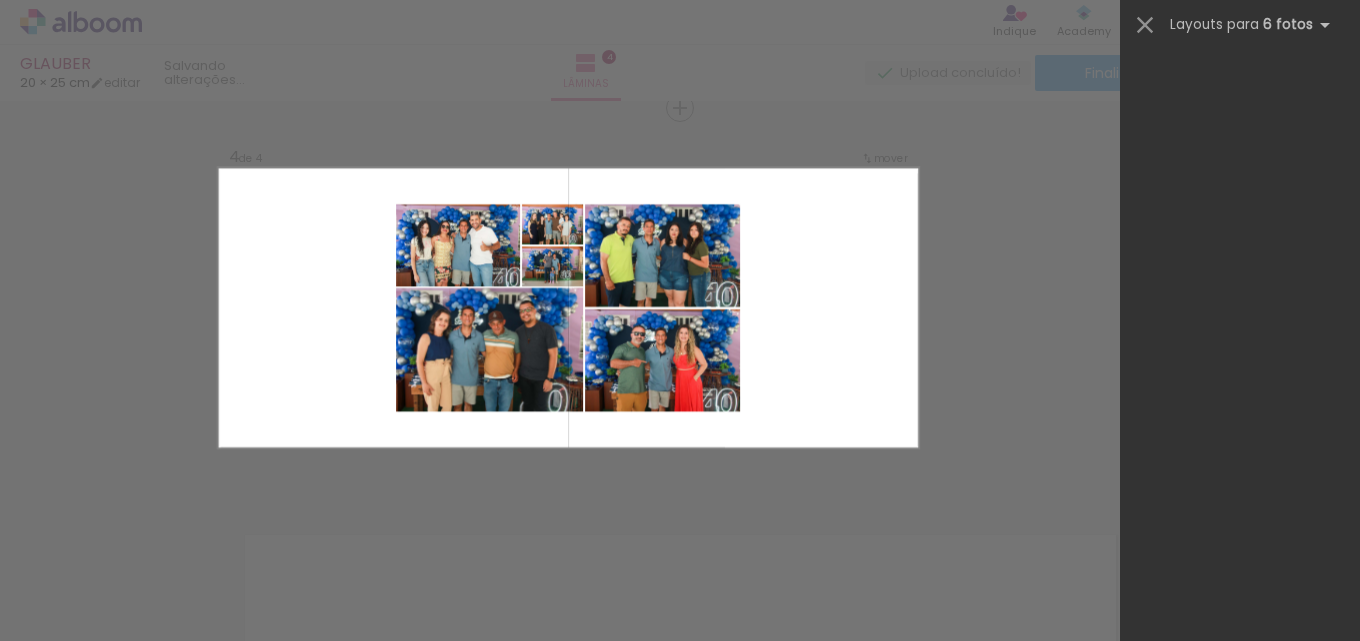 scroll, scrollTop: 0, scrollLeft: 0, axis: both 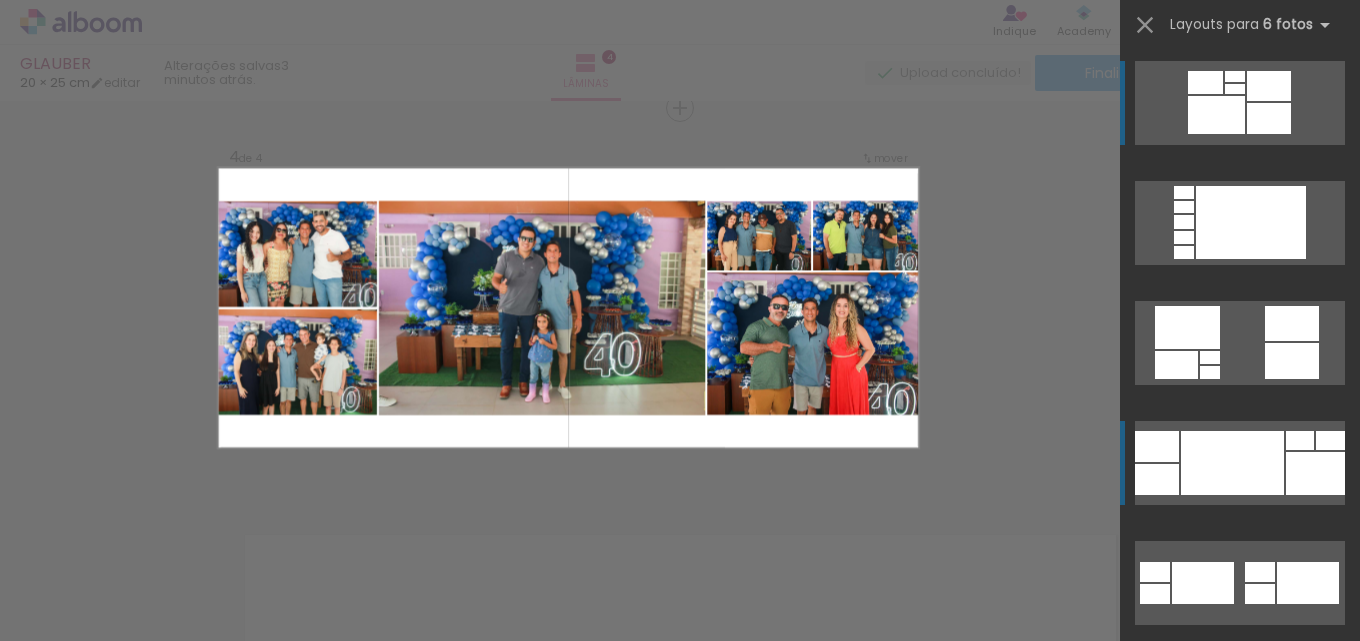 click at bounding box center (1232, 463) 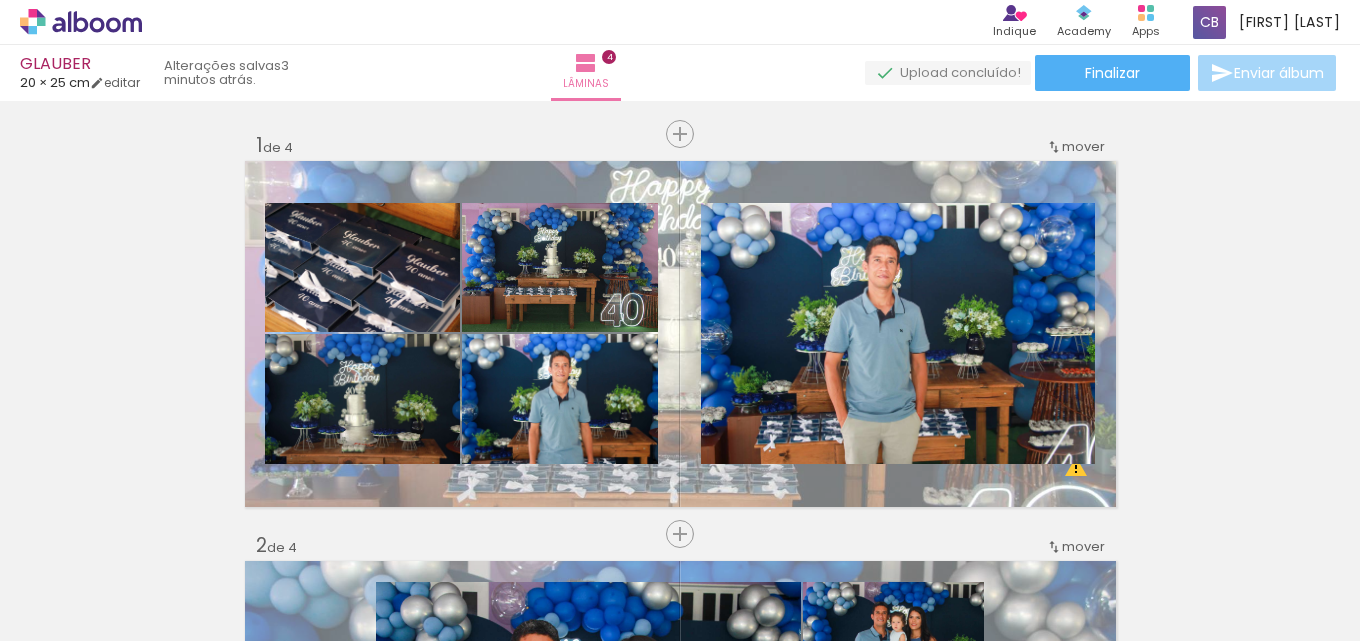 scroll, scrollTop: 0, scrollLeft: 0, axis: both 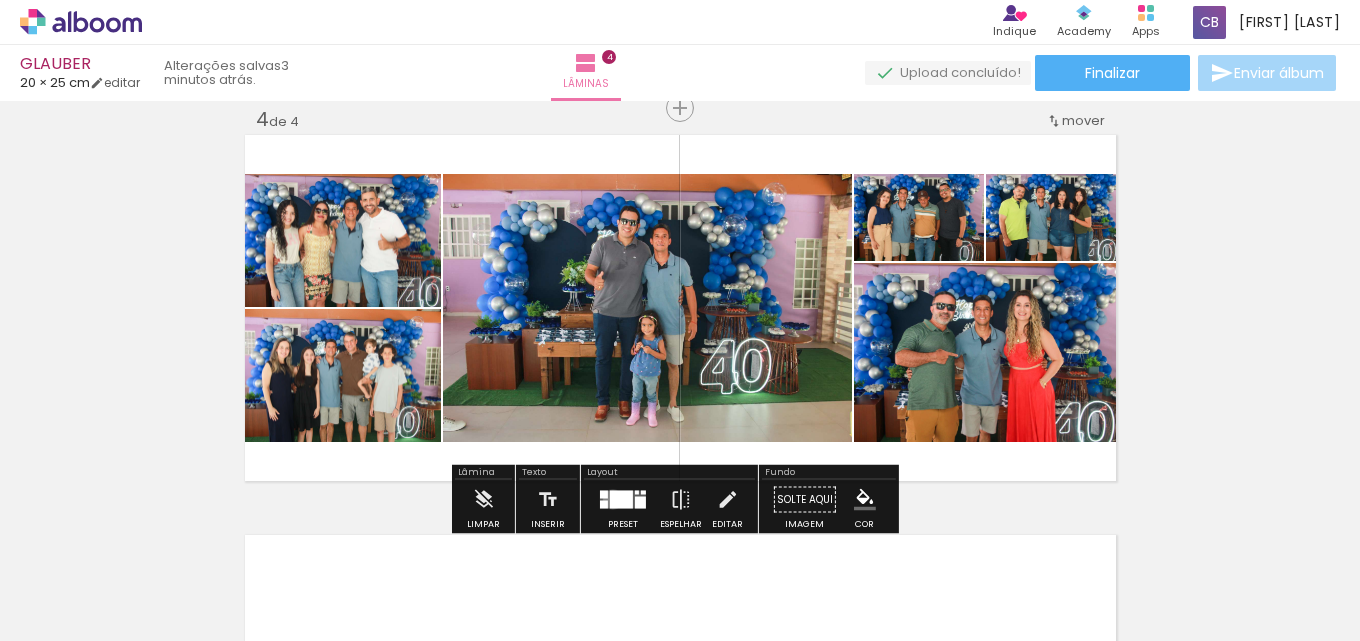 click at bounding box center [621, 500] 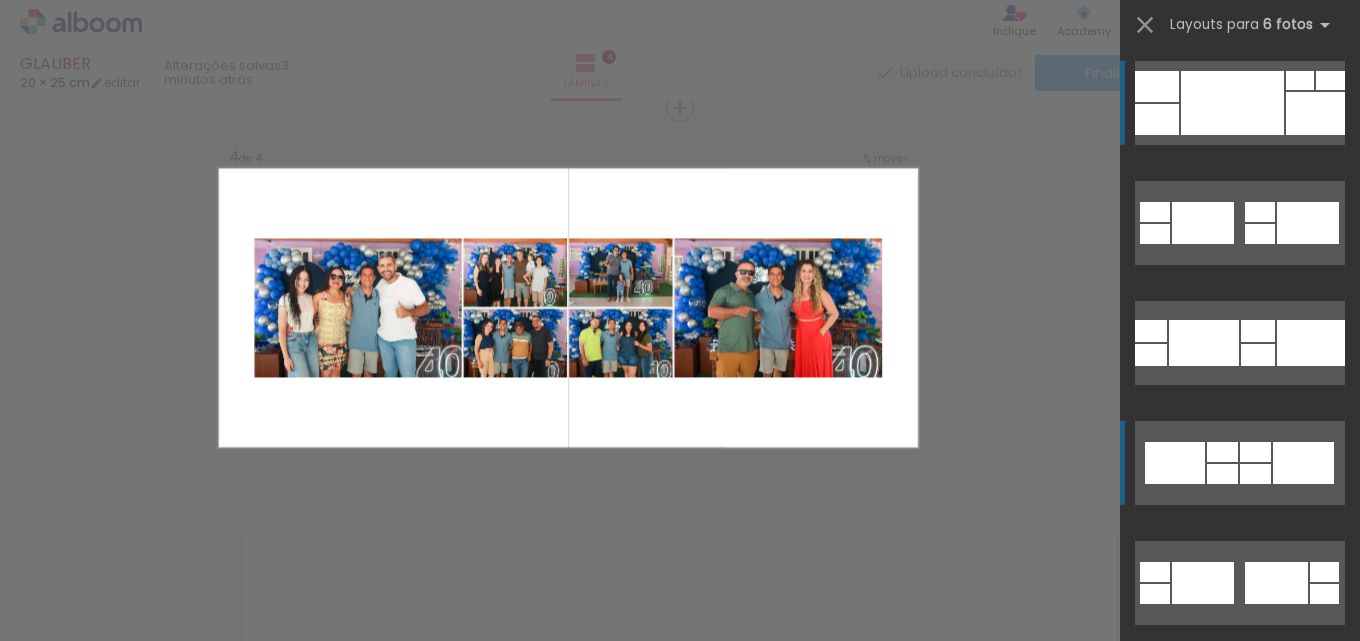 scroll, scrollTop: 660, scrollLeft: 0, axis: vertical 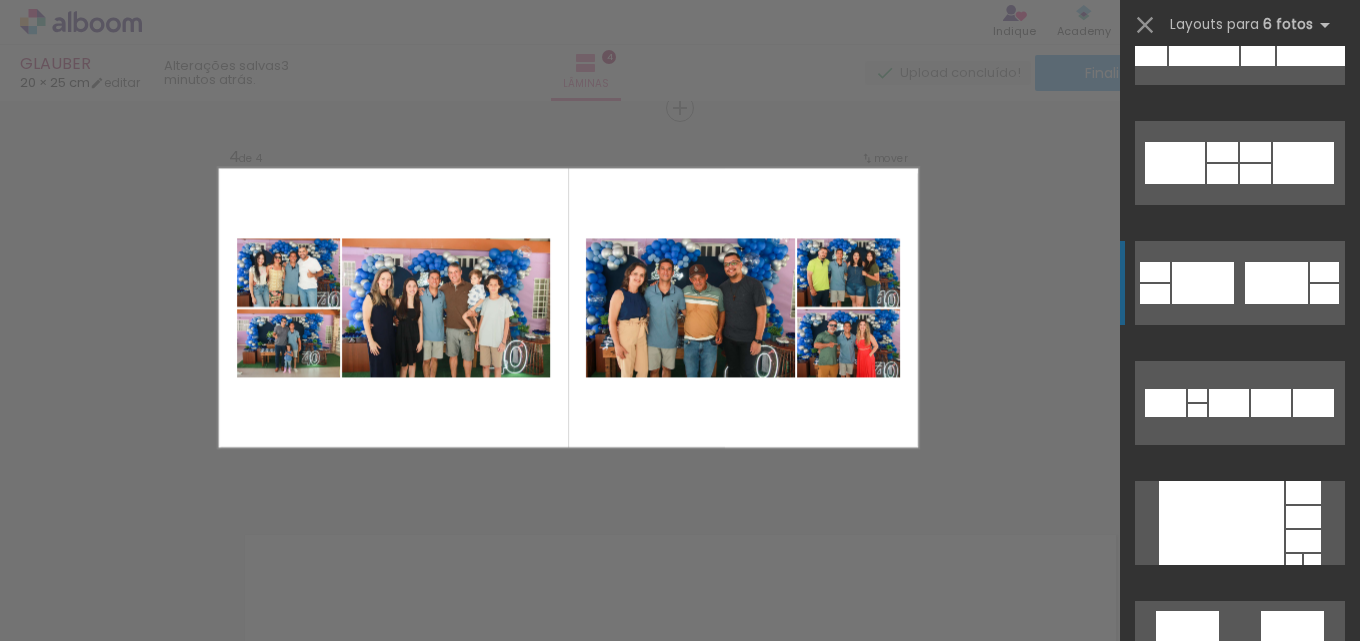 click at bounding box center [1184, -423] 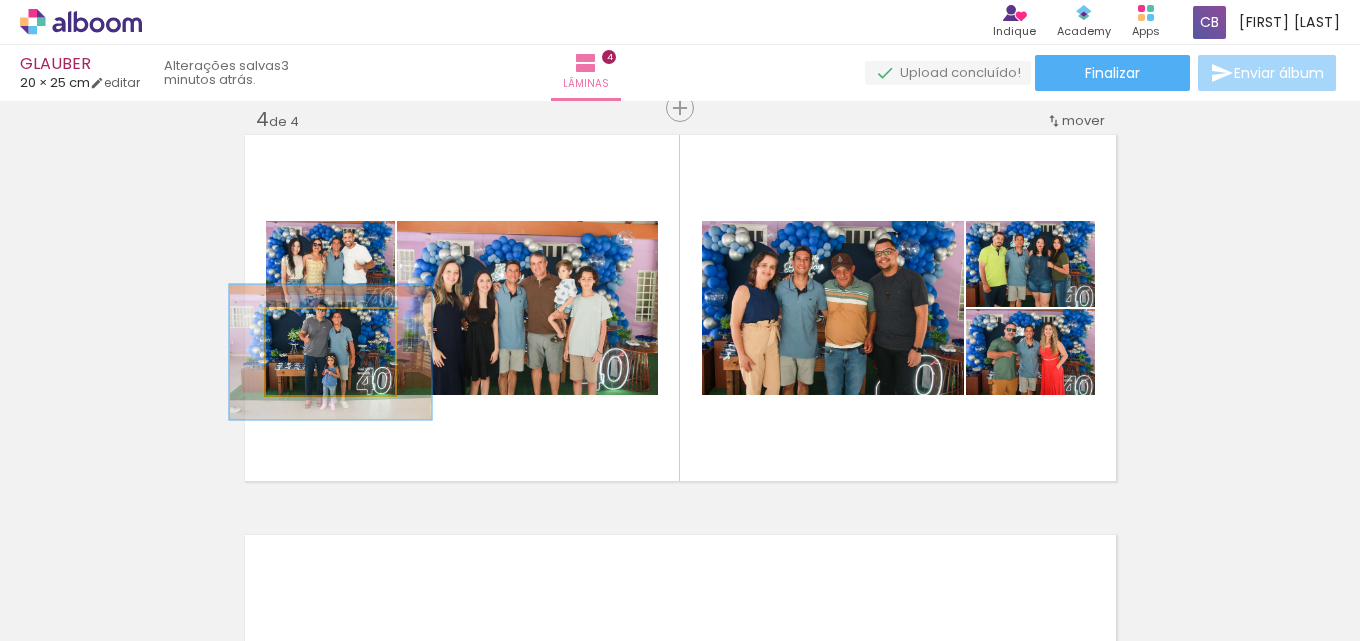 drag, startPoint x: 299, startPoint y: 331, endPoint x: 328, endPoint y: 339, distance: 30.083218 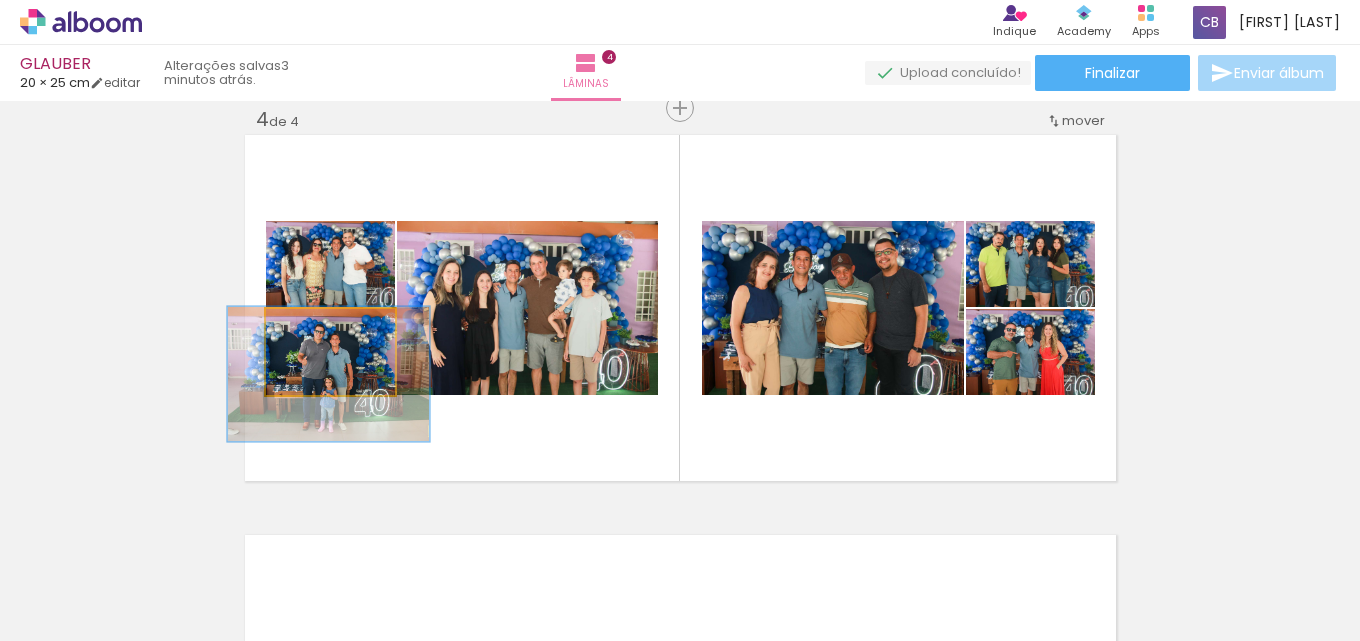 drag, startPoint x: 370, startPoint y: 370, endPoint x: 368, endPoint y: 387, distance: 17.117243 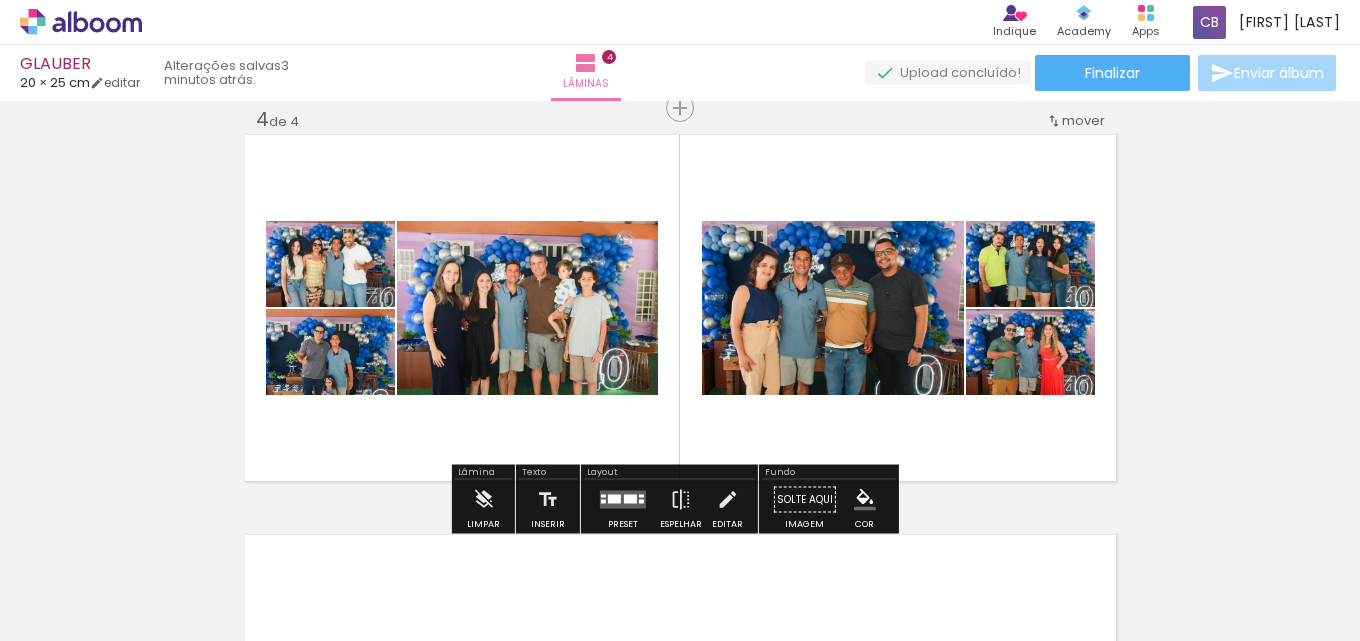 click at bounding box center [329, 273] 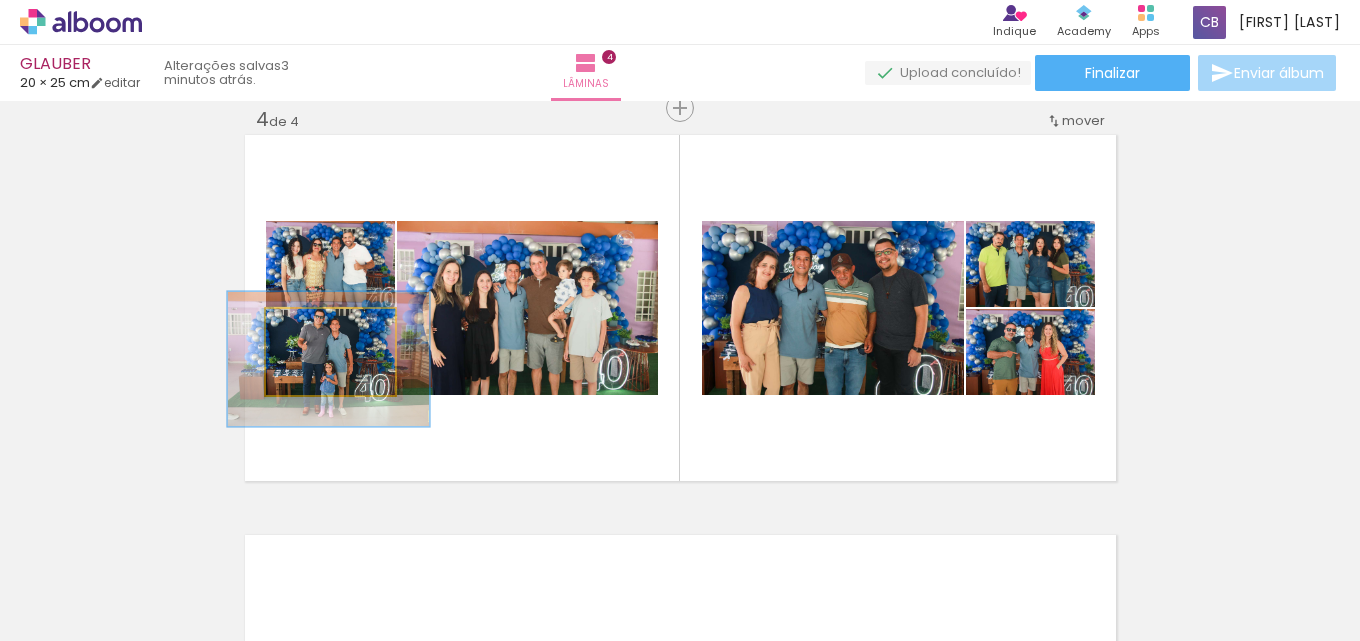 drag, startPoint x: 364, startPoint y: 364, endPoint x: 364, endPoint y: 349, distance: 15 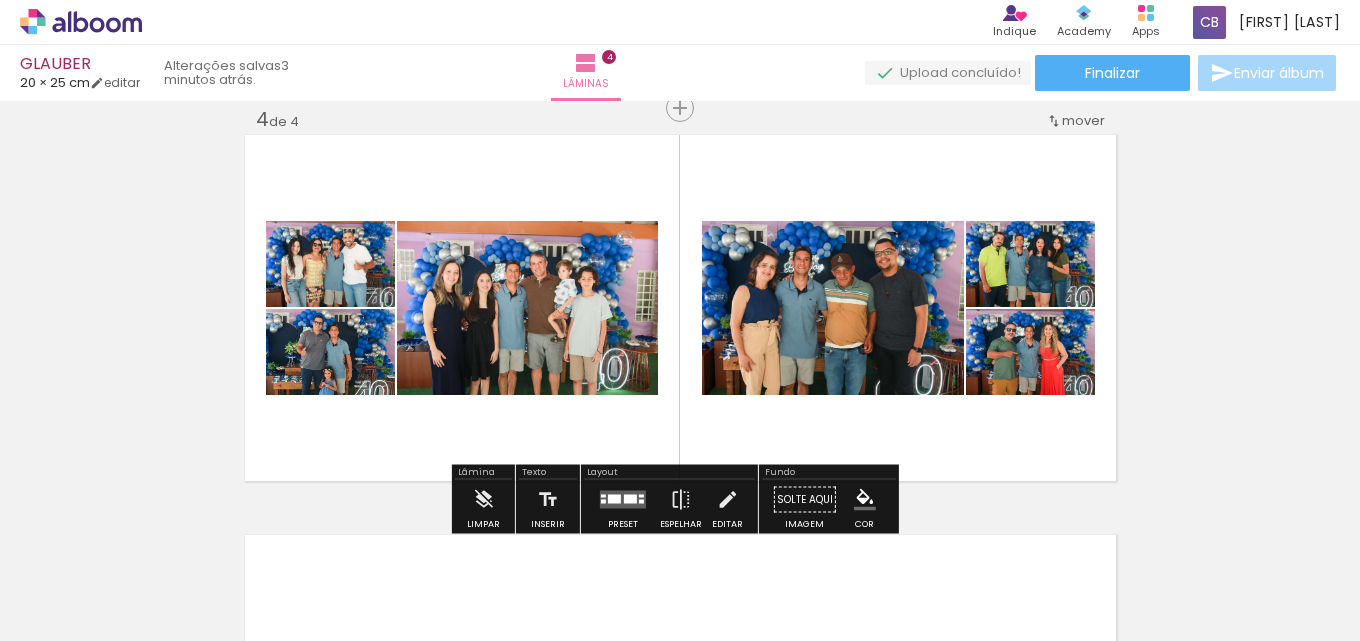 click at bounding box center (680, 308) 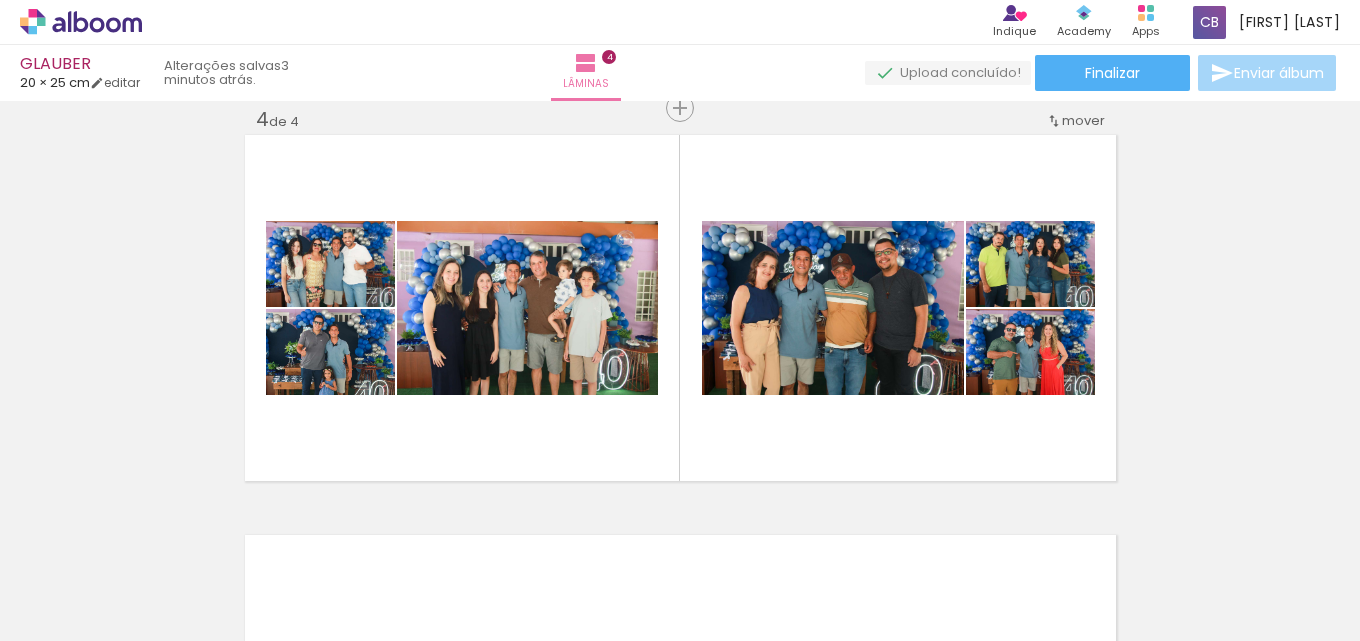 scroll, scrollTop: 0, scrollLeft: 0, axis: both 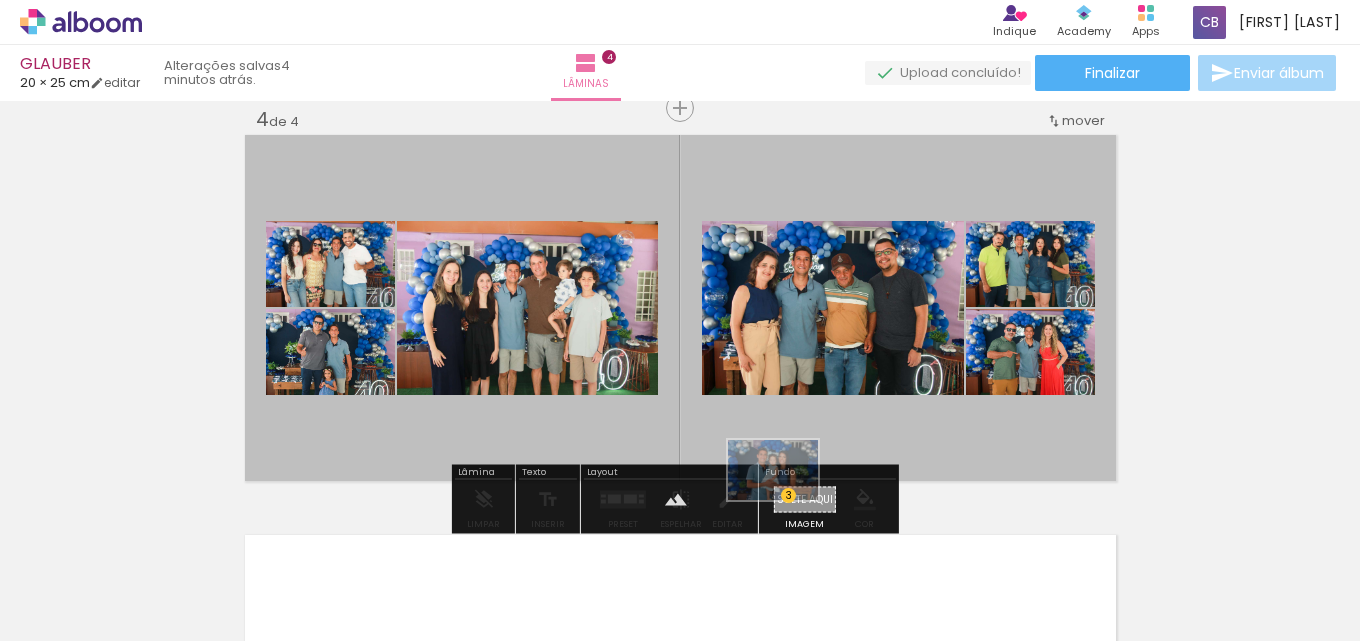 drag, startPoint x: 220, startPoint y: 598, endPoint x: 788, endPoint y: 500, distance: 576.3922 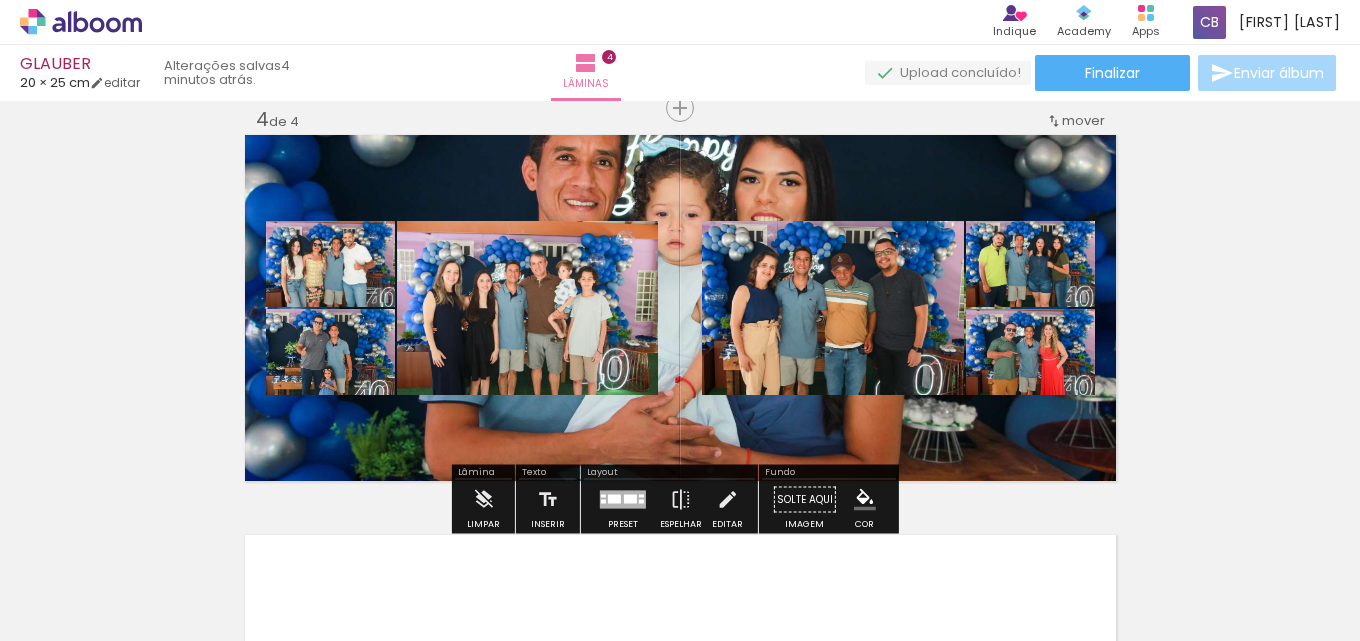 click at bounding box center [680, 308] 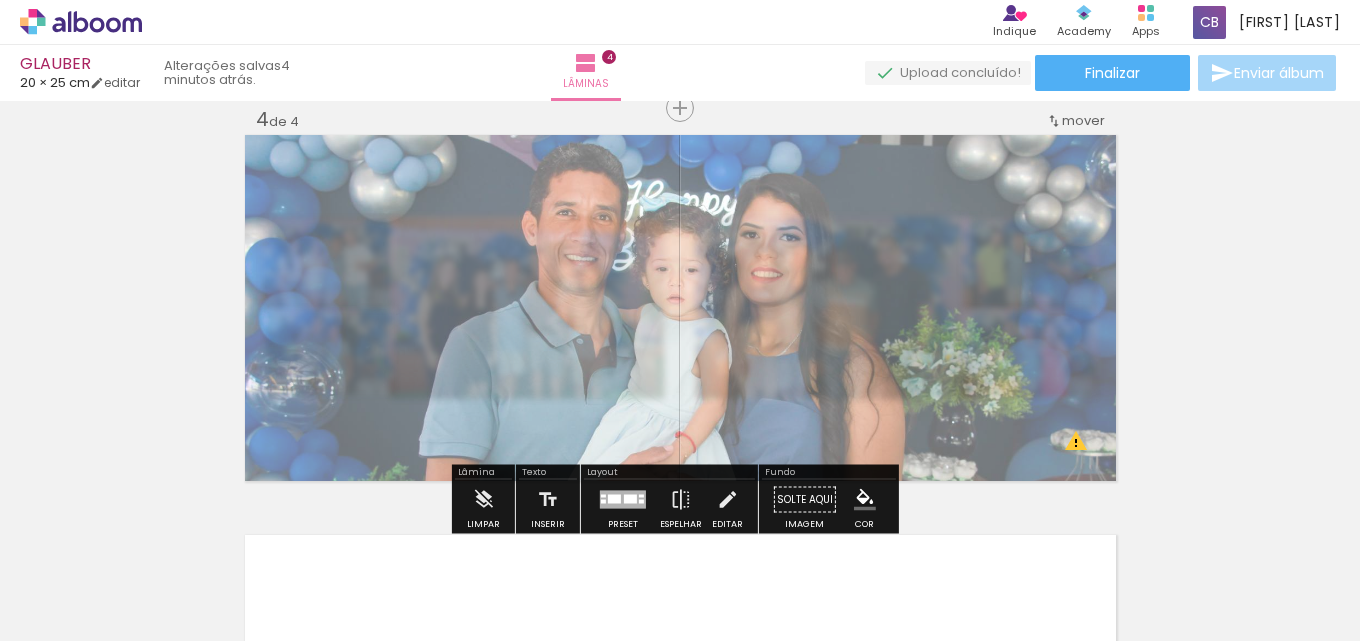 drag, startPoint x: 520, startPoint y: 187, endPoint x: 485, endPoint y: 188, distance: 35.014282 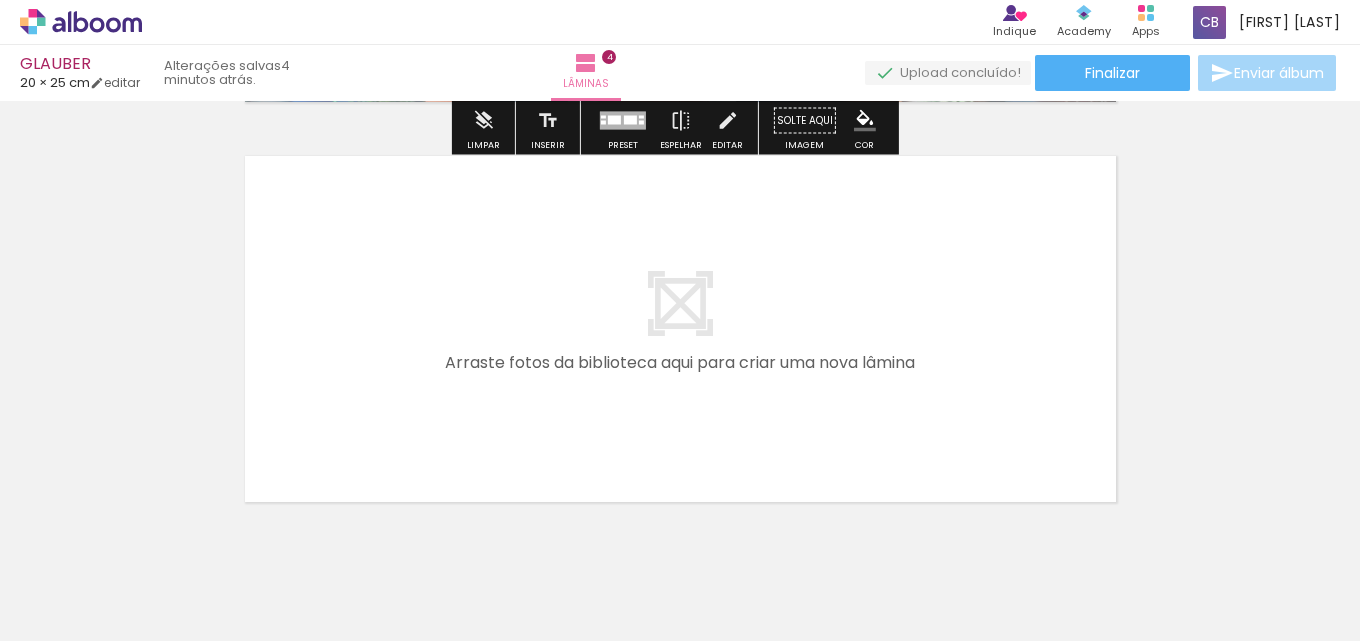 scroll, scrollTop: 1663, scrollLeft: 0, axis: vertical 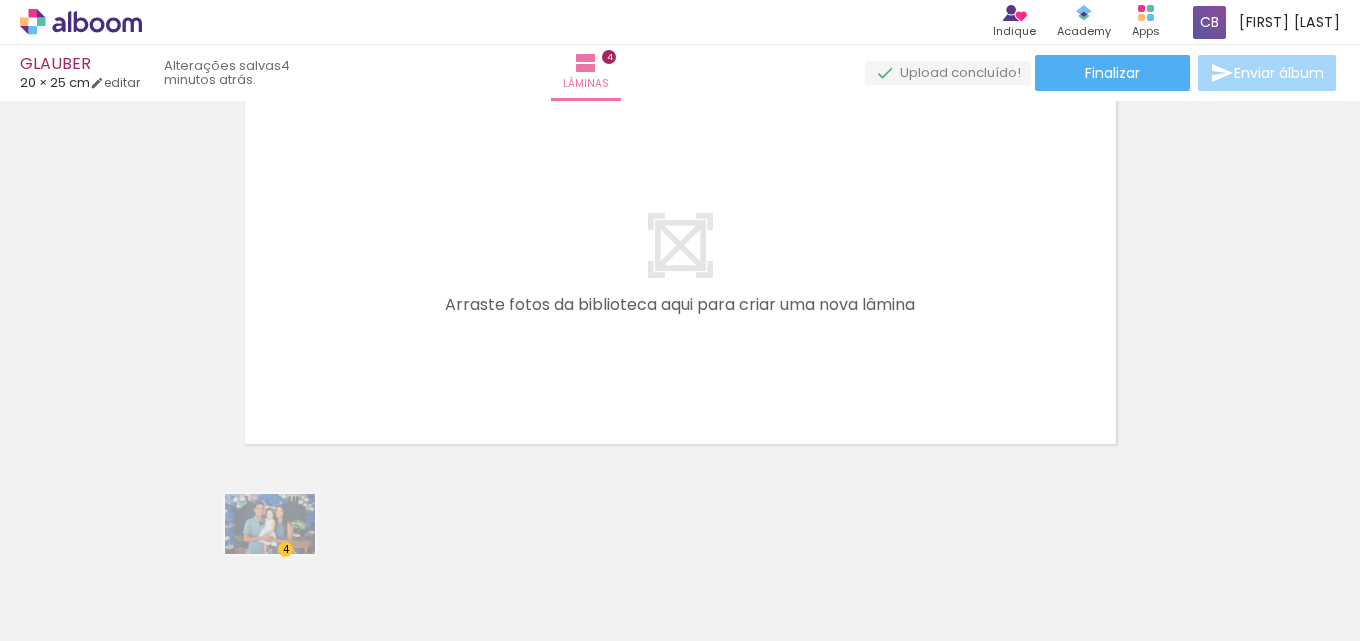 drag, startPoint x: 221, startPoint y: 591, endPoint x: 213, endPoint y: 584, distance: 10.630146 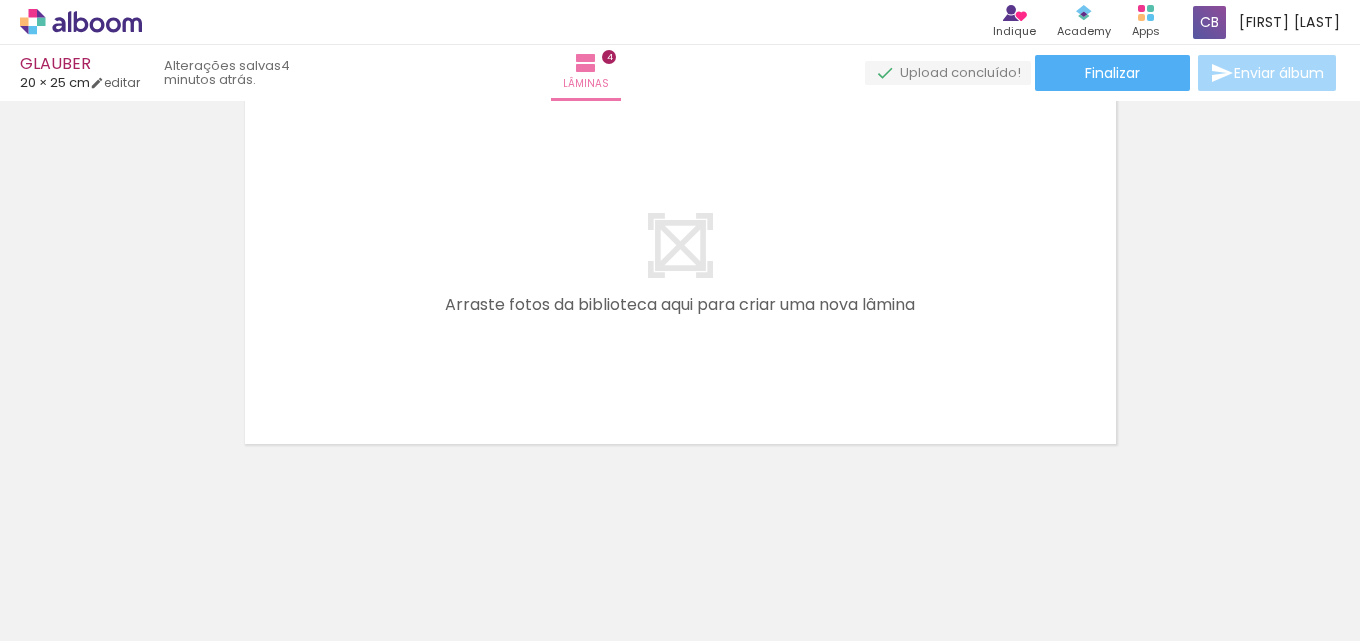 scroll, scrollTop: 0, scrollLeft: 1269, axis: horizontal 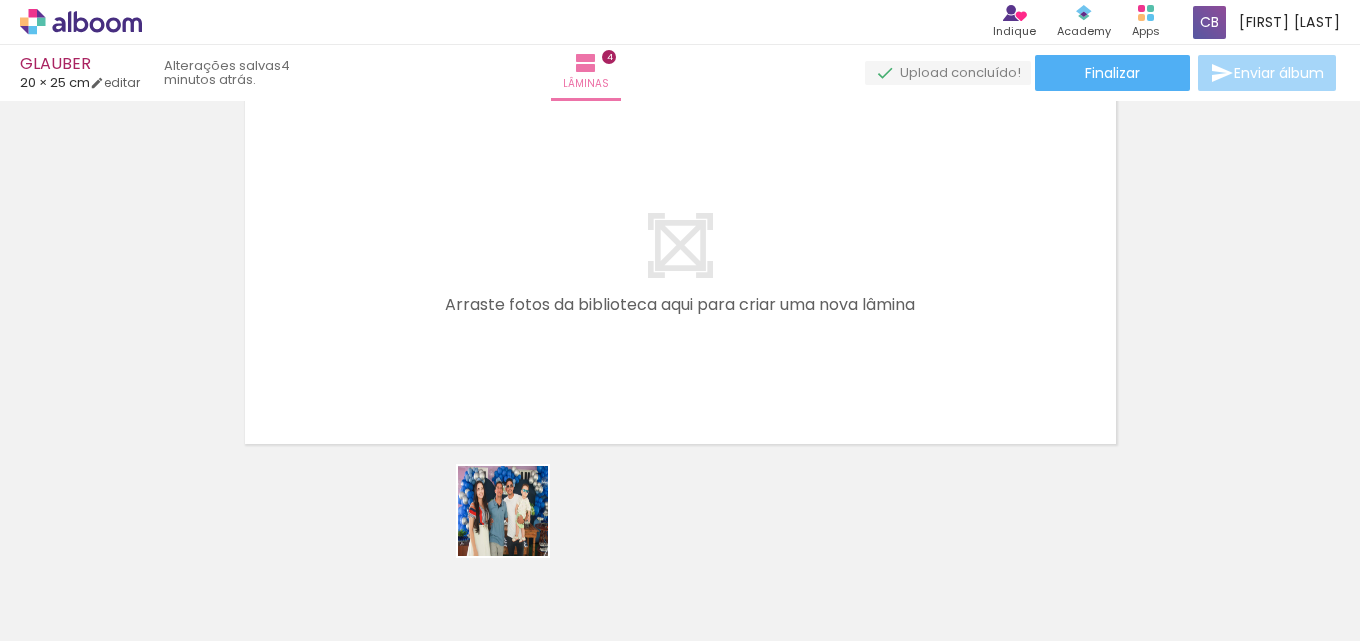 drag, startPoint x: 513, startPoint y: 584, endPoint x: 596, endPoint y: 375, distance: 224.87775 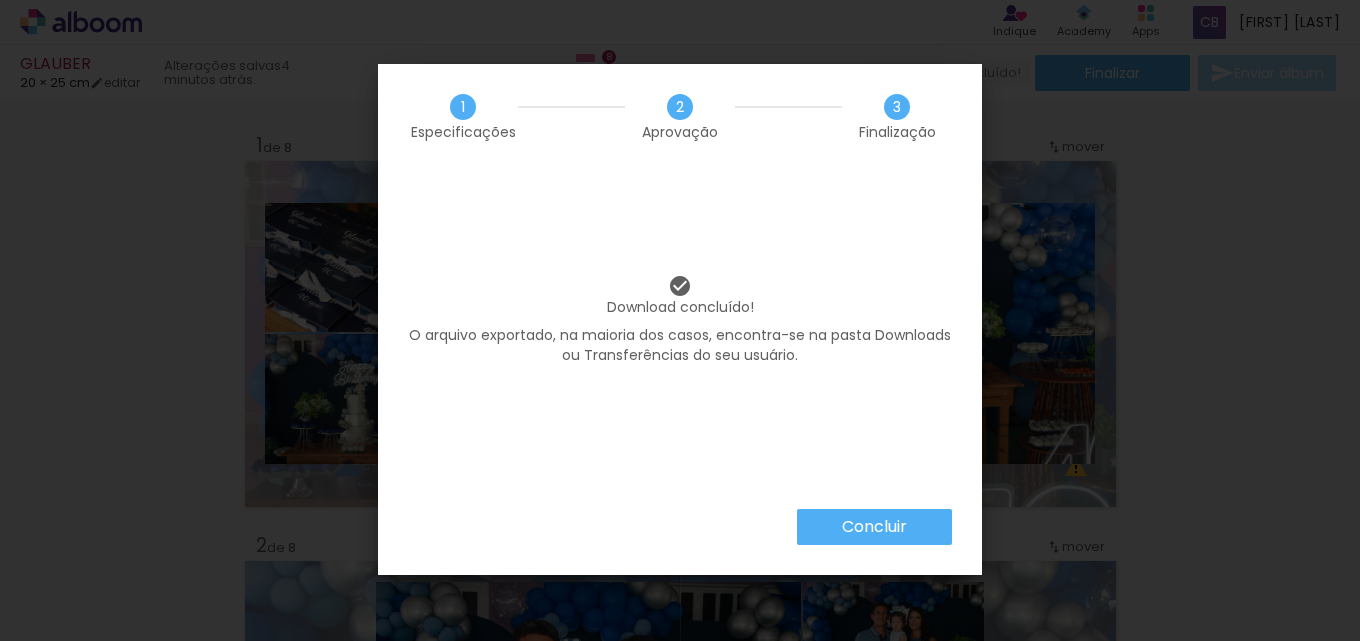 scroll, scrollTop: 0, scrollLeft: 0, axis: both 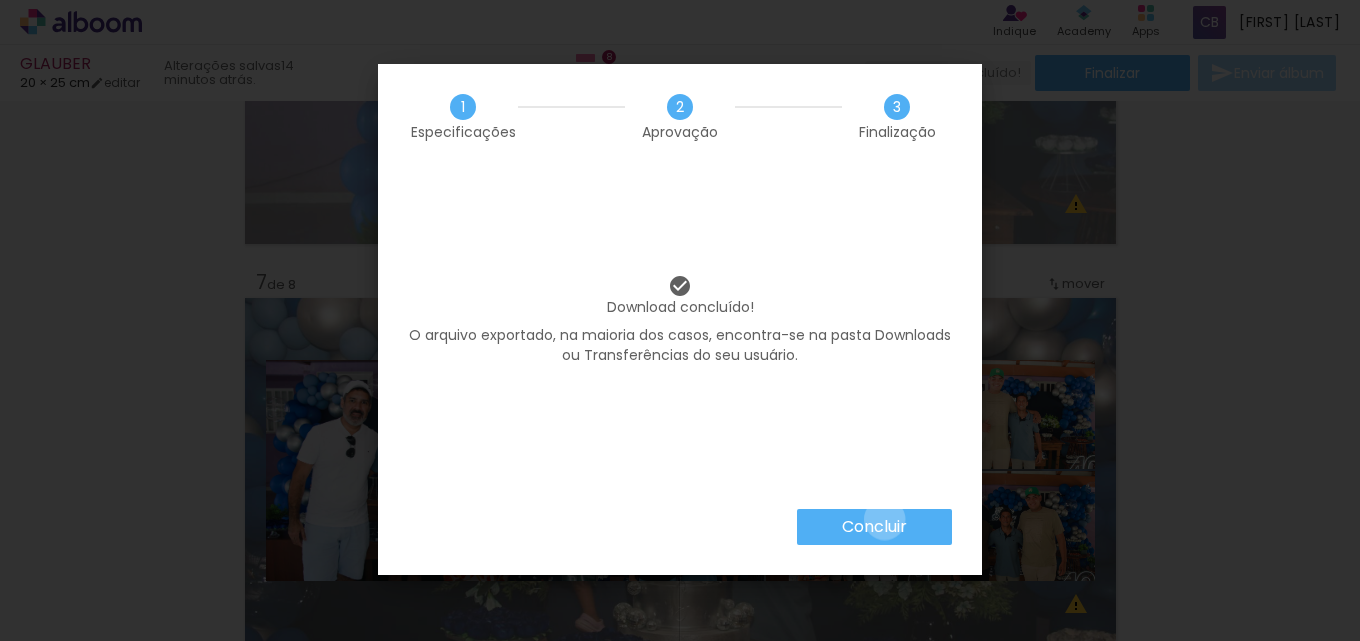 click on "Concluir" at bounding box center [0, 0] 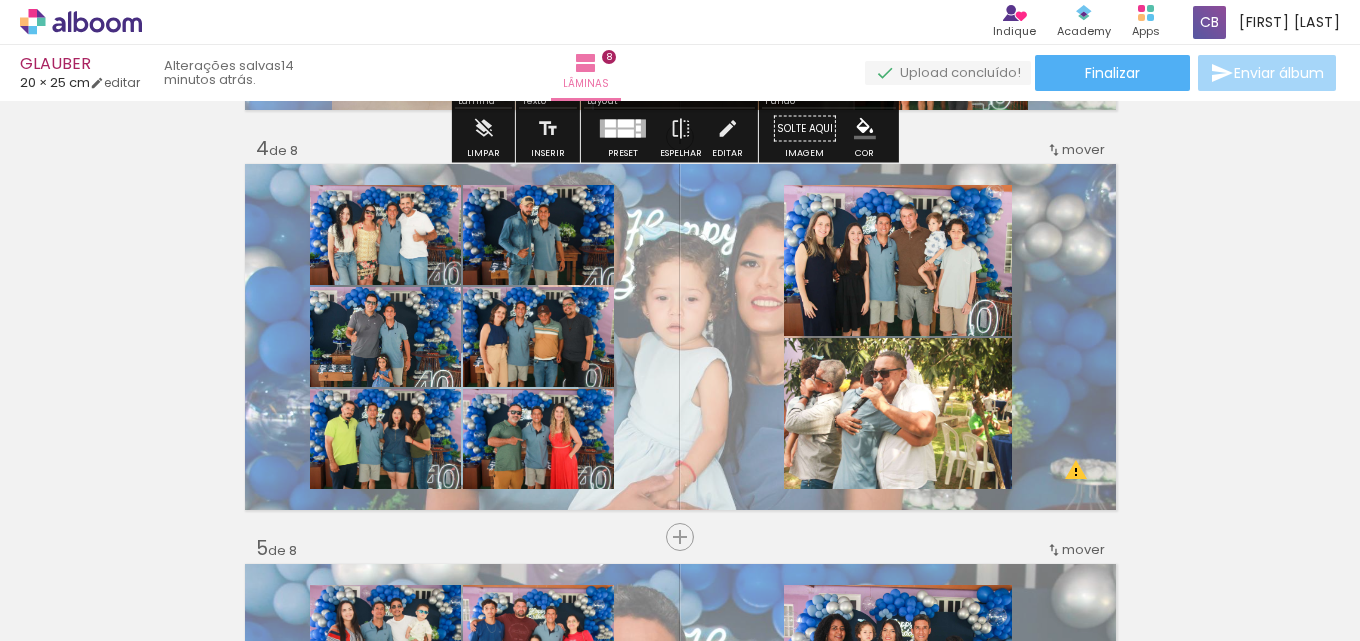 scroll, scrollTop: 963, scrollLeft: 0, axis: vertical 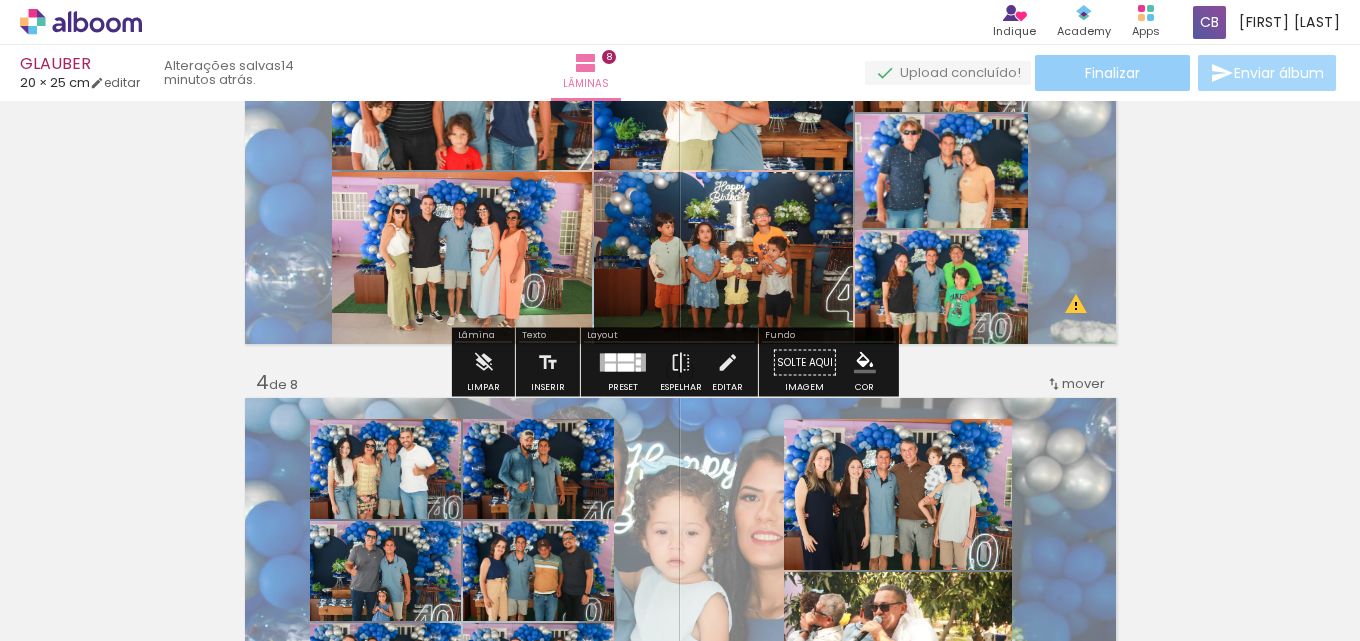 click on "Finalizar" 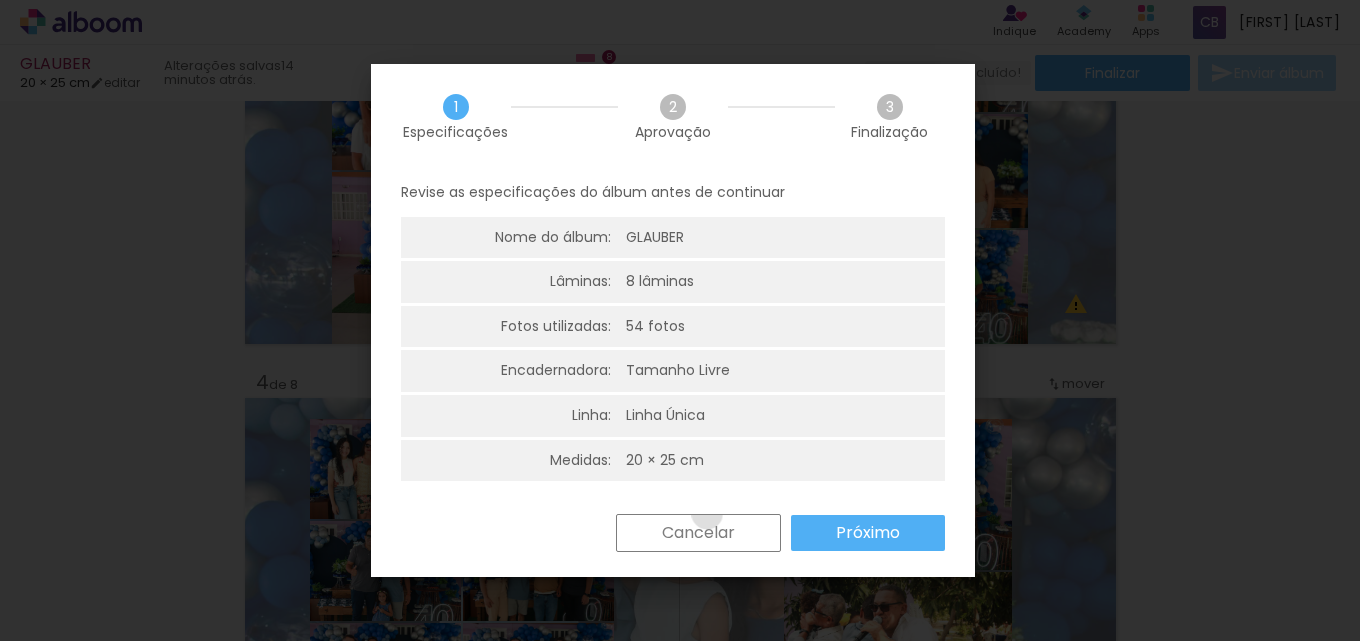 click on "Cancelar" at bounding box center (698, 533) 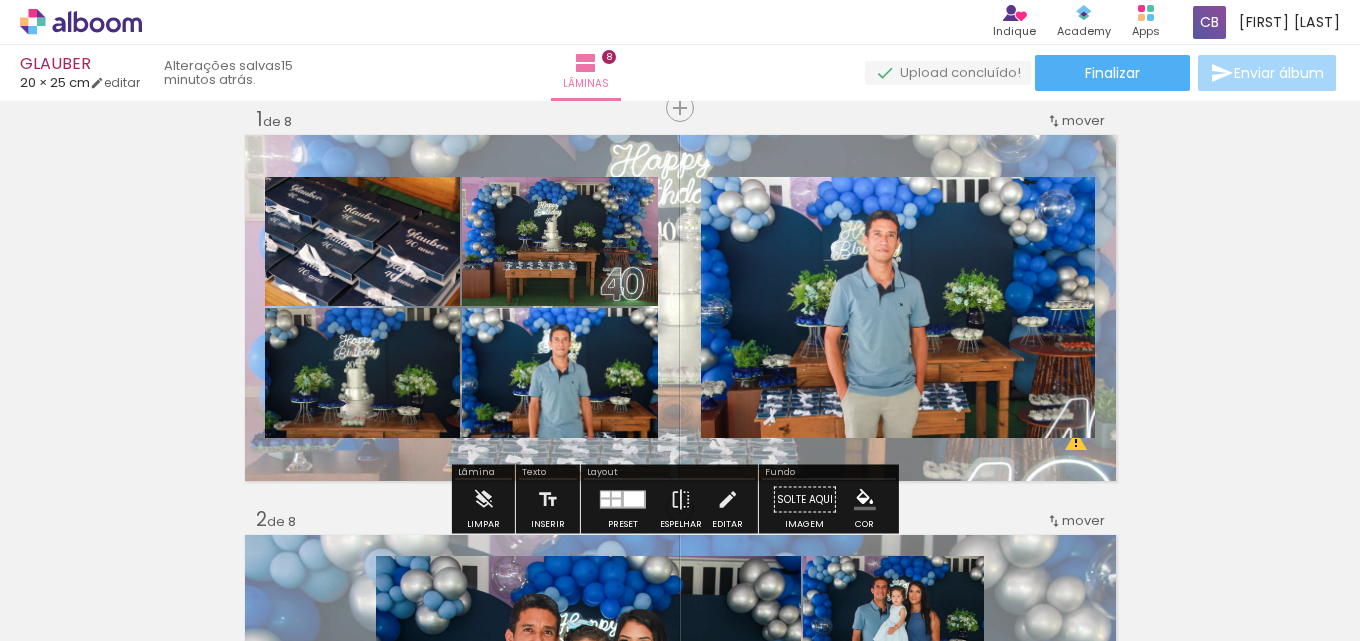 scroll, scrollTop: 0, scrollLeft: 0, axis: both 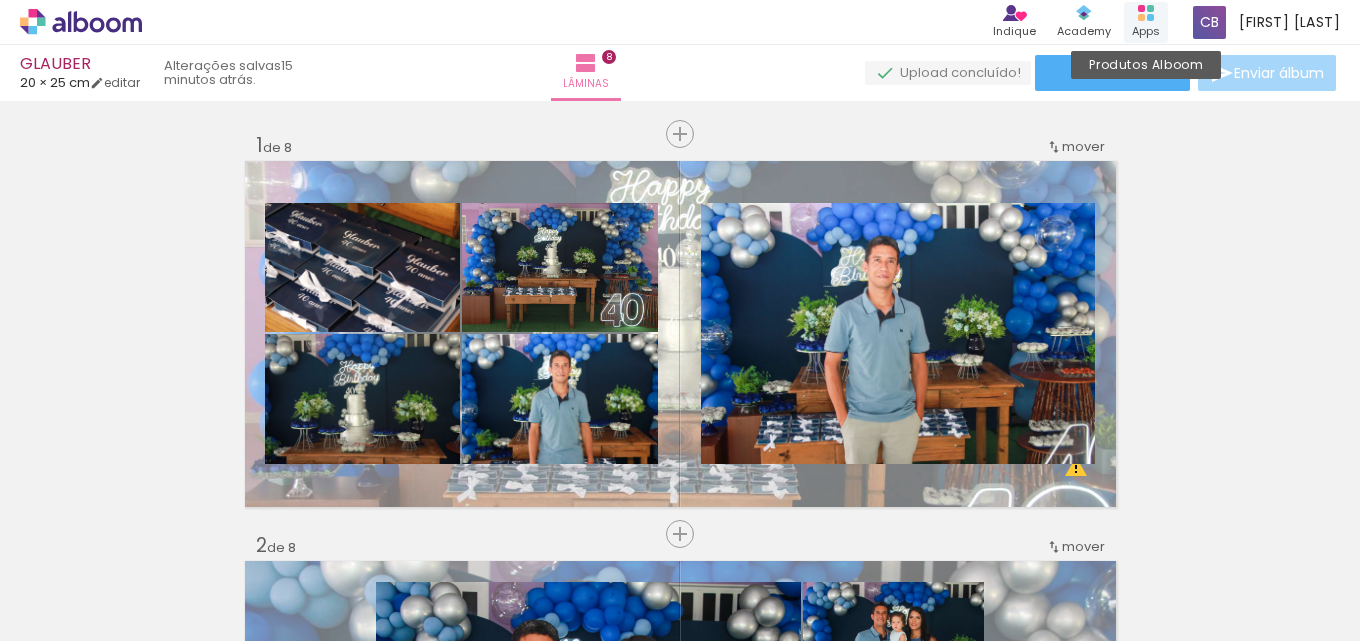 click on "Produtos Alboom Apps" at bounding box center (1146, 22) 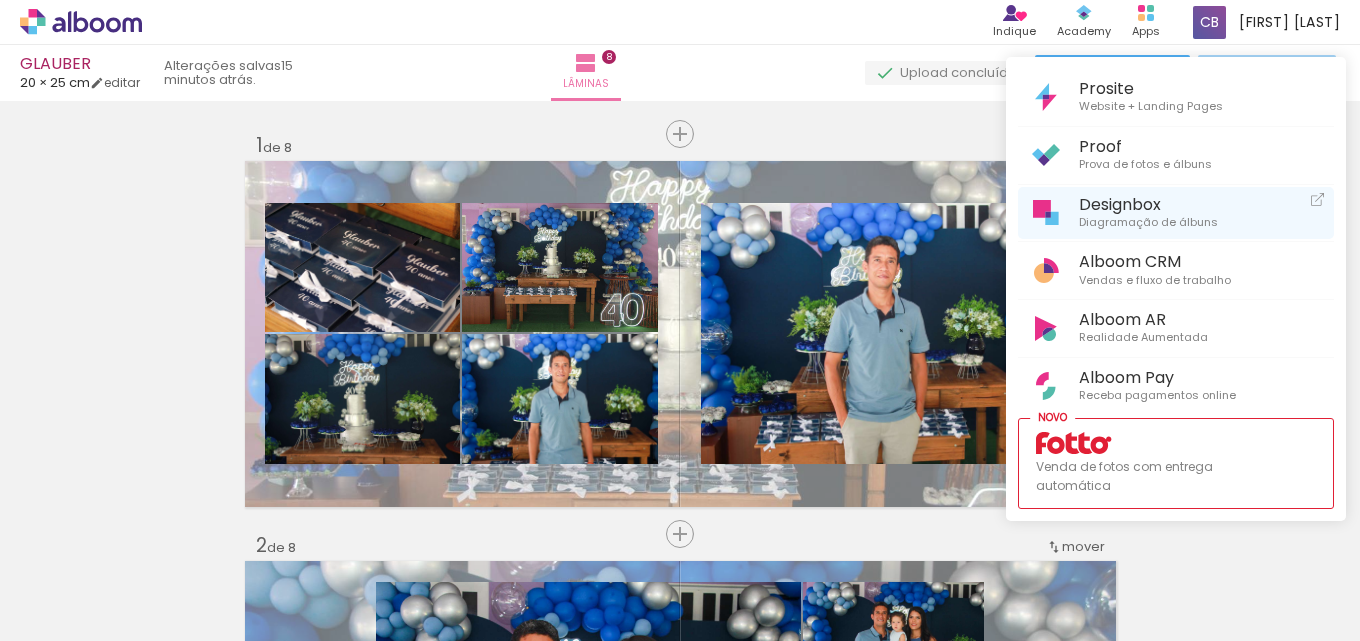 click on "Diagramação de álbuns" at bounding box center [1148, 223] 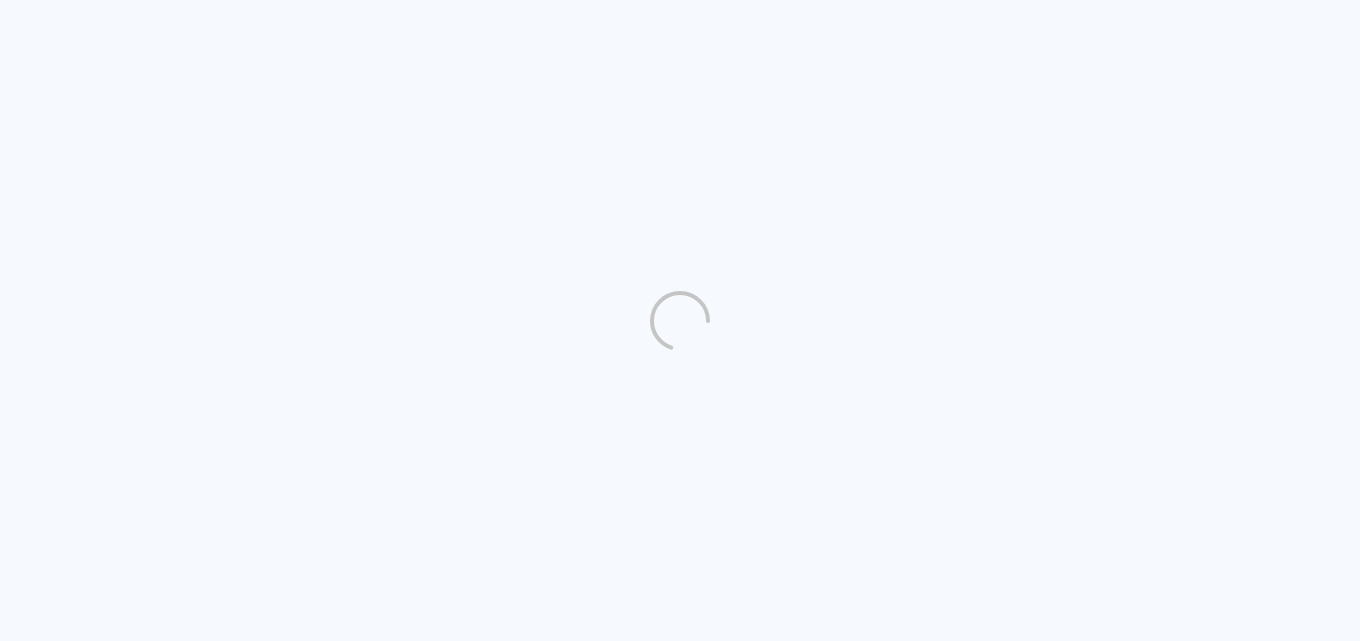 scroll, scrollTop: 0, scrollLeft: 0, axis: both 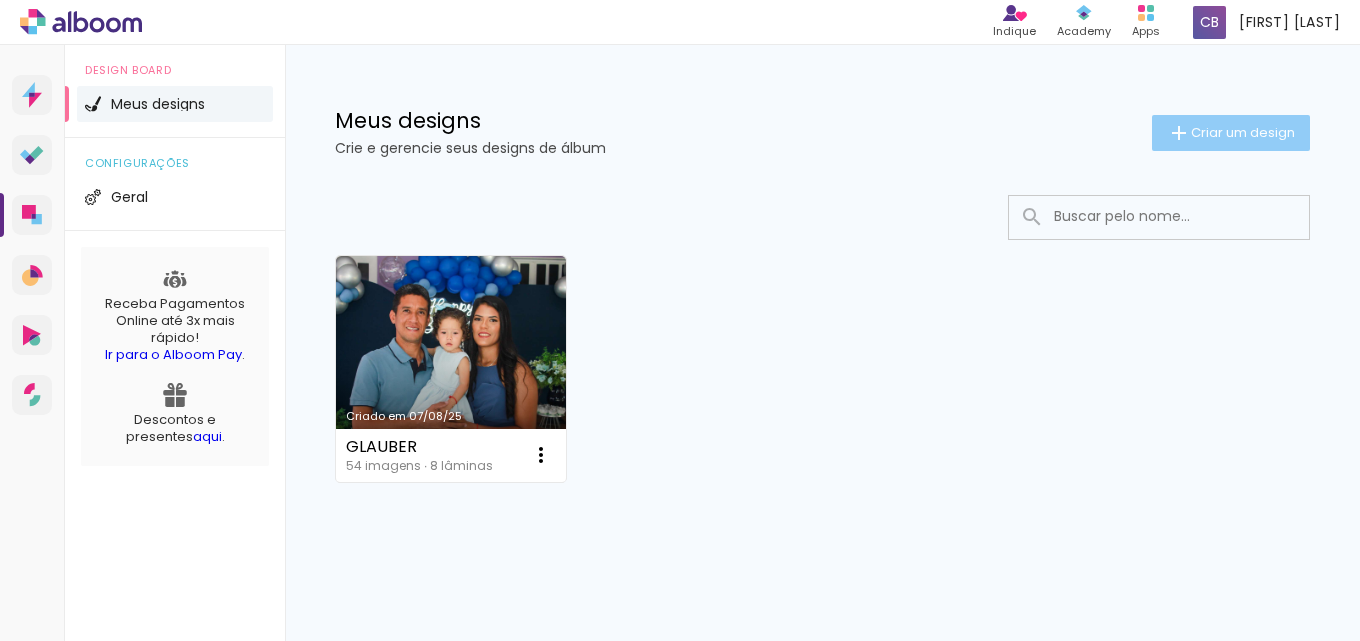 click on "Criar um design" 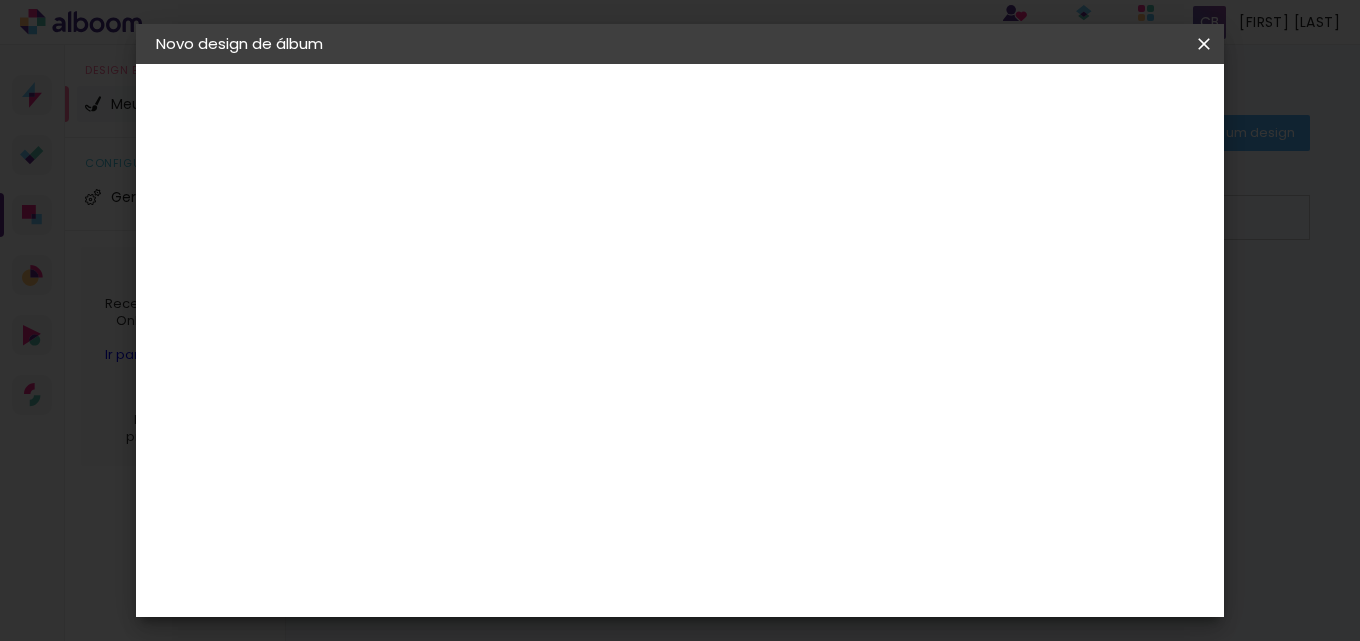 click at bounding box center (483, 268) 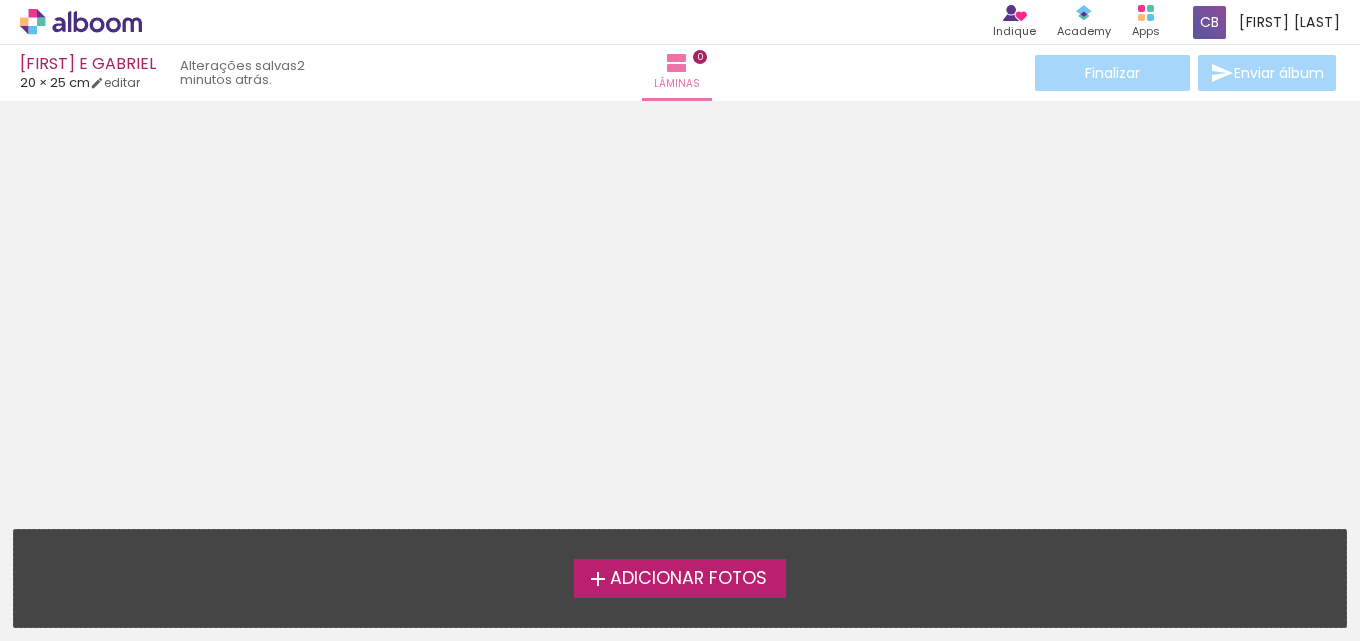 click on "Adicionar Fotos" at bounding box center [688, 579] 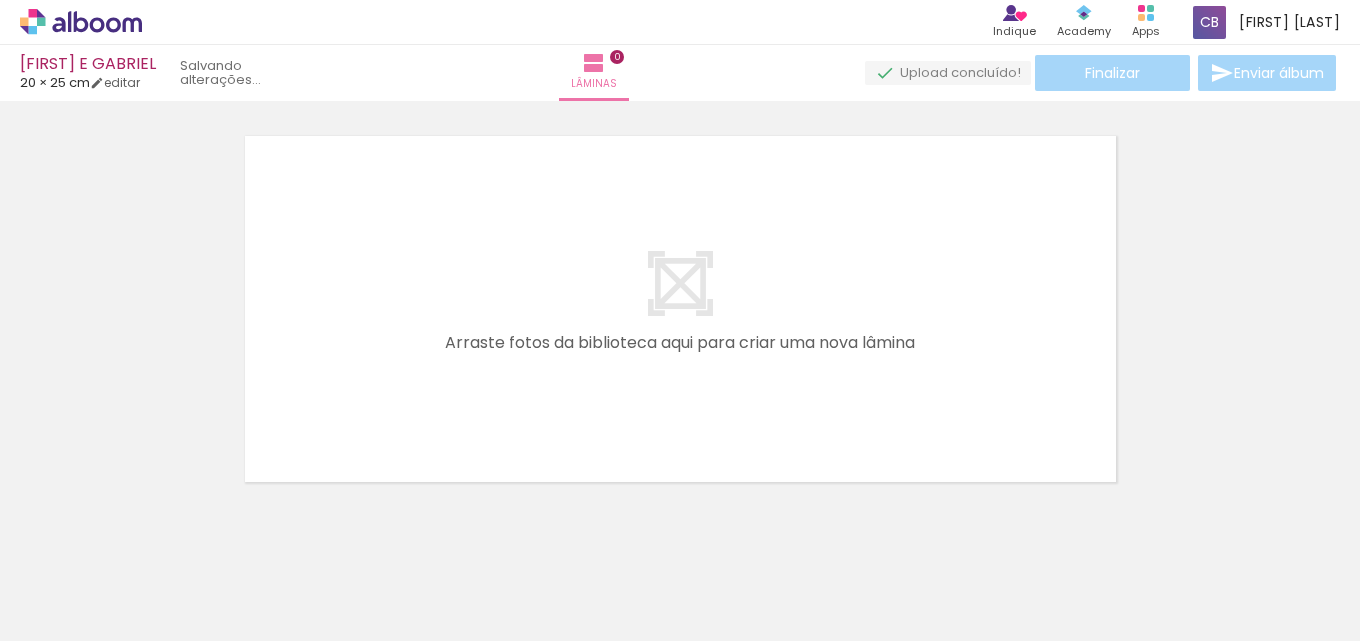 scroll, scrollTop: 26, scrollLeft: 0, axis: vertical 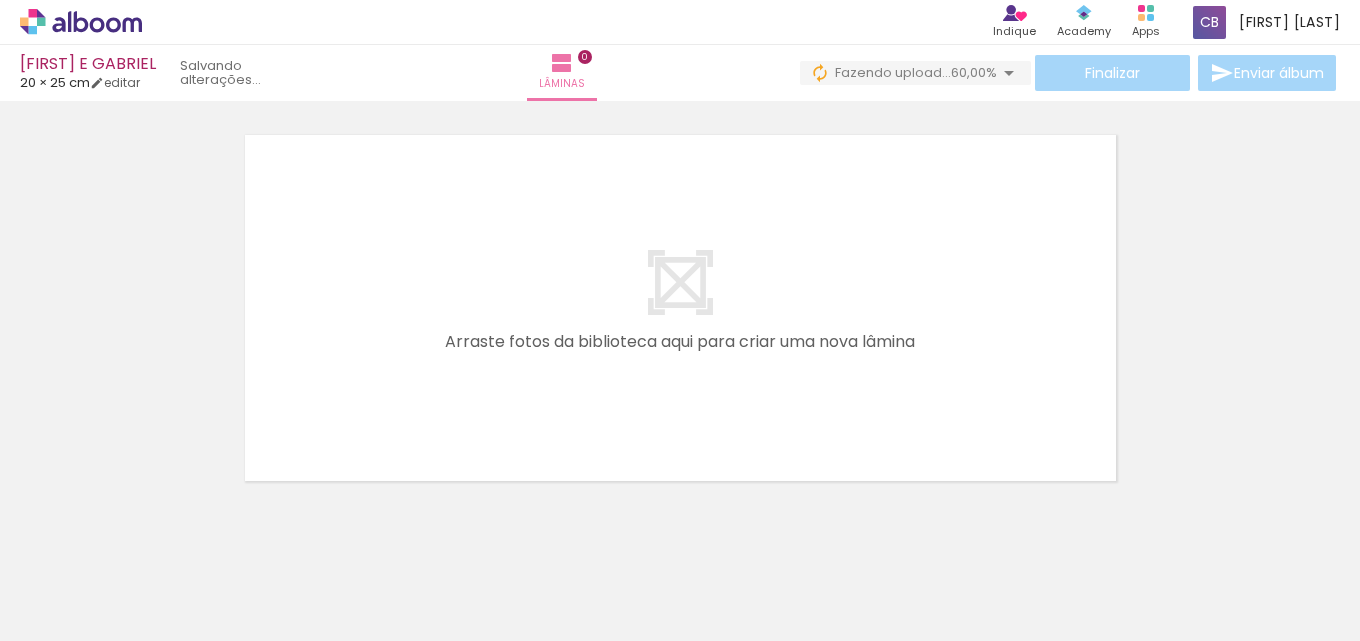 click at bounding box center [200, 574] 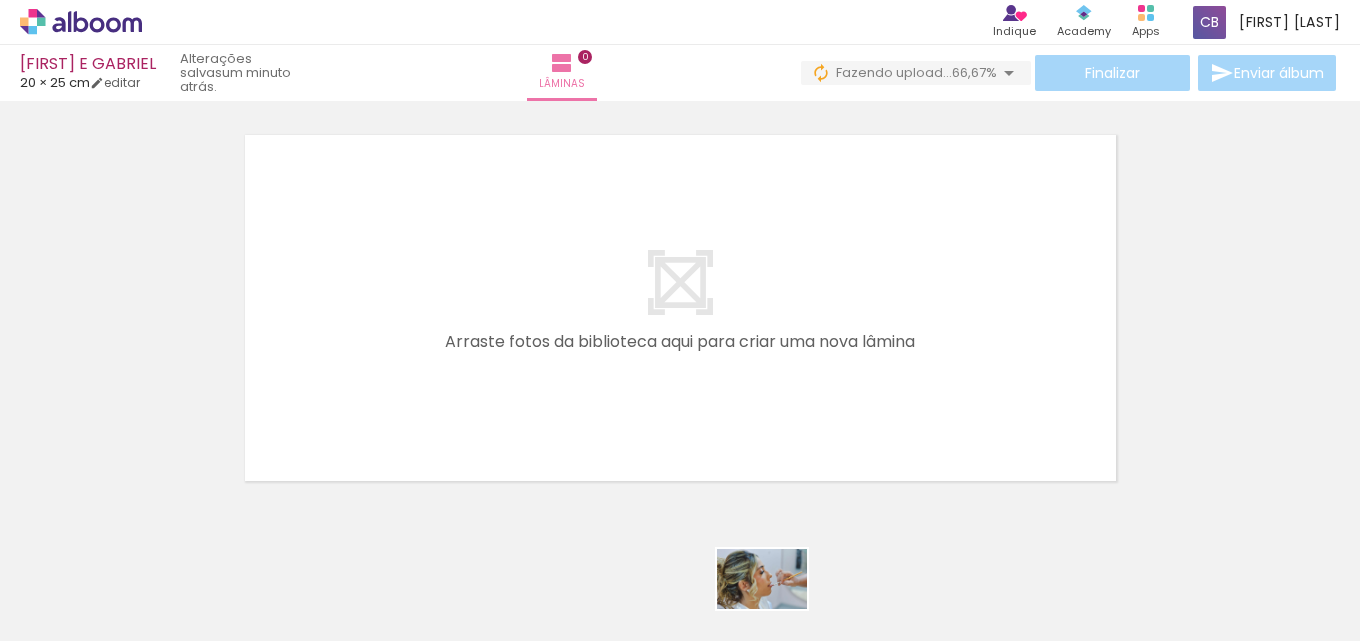 drag, startPoint x: 794, startPoint y: 597, endPoint x: 778, endPoint y: 610, distance: 20.615528 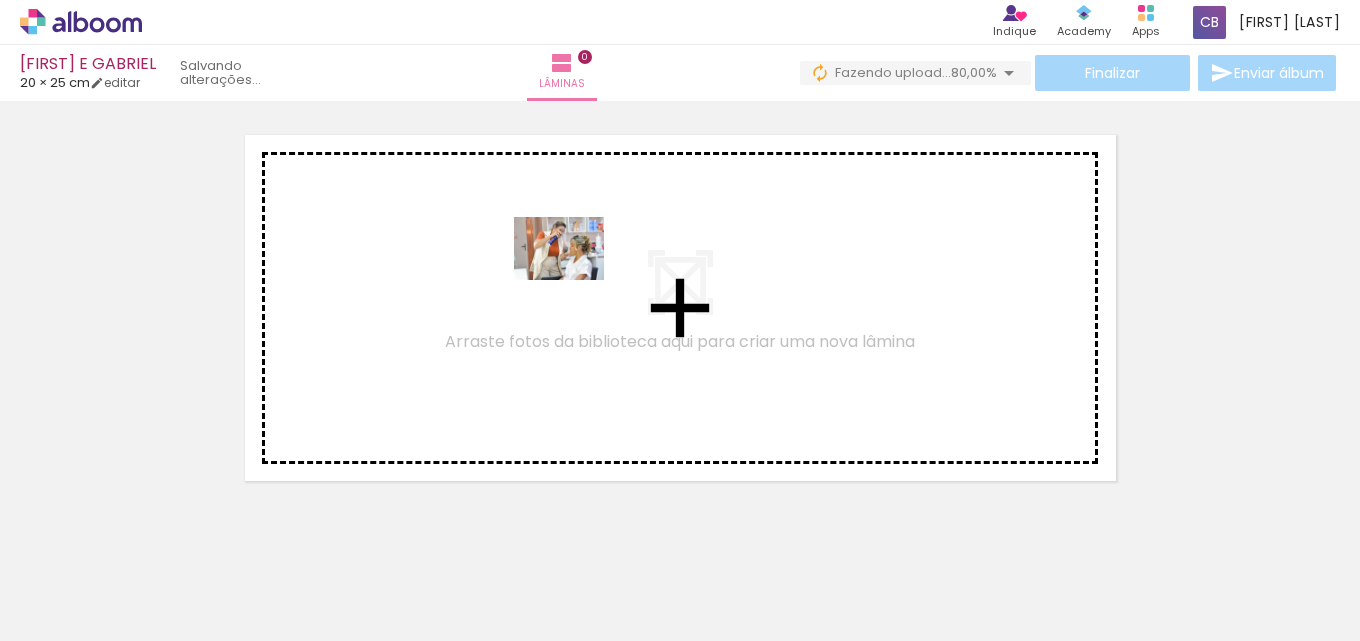 drag, startPoint x: 561, startPoint y: 581, endPoint x: 574, endPoint y: 276, distance: 305.27692 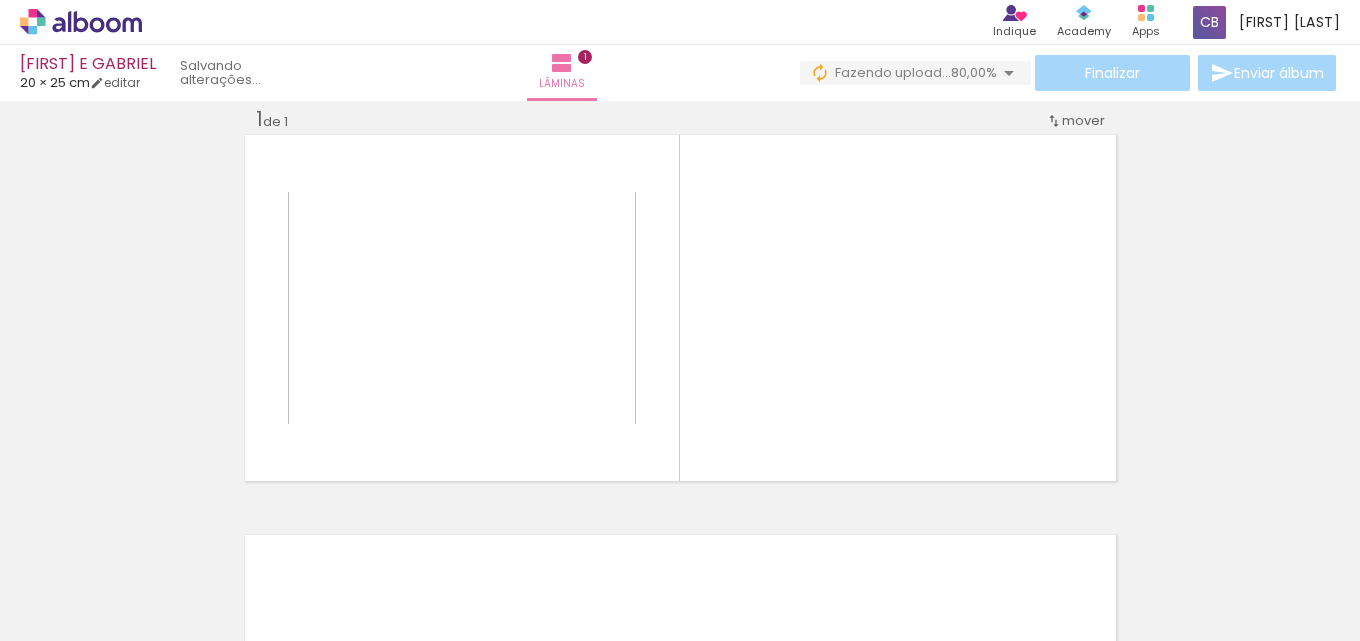 scroll, scrollTop: 26, scrollLeft: 0, axis: vertical 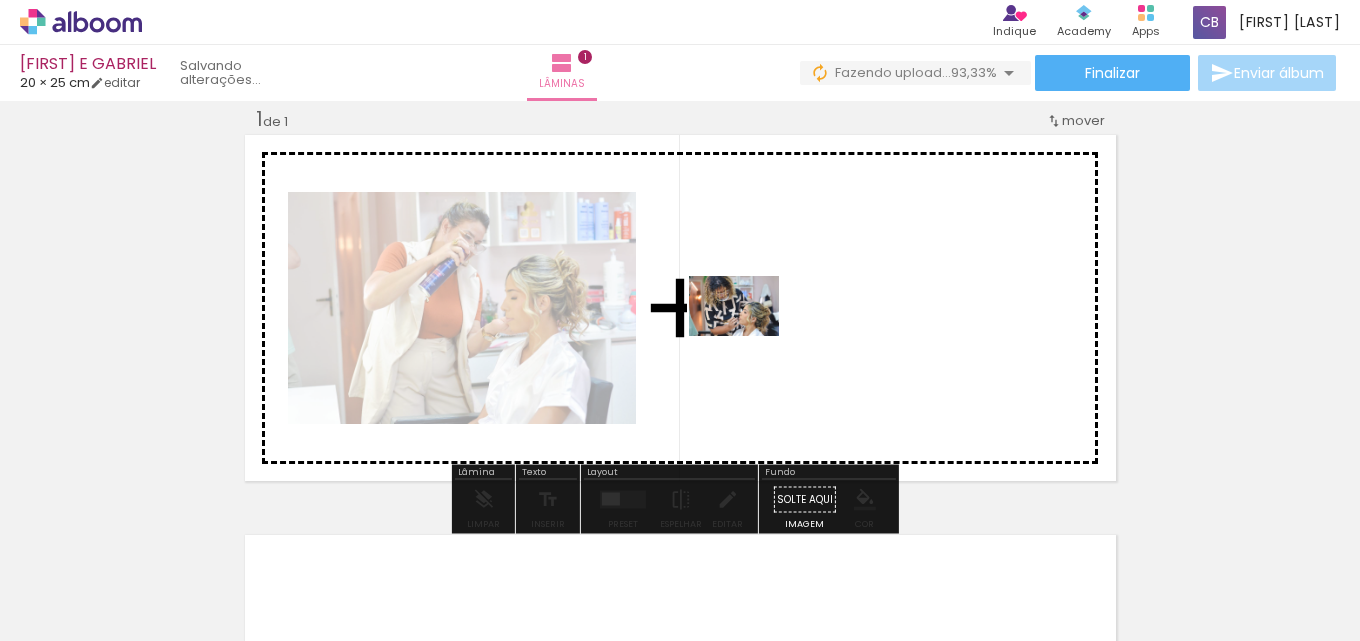 drag, startPoint x: 671, startPoint y: 594, endPoint x: 752, endPoint y: 332, distance: 274.2353 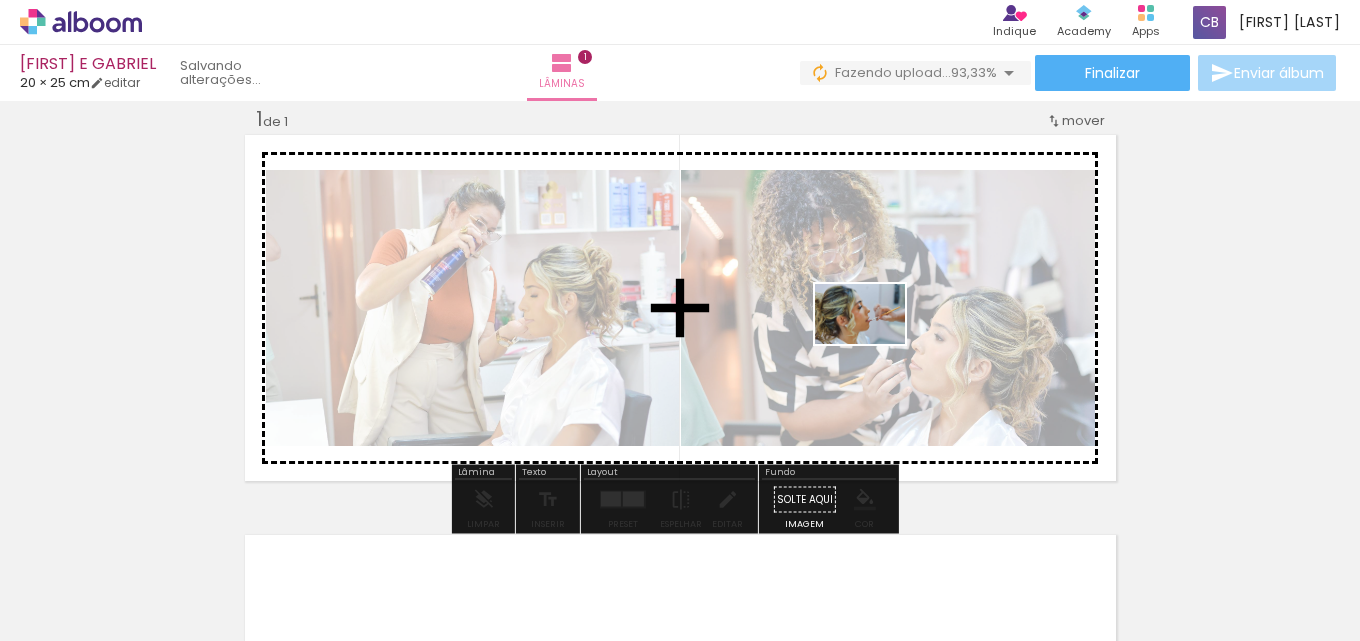 drag, startPoint x: 789, startPoint y: 590, endPoint x: 876, endPoint y: 344, distance: 260.93103 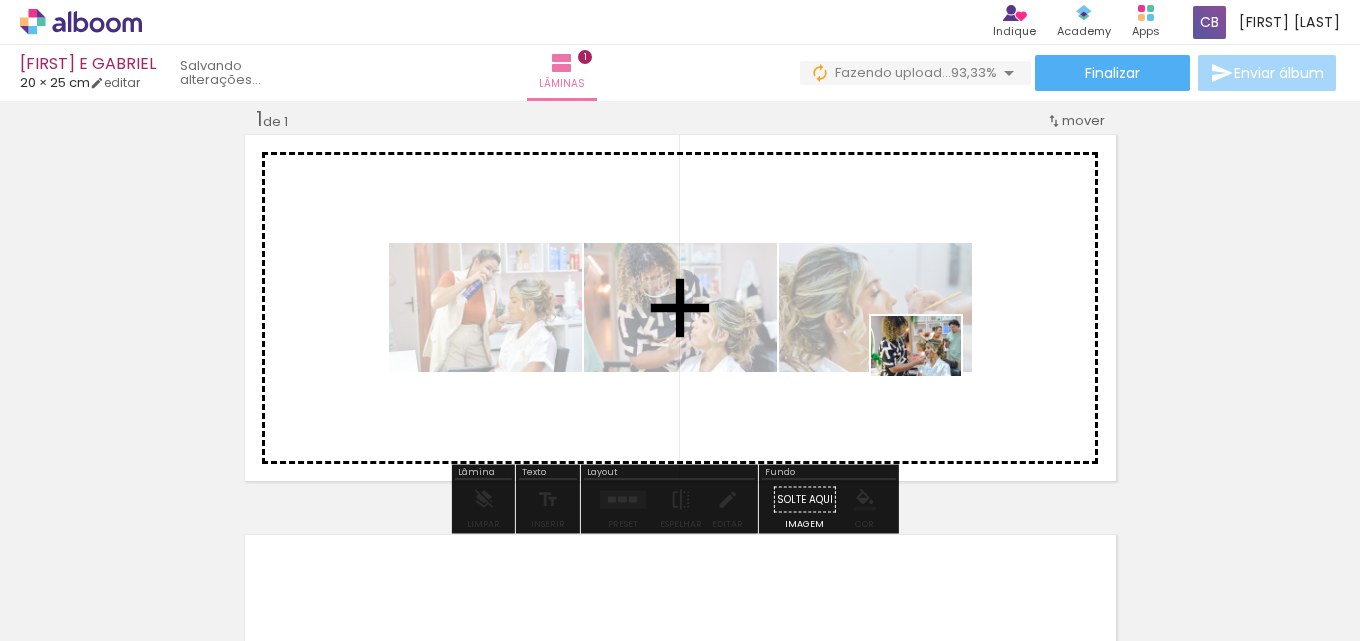 drag, startPoint x: 904, startPoint y: 585, endPoint x: 931, endPoint y: 376, distance: 210.7368 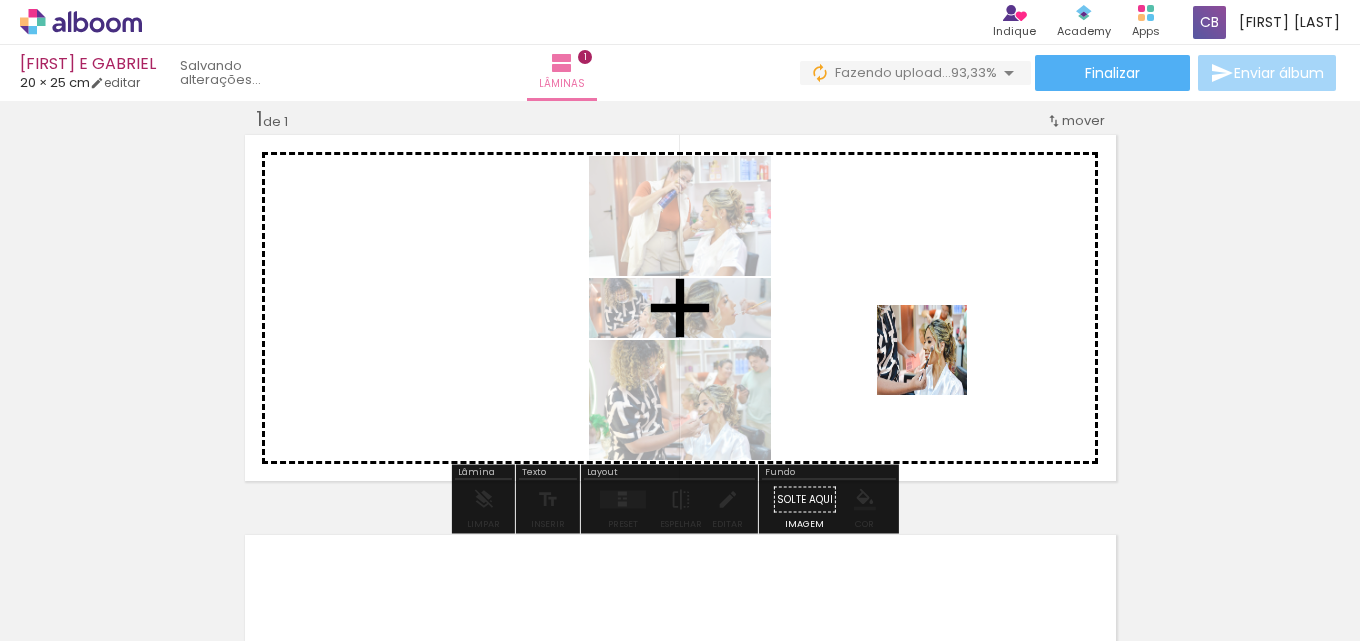 drag, startPoint x: 969, startPoint y: 571, endPoint x: 936, endPoint y: 360, distance: 213.56497 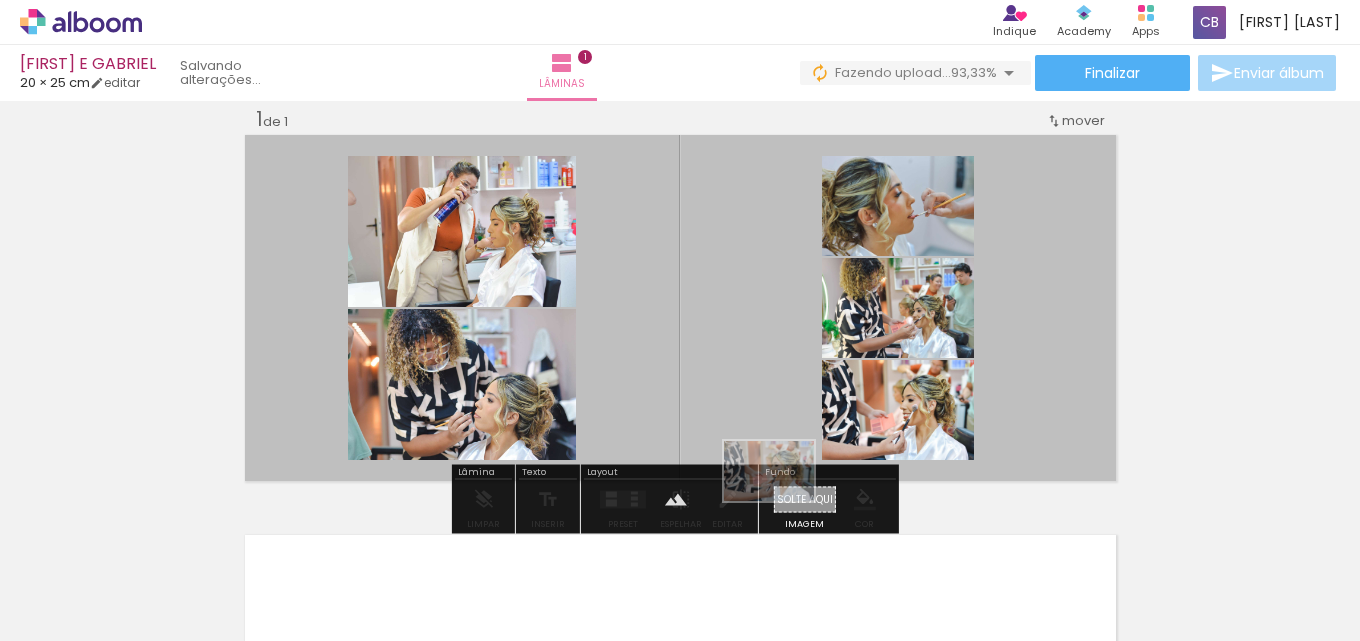 drag, startPoint x: 962, startPoint y: 583, endPoint x: 785, endPoint y: 501, distance: 195.07178 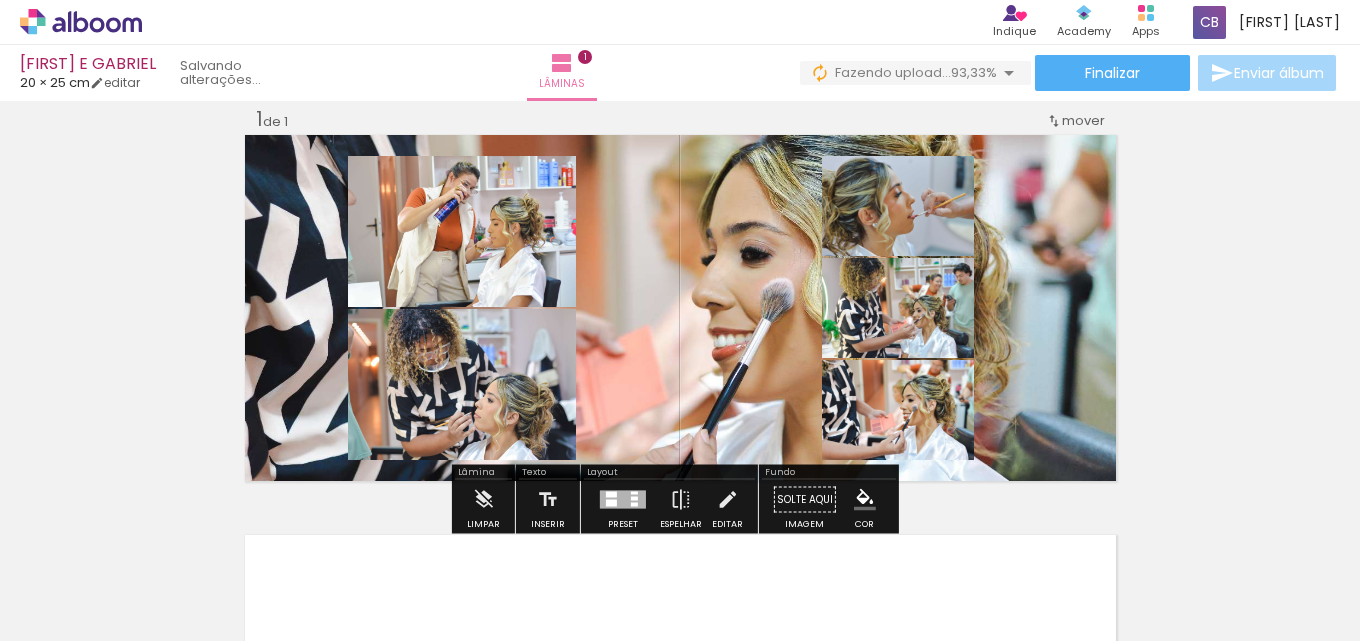 click at bounding box center [680, 308] 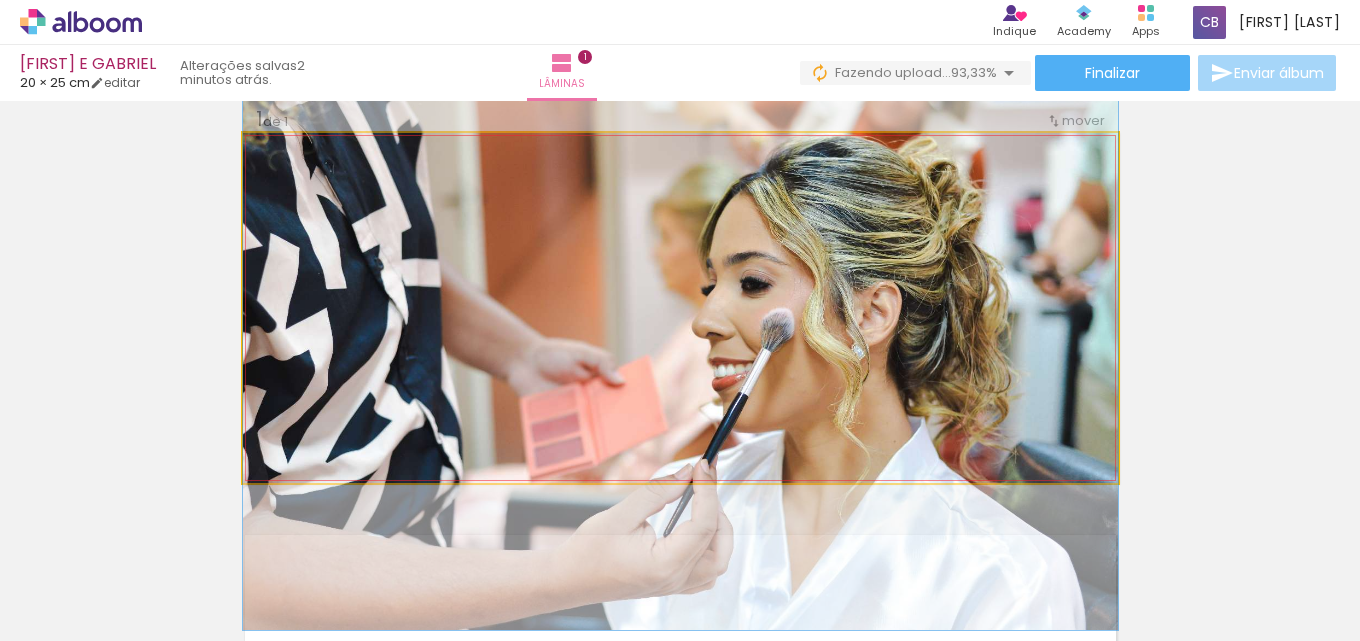 drag, startPoint x: 756, startPoint y: 225, endPoint x: 758, endPoint y: 255, distance: 30.066593 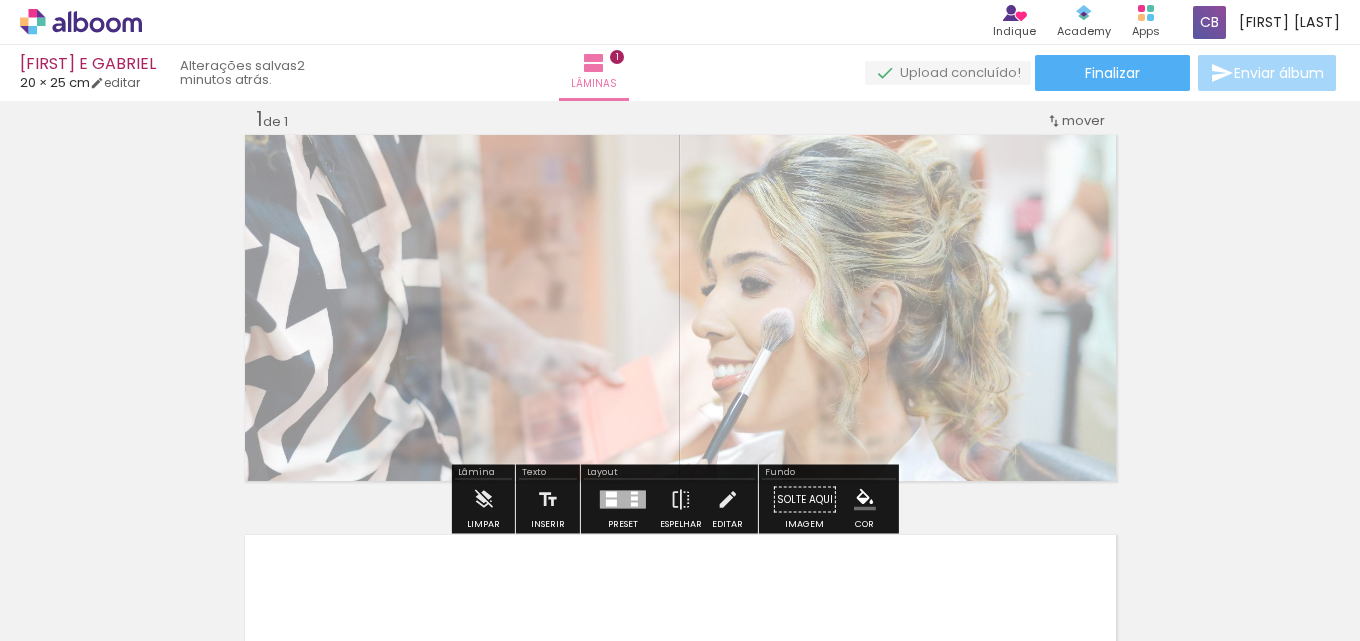 click at bounding box center [499, 184] 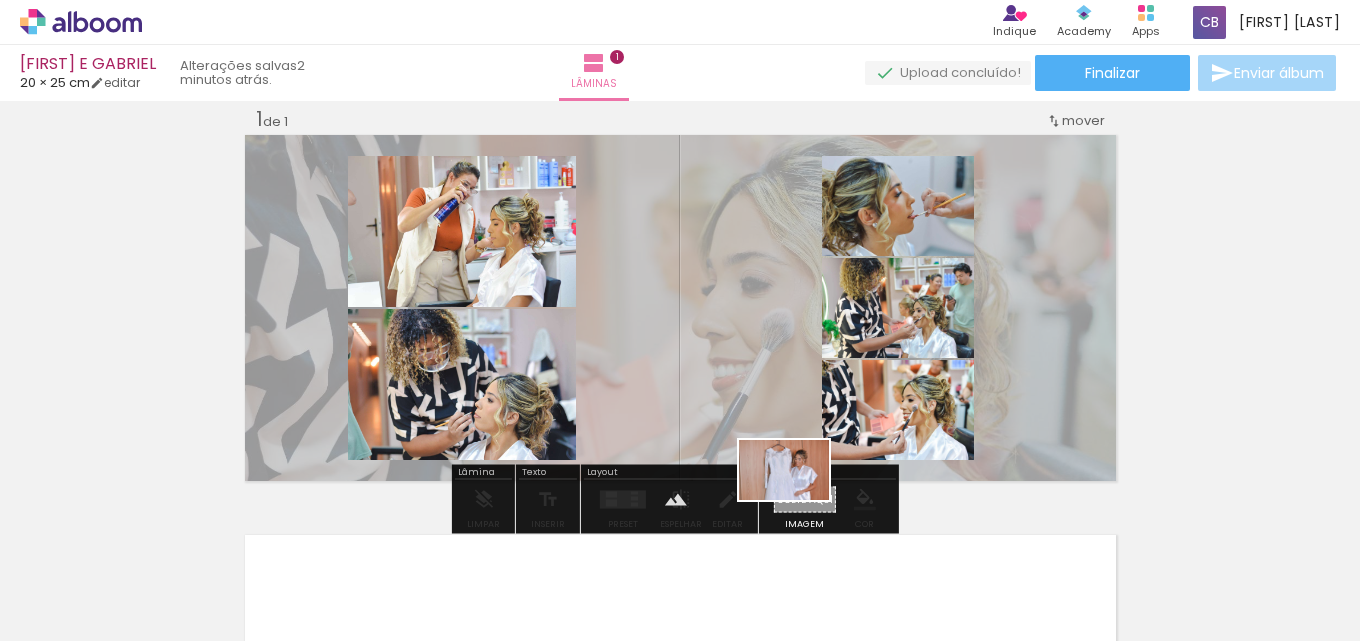 drag, startPoint x: 1206, startPoint y: 571, endPoint x: 799, endPoint y: 500, distance: 413.14645 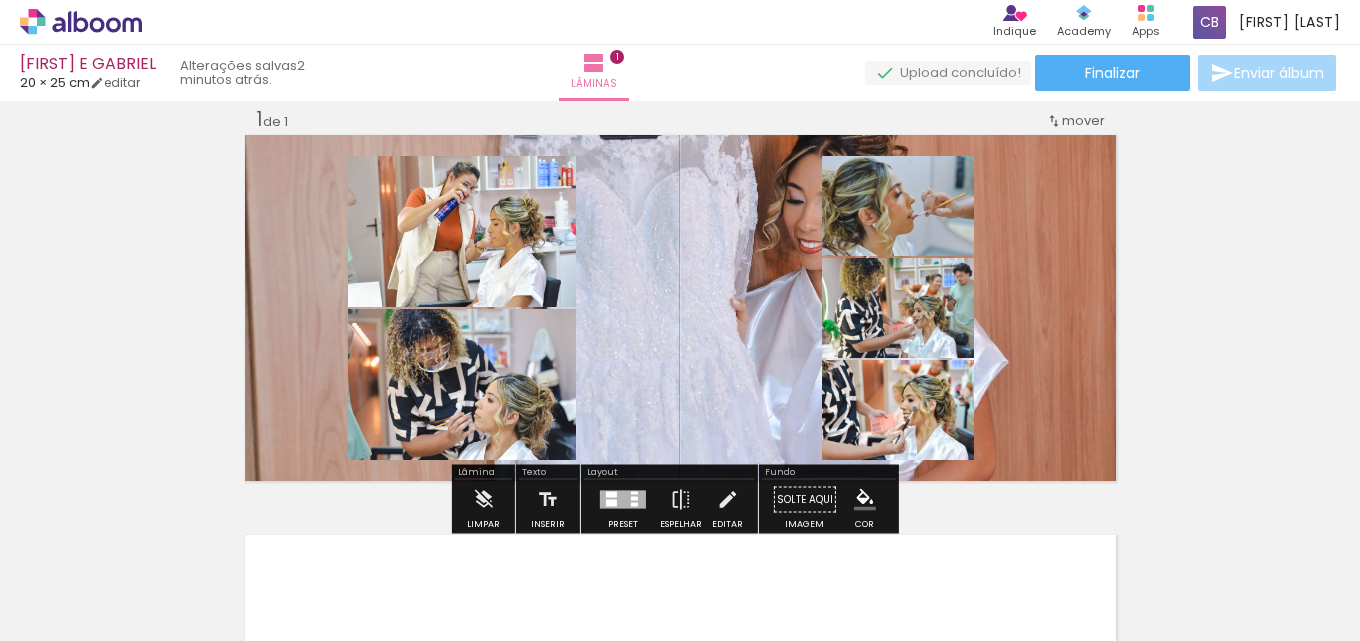 click at bounding box center (680, 308) 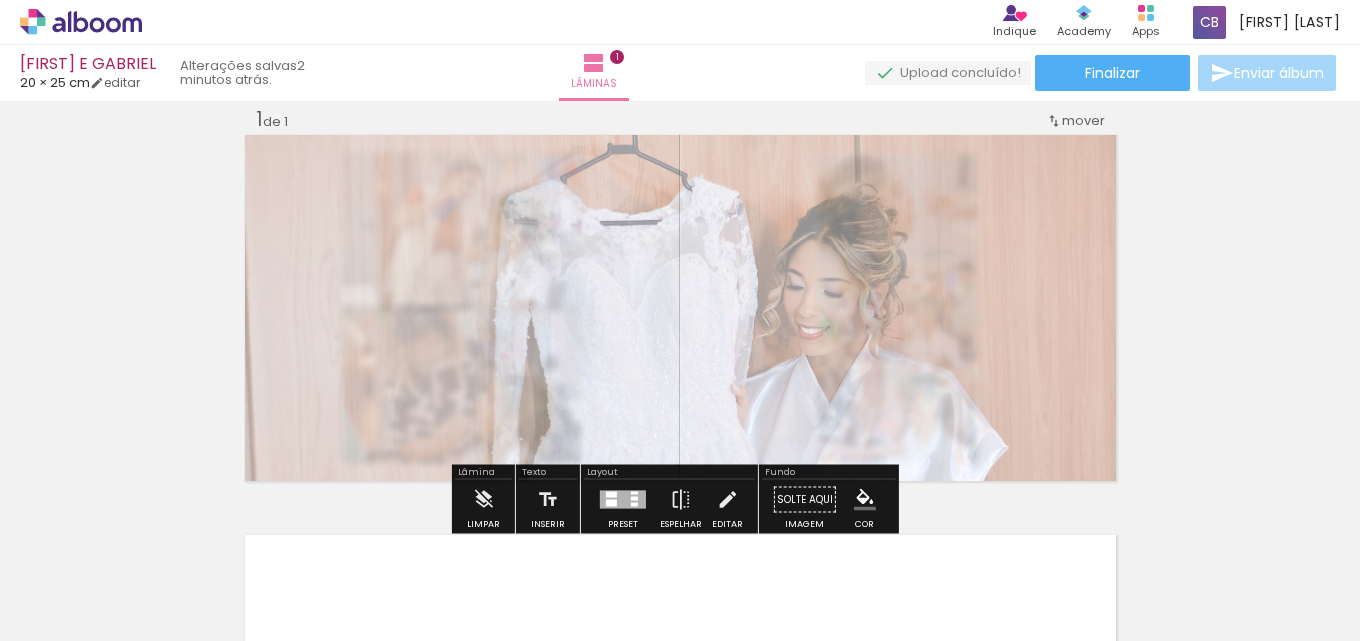 drag, startPoint x: 501, startPoint y: 188, endPoint x: 485, endPoint y: 191, distance: 16.27882 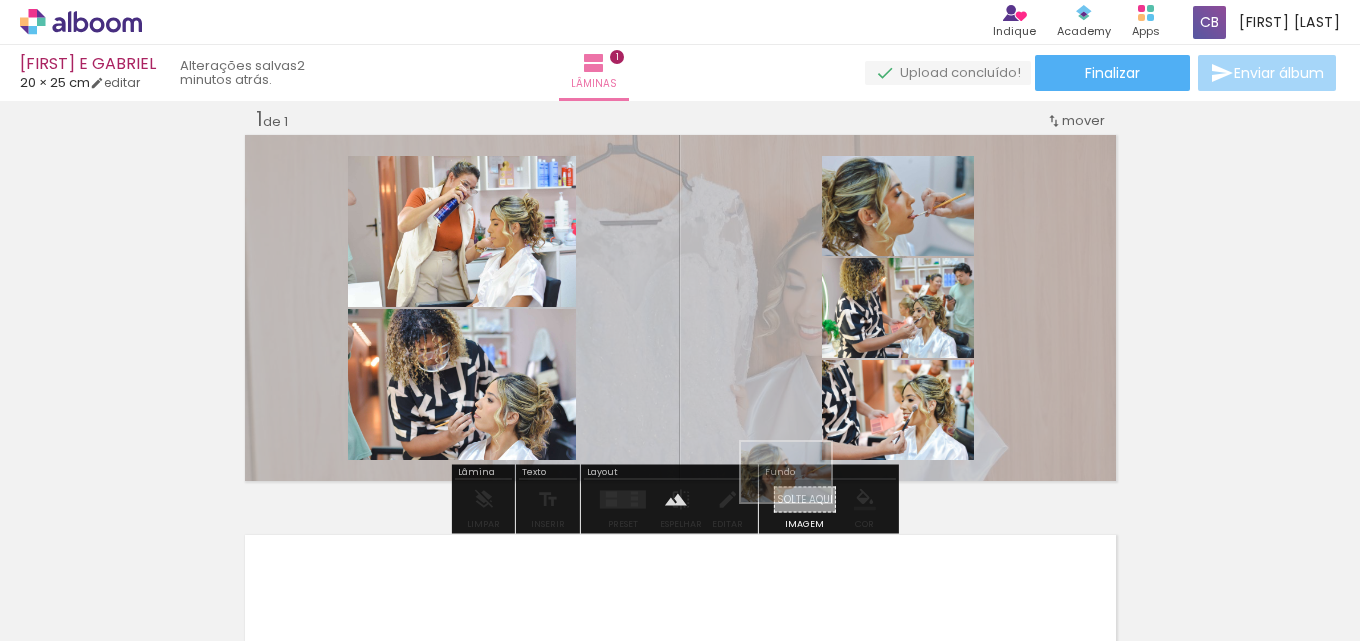 drag, startPoint x: 781, startPoint y: 586, endPoint x: 801, endPoint y: 502, distance: 86.34813 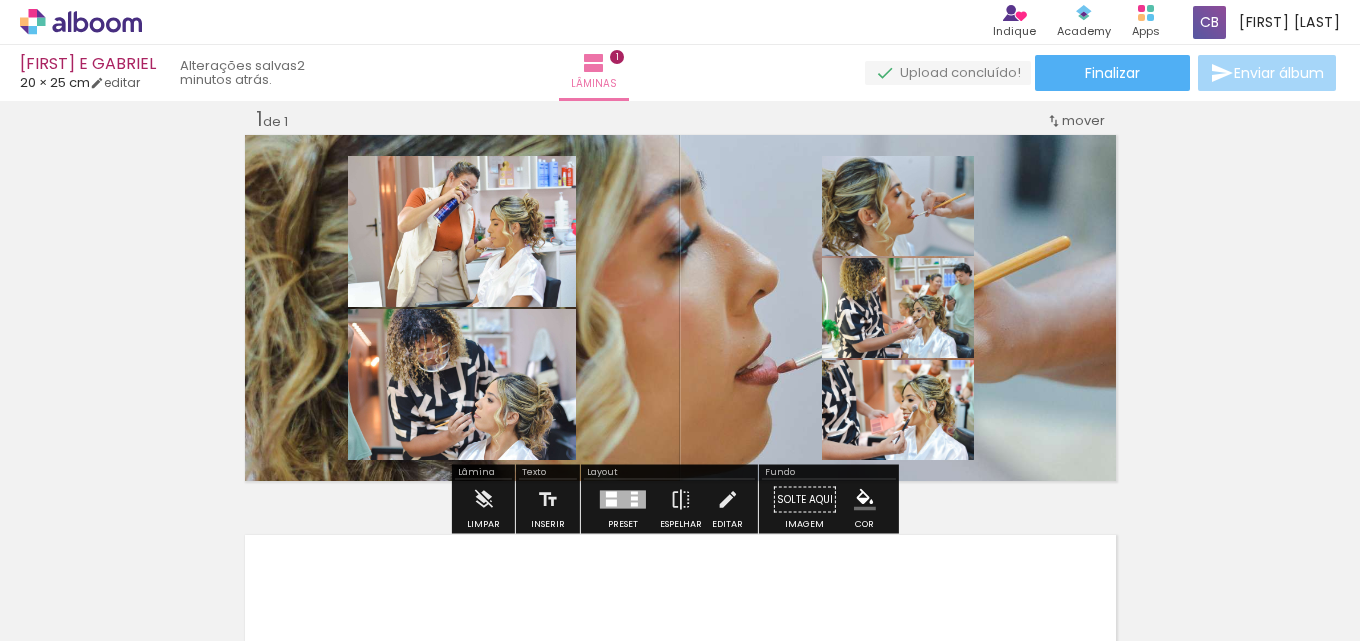 click at bounding box center [680, 308] 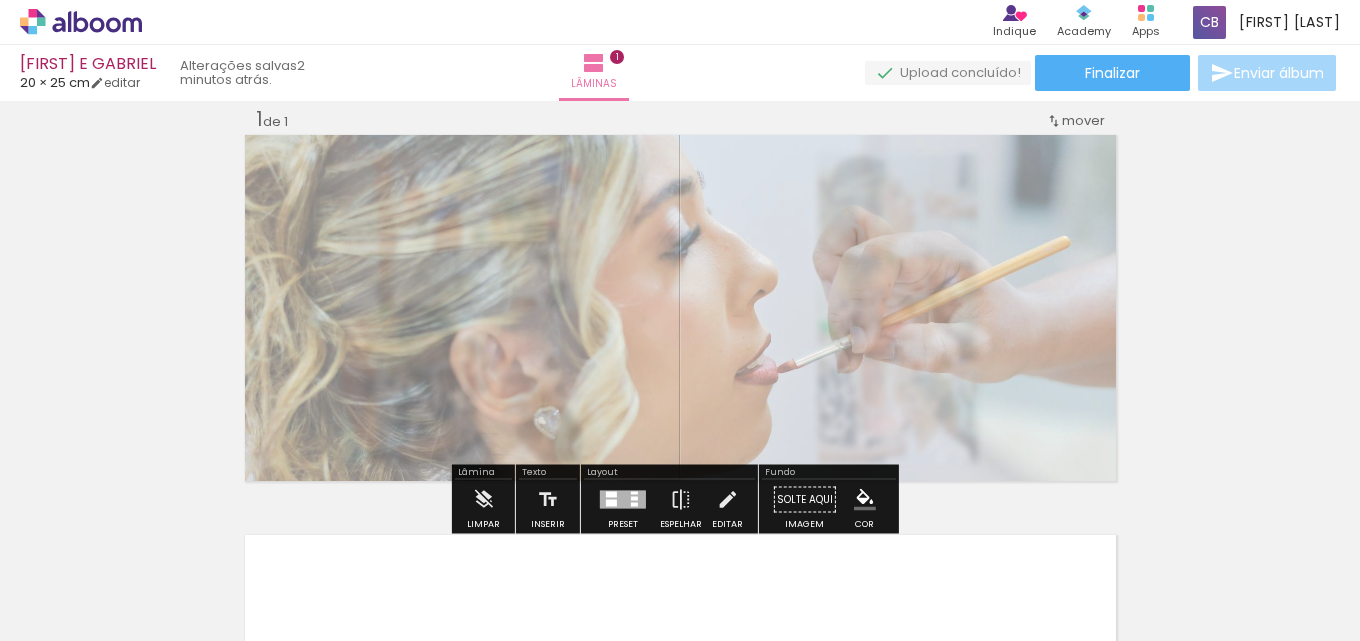 drag, startPoint x: 523, startPoint y: 184, endPoint x: 484, endPoint y: 184, distance: 39 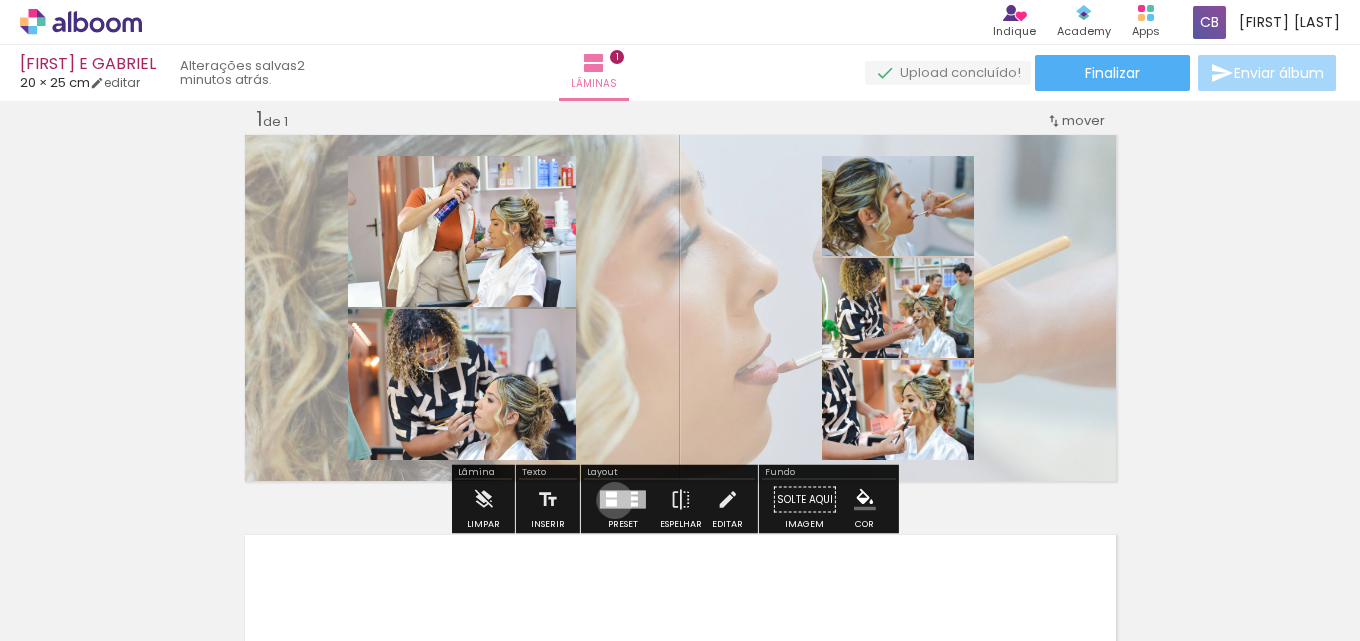 click at bounding box center (611, 503) 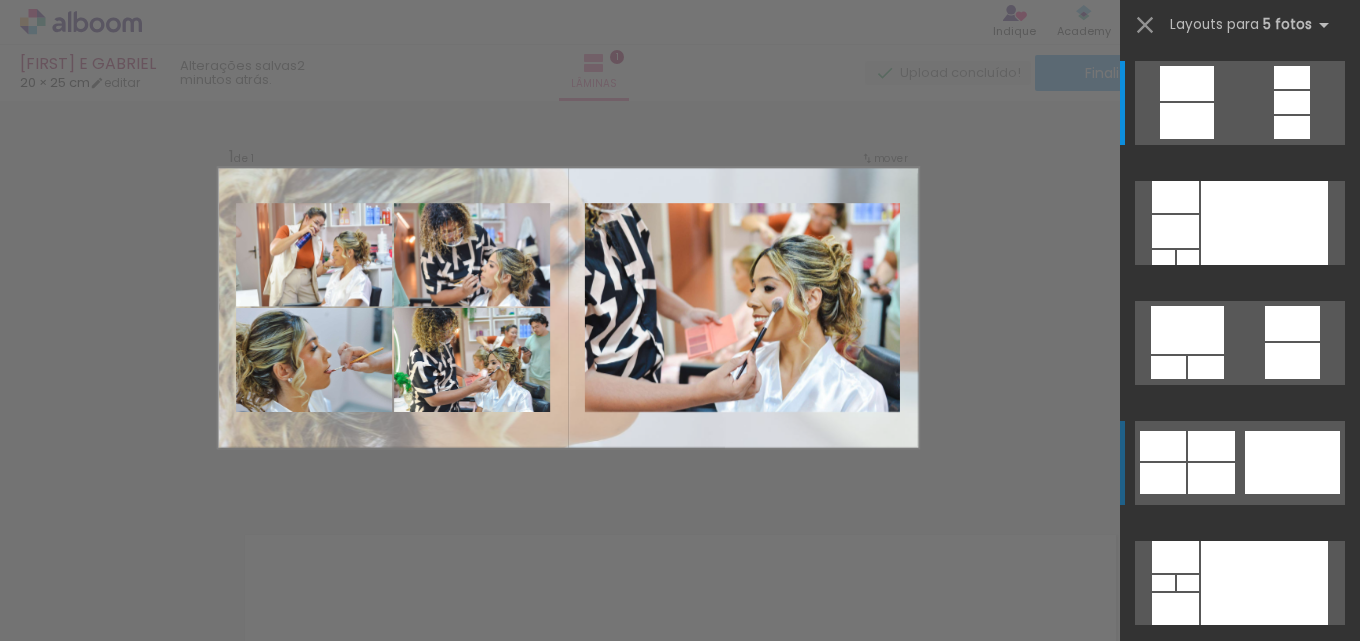 click at bounding box center (1292, 127) 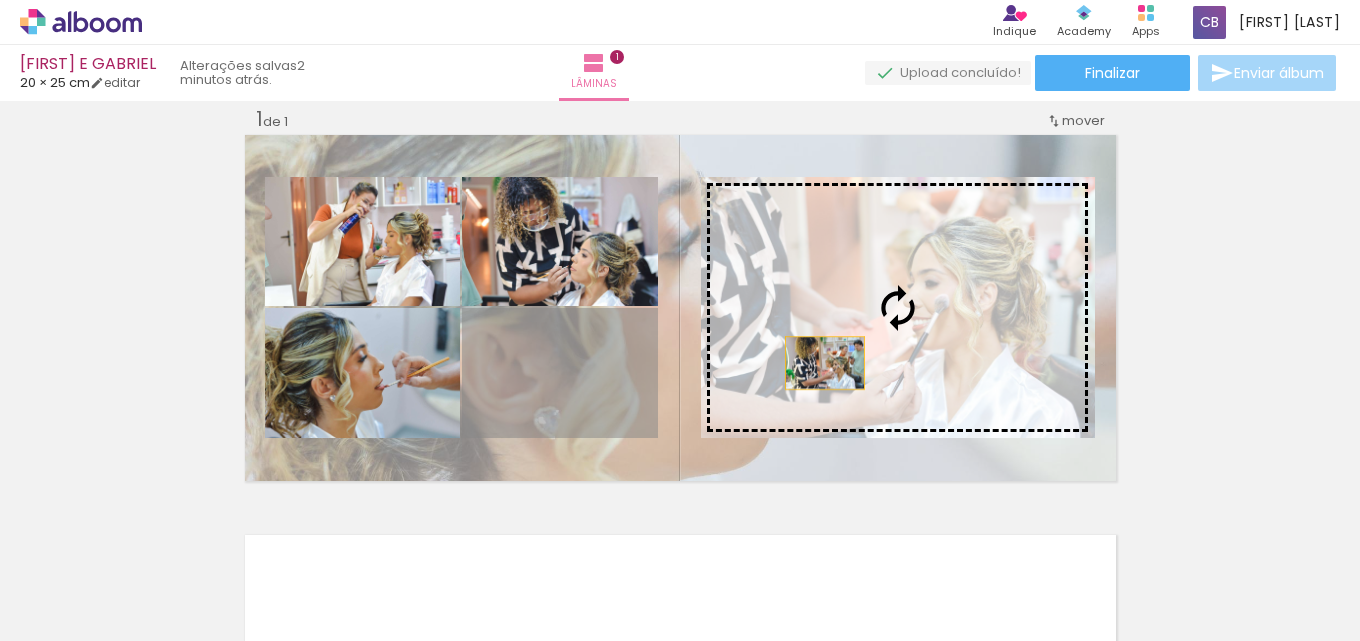 drag, startPoint x: 586, startPoint y: 411, endPoint x: 817, endPoint y: 363, distance: 235.93431 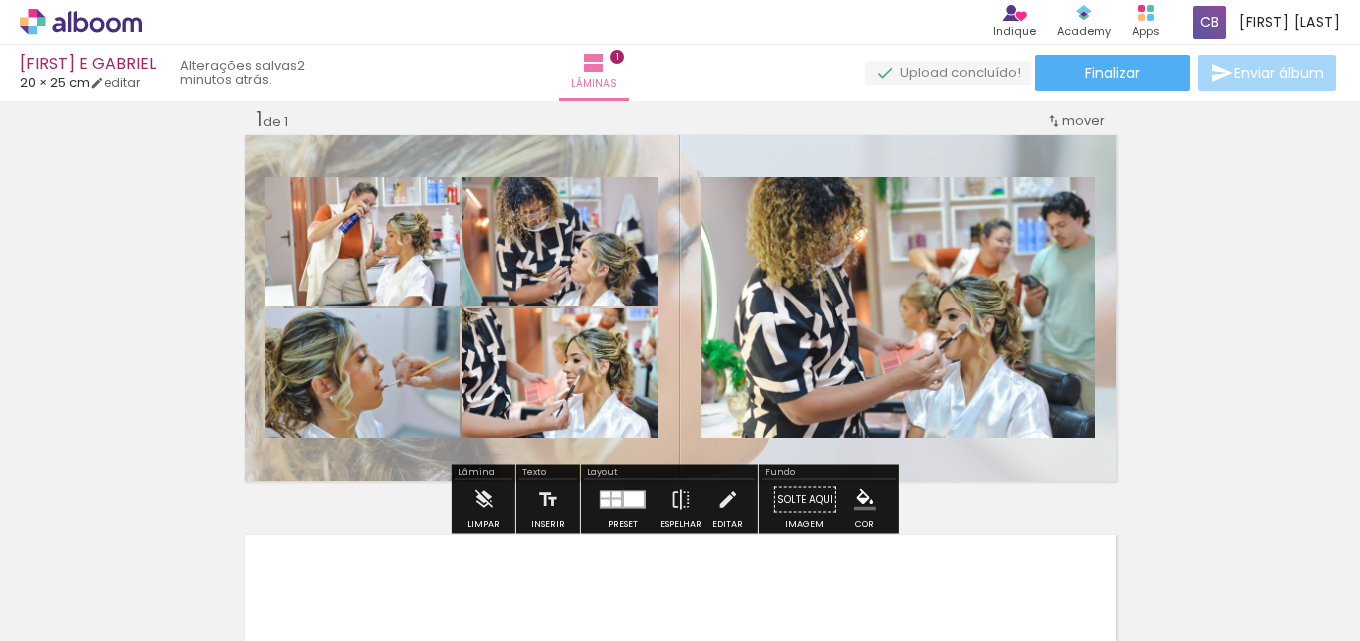 click 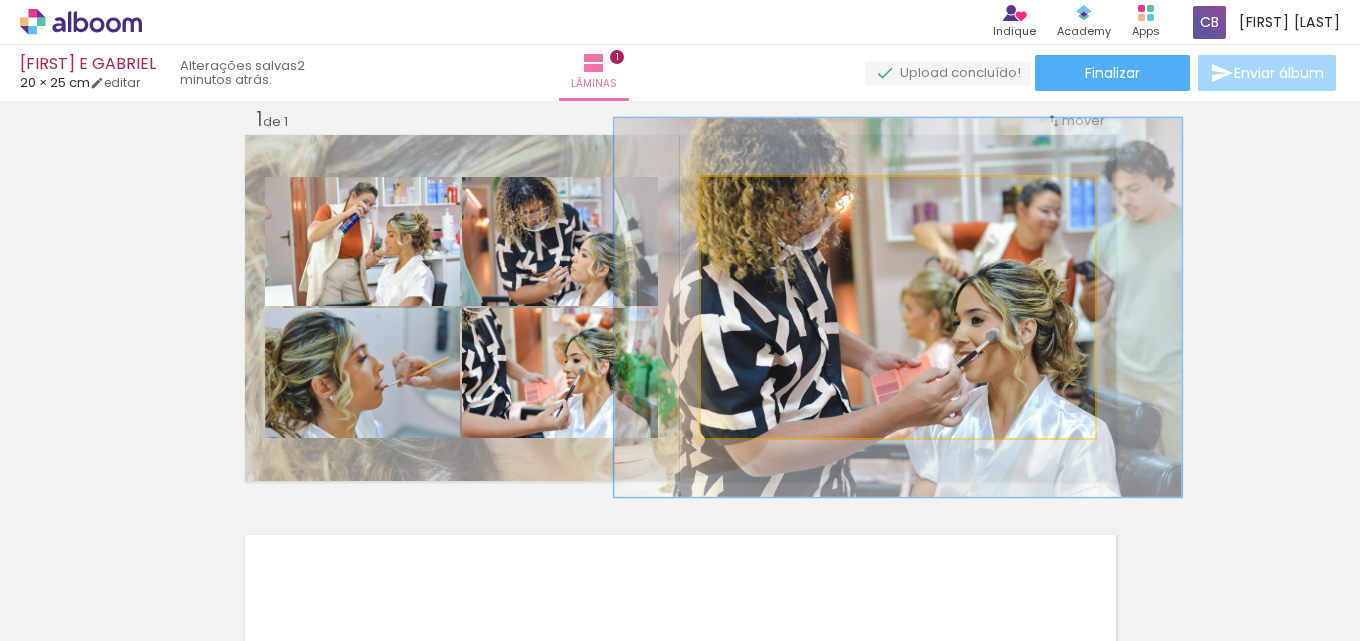 drag, startPoint x: 769, startPoint y: 198, endPoint x: 778, endPoint y: 205, distance: 11.401754 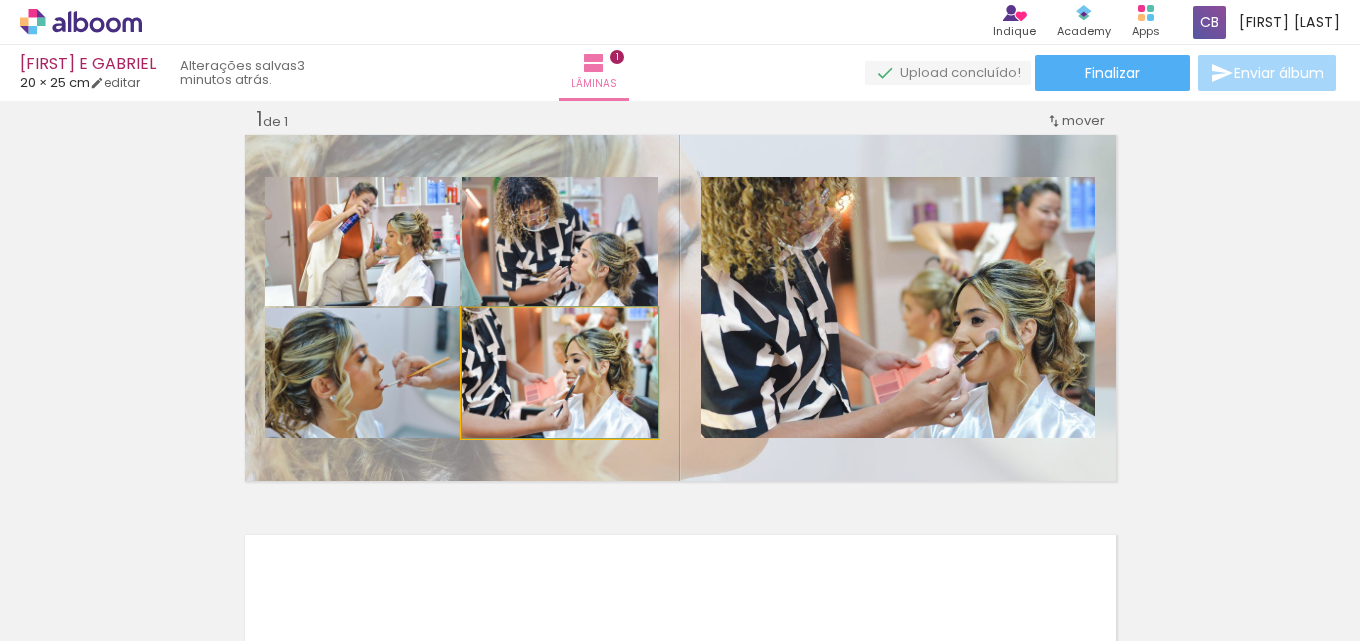 drag, startPoint x: 580, startPoint y: 362, endPoint x: 550, endPoint y: 359, distance: 30.149628 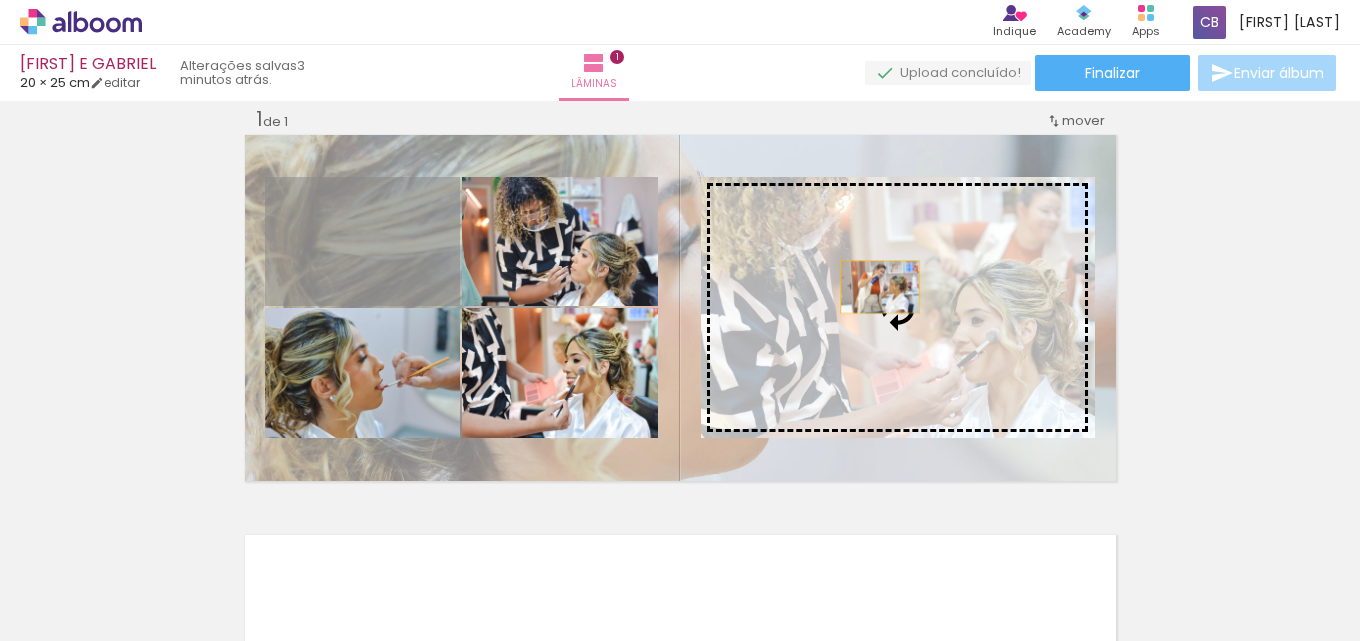 drag, startPoint x: 438, startPoint y: 279, endPoint x: 875, endPoint y: 287, distance: 437.0732 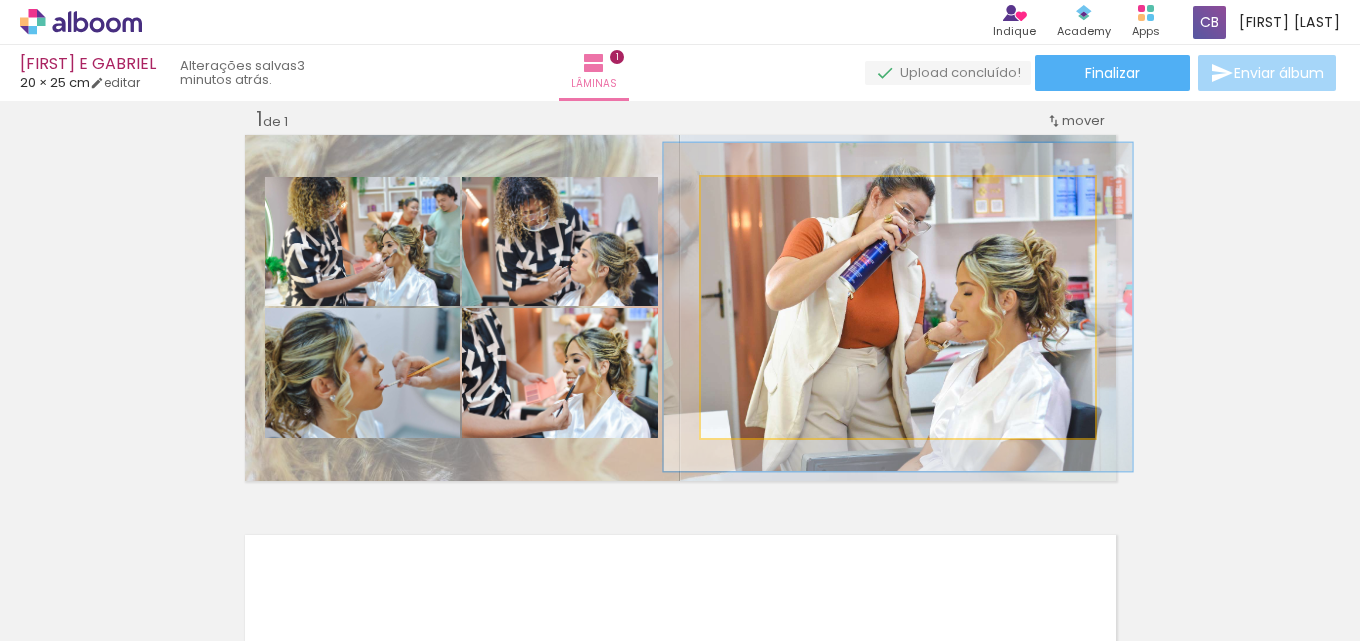 drag, startPoint x: 750, startPoint y: 204, endPoint x: 762, endPoint y: 206, distance: 12.165525 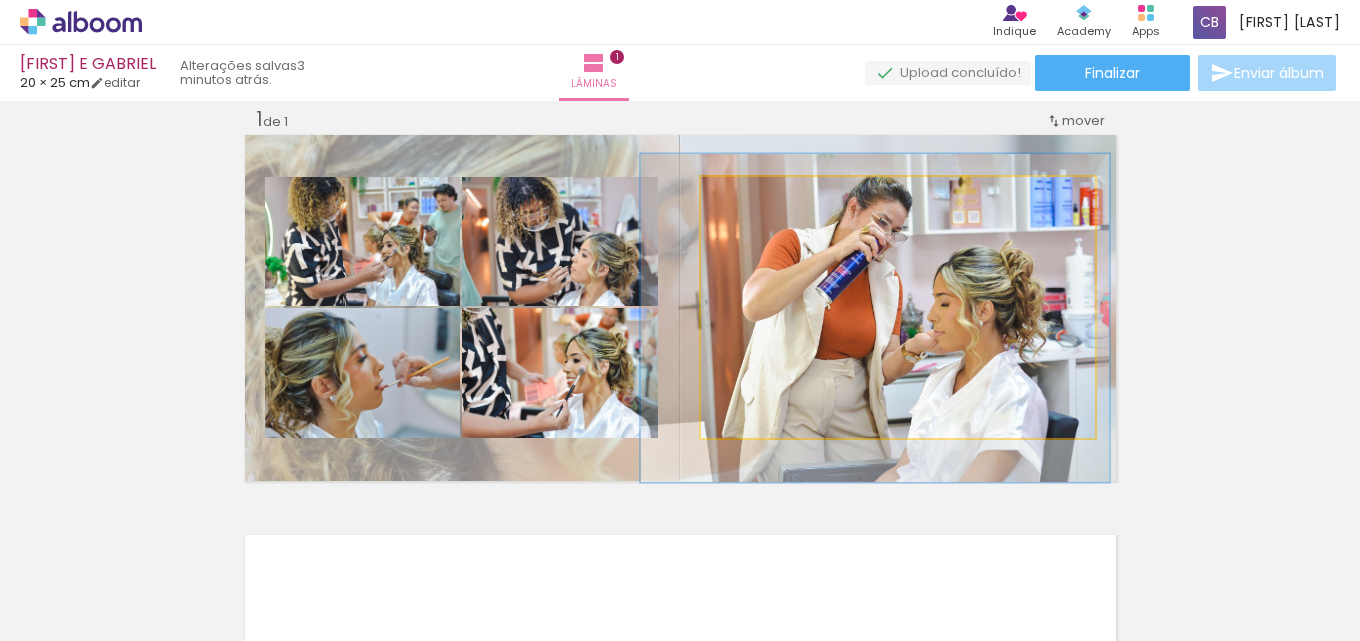 drag, startPoint x: 1035, startPoint y: 311, endPoint x: 1012, endPoint y: 322, distance: 25.495098 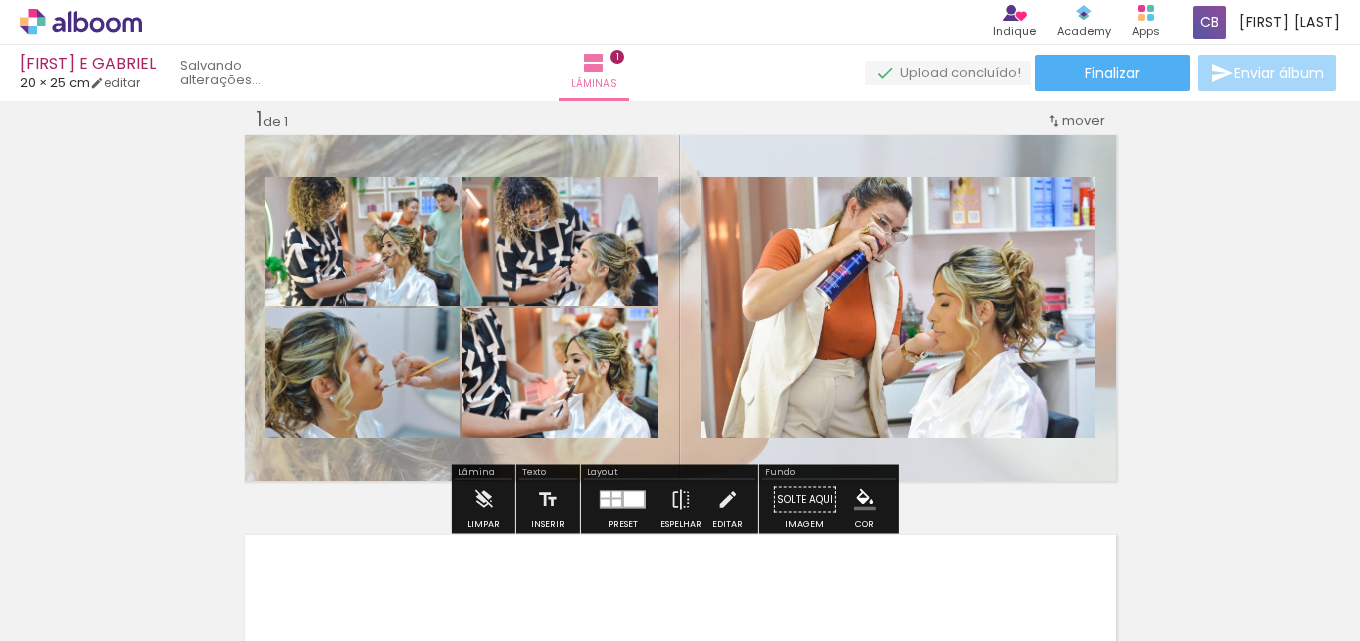 click on "Inserir lâmina 1  de 1" at bounding box center (680, 482) 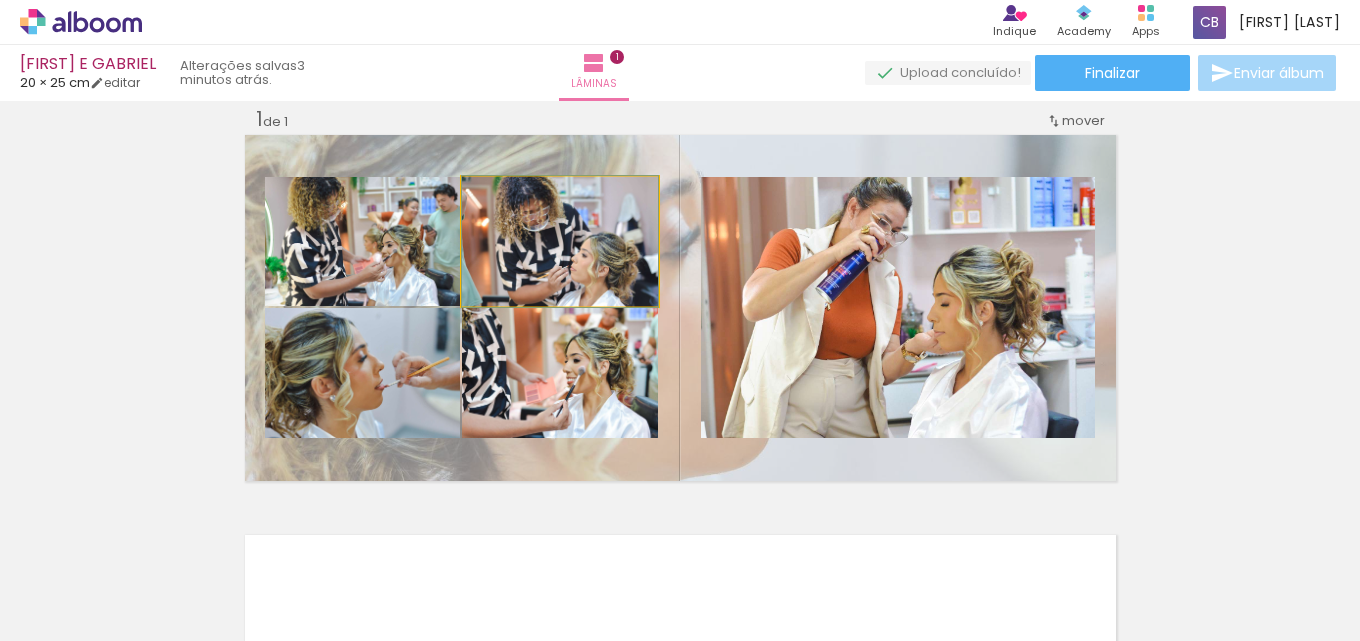 click 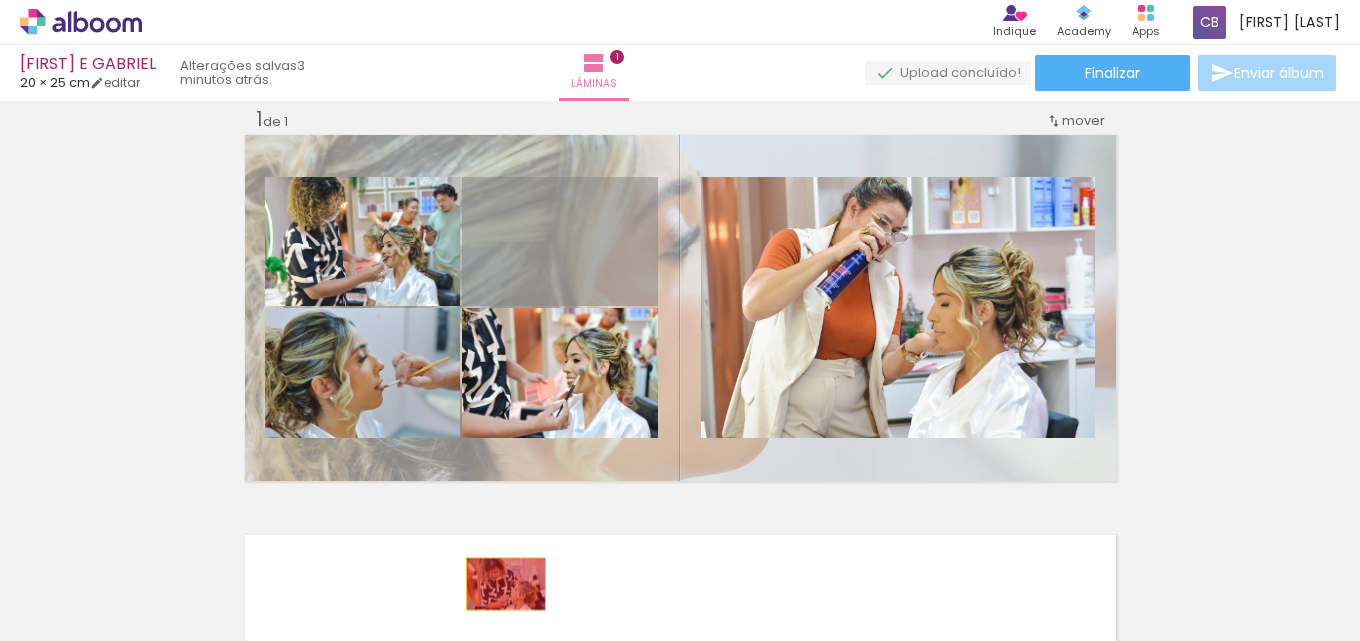 drag, startPoint x: 558, startPoint y: 238, endPoint x: 498, endPoint y: 584, distance: 351.1638 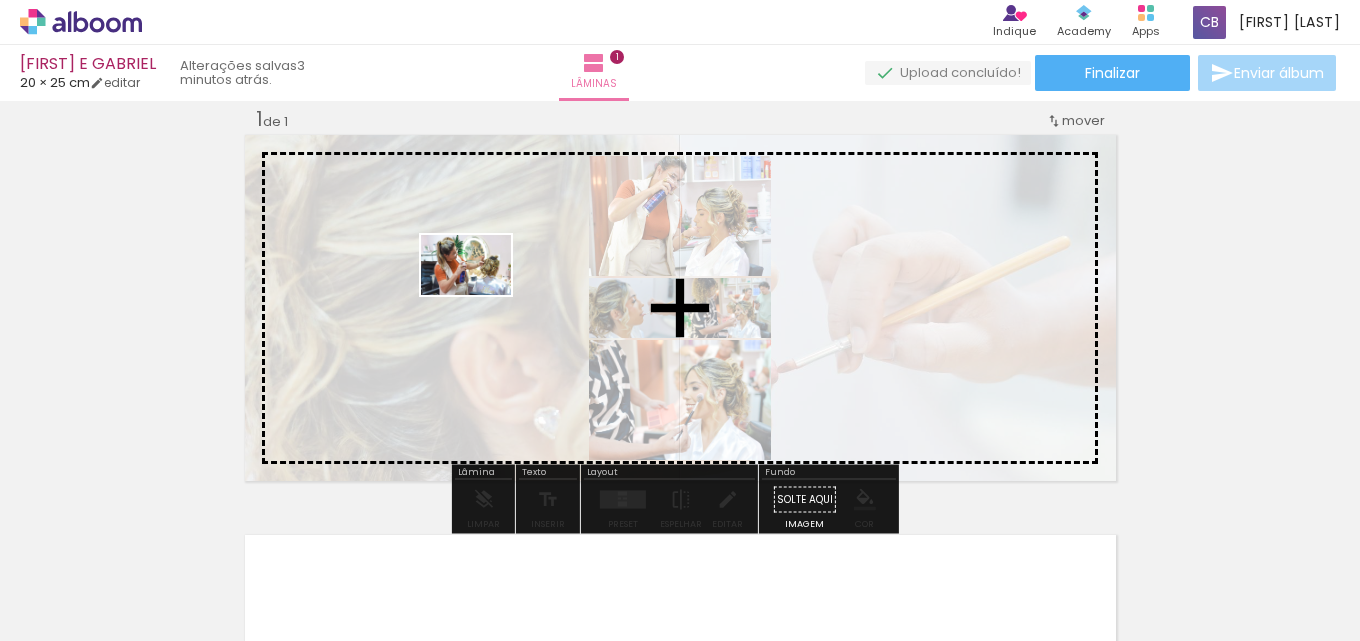 drag, startPoint x: 435, startPoint y: 598, endPoint x: 481, endPoint y: 294, distance: 307.46057 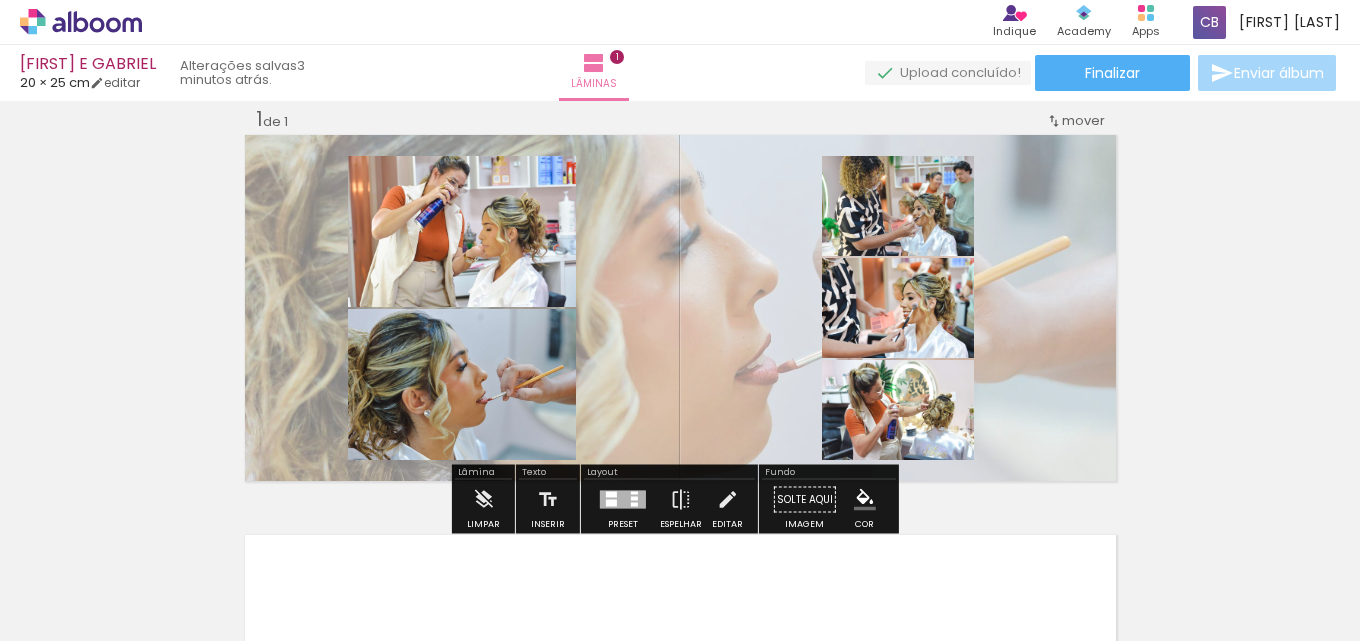 click at bounding box center [634, 493] 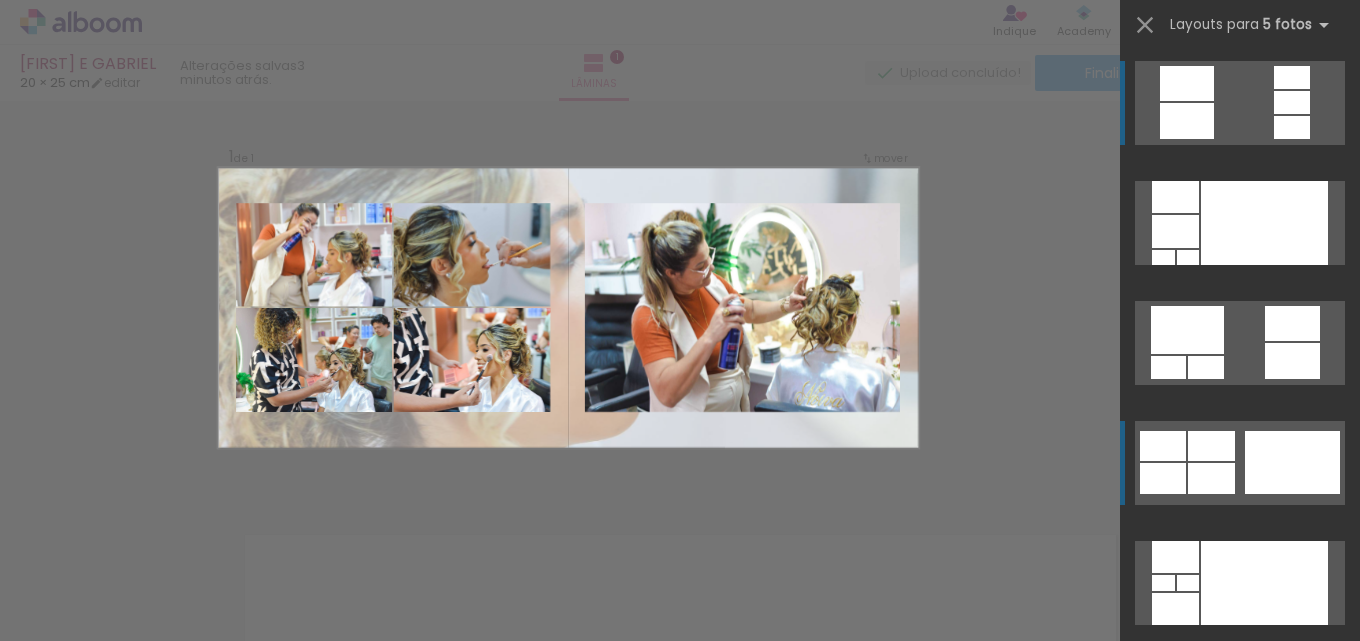 click at bounding box center [1292, 127] 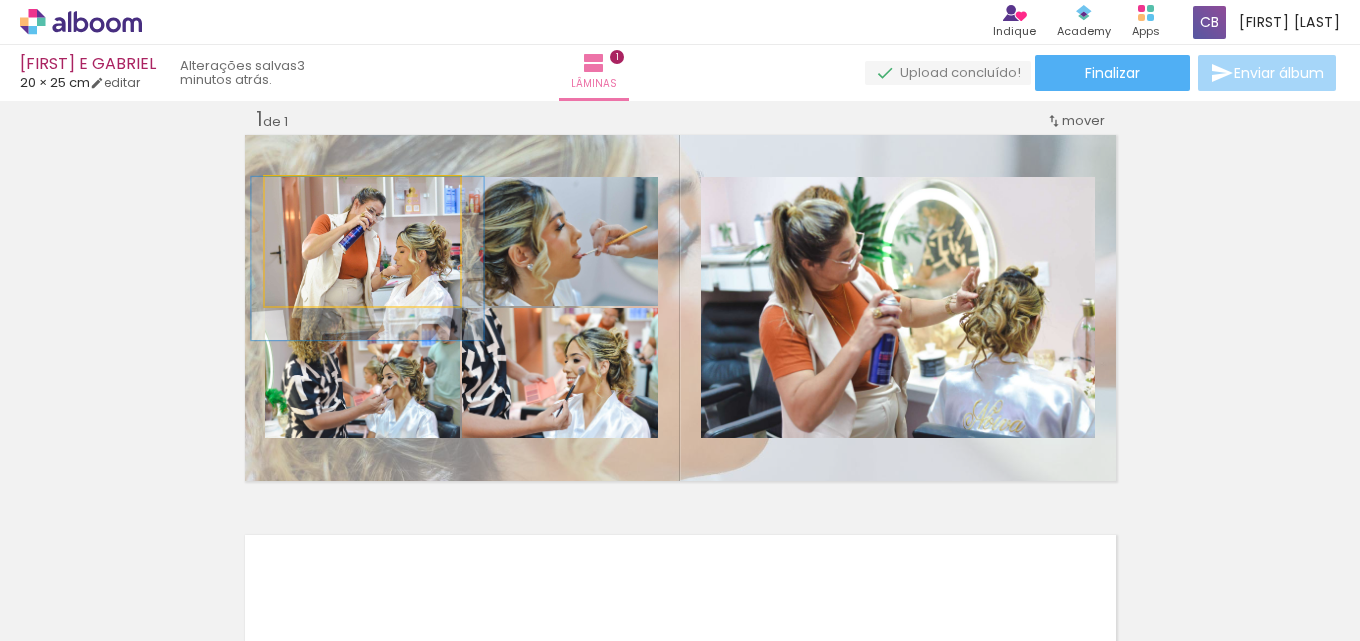 drag, startPoint x: 340, startPoint y: 261, endPoint x: 357, endPoint y: 289, distance: 32.75668 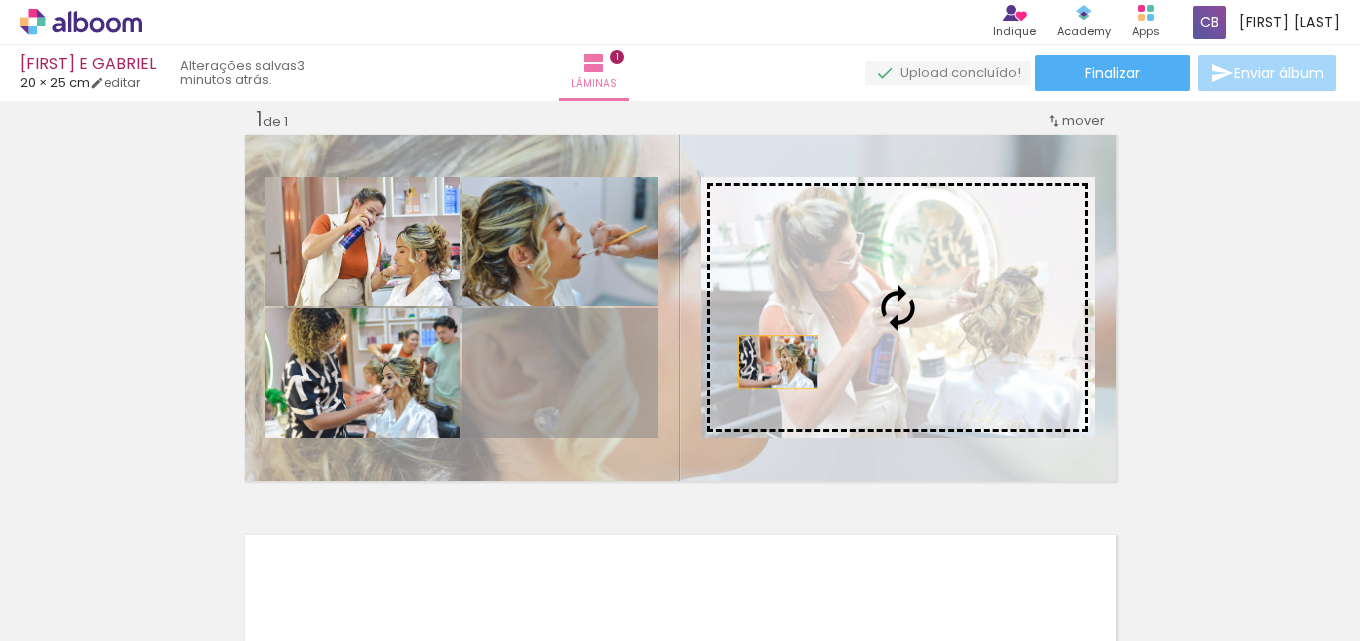 drag, startPoint x: 628, startPoint y: 393, endPoint x: 829, endPoint y: 350, distance: 205.54805 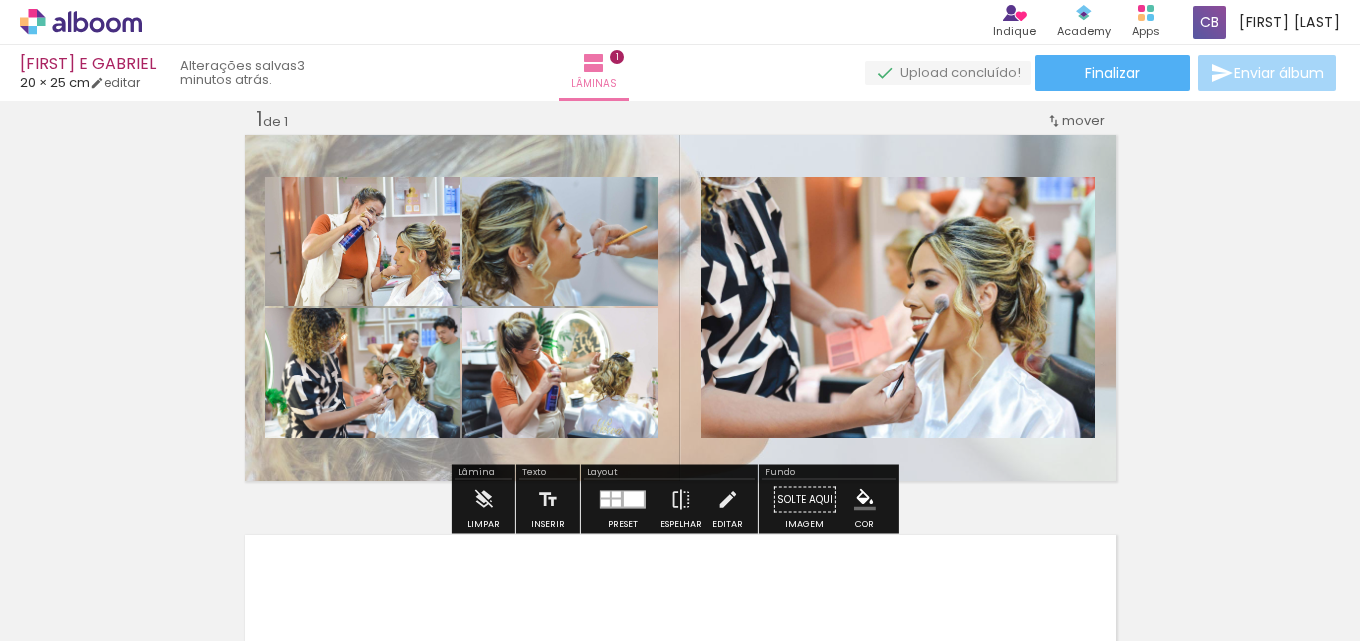 click 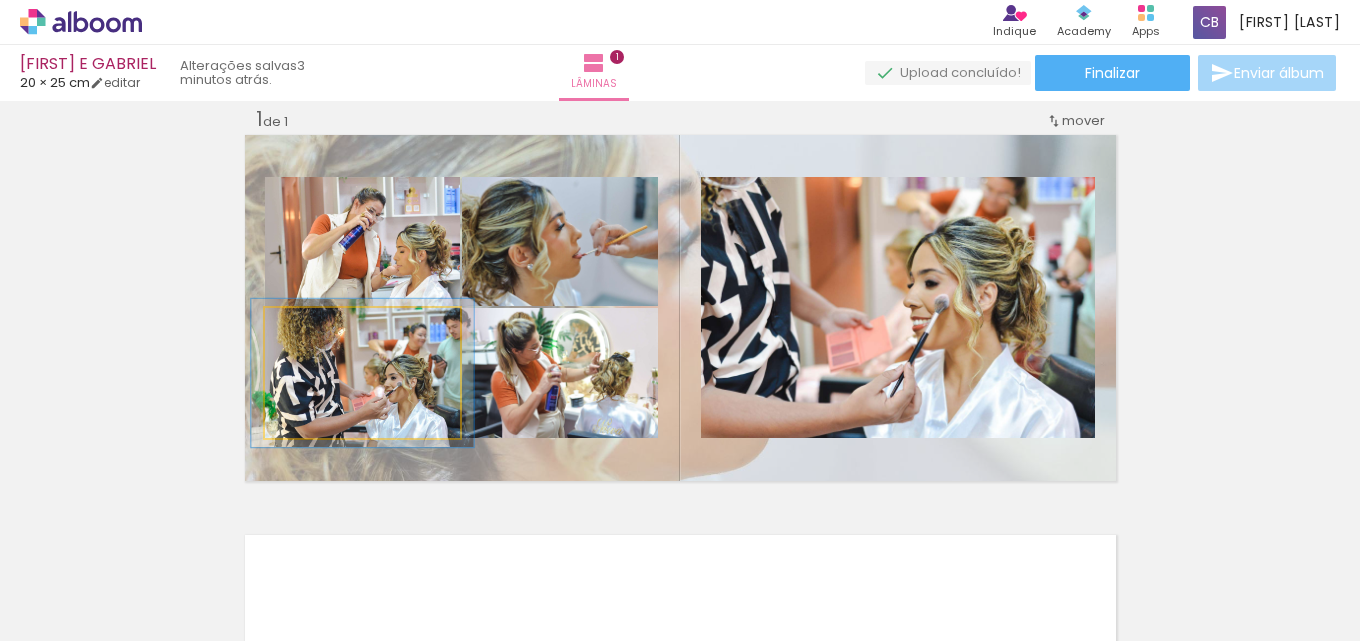 drag, startPoint x: 315, startPoint y: 329, endPoint x: 325, endPoint y: 328, distance: 10.049875 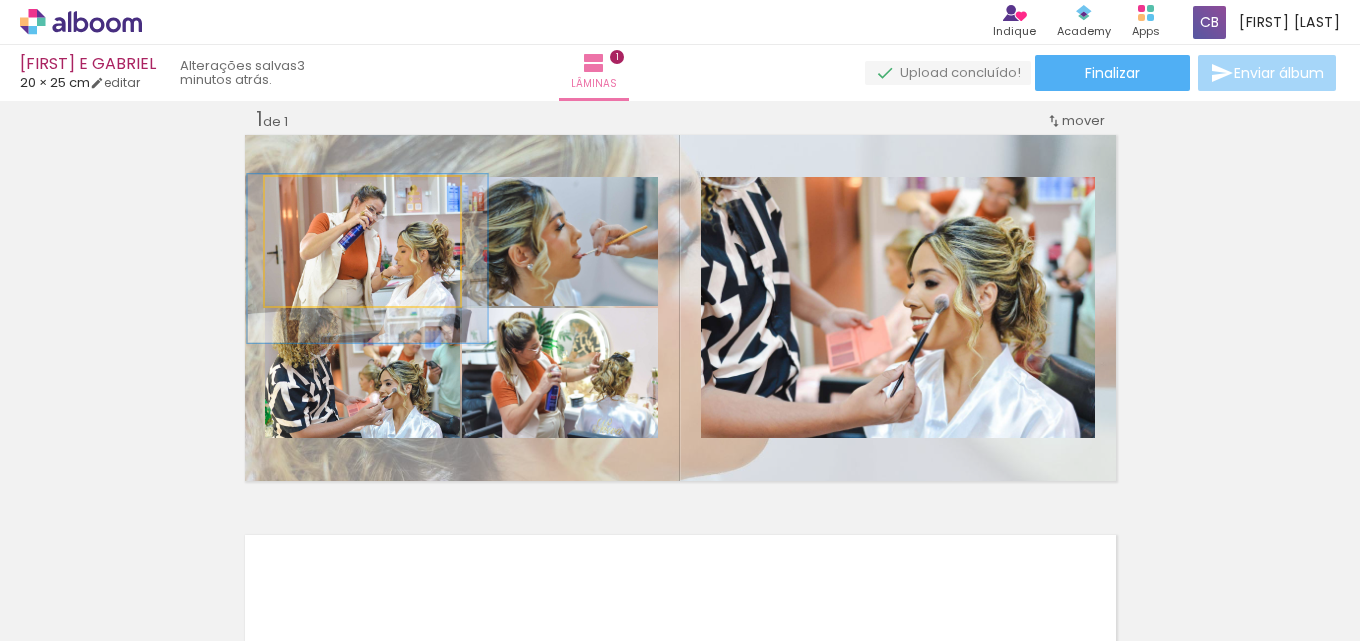 type on "123" 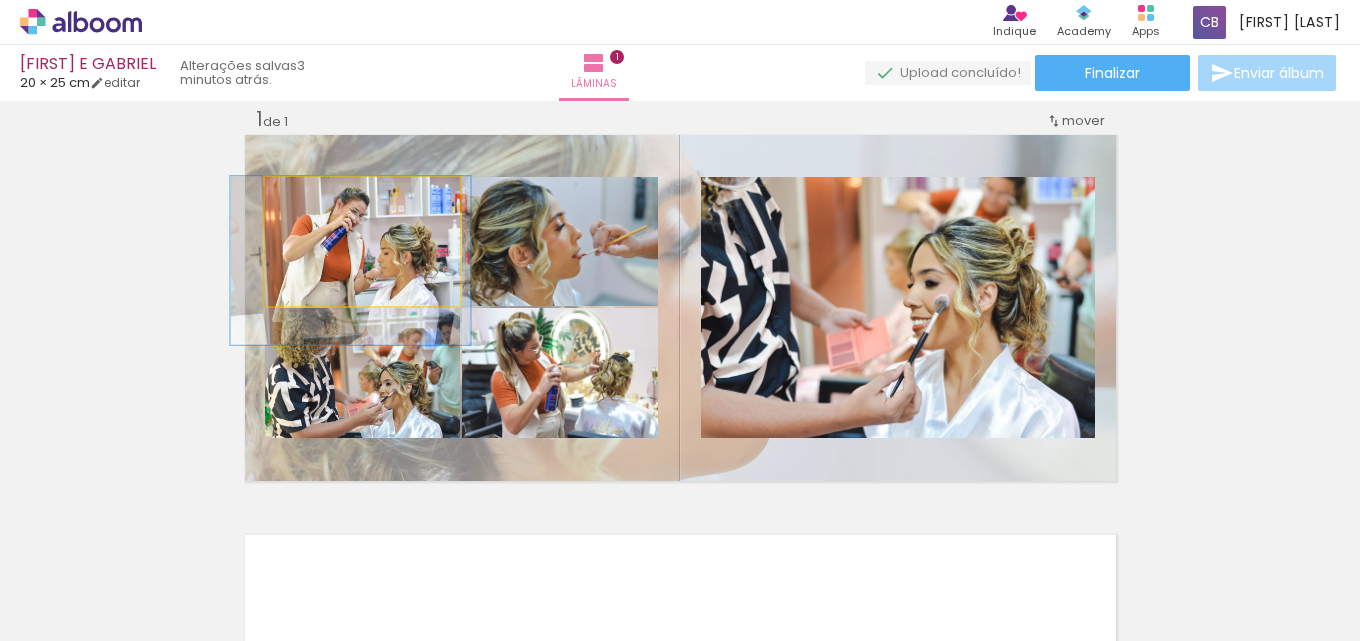 drag, startPoint x: 377, startPoint y: 259, endPoint x: 360, endPoint y: 262, distance: 17.262676 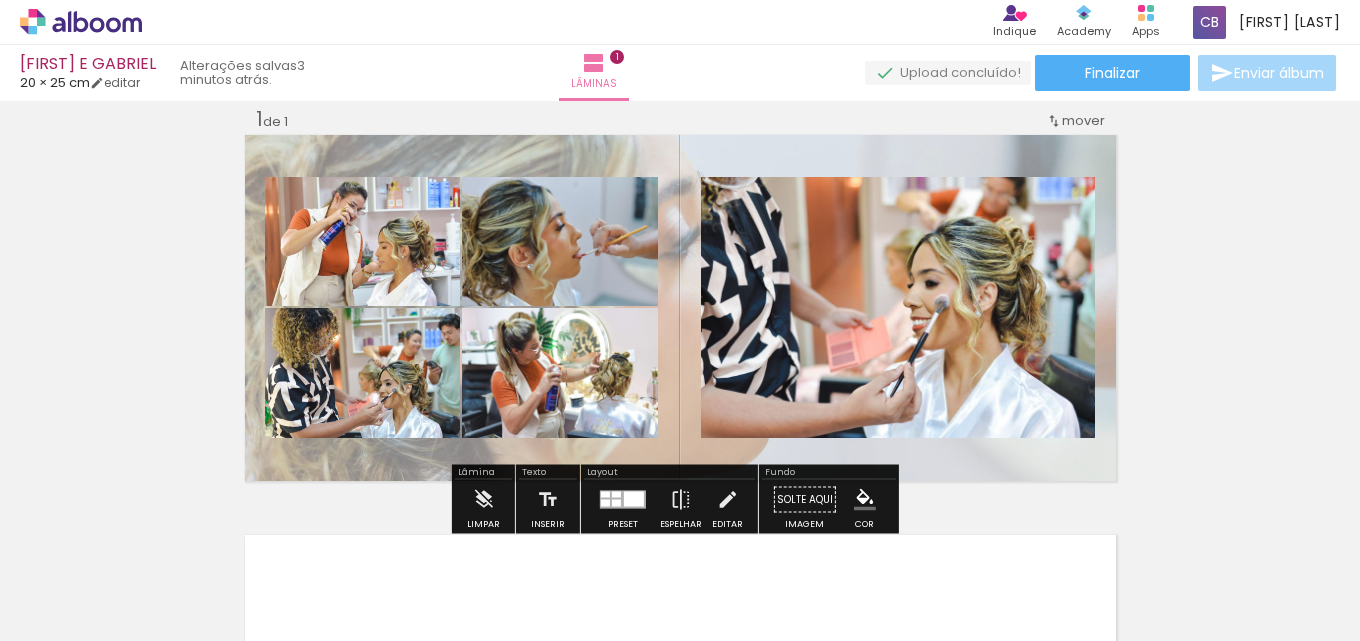 type on "114" 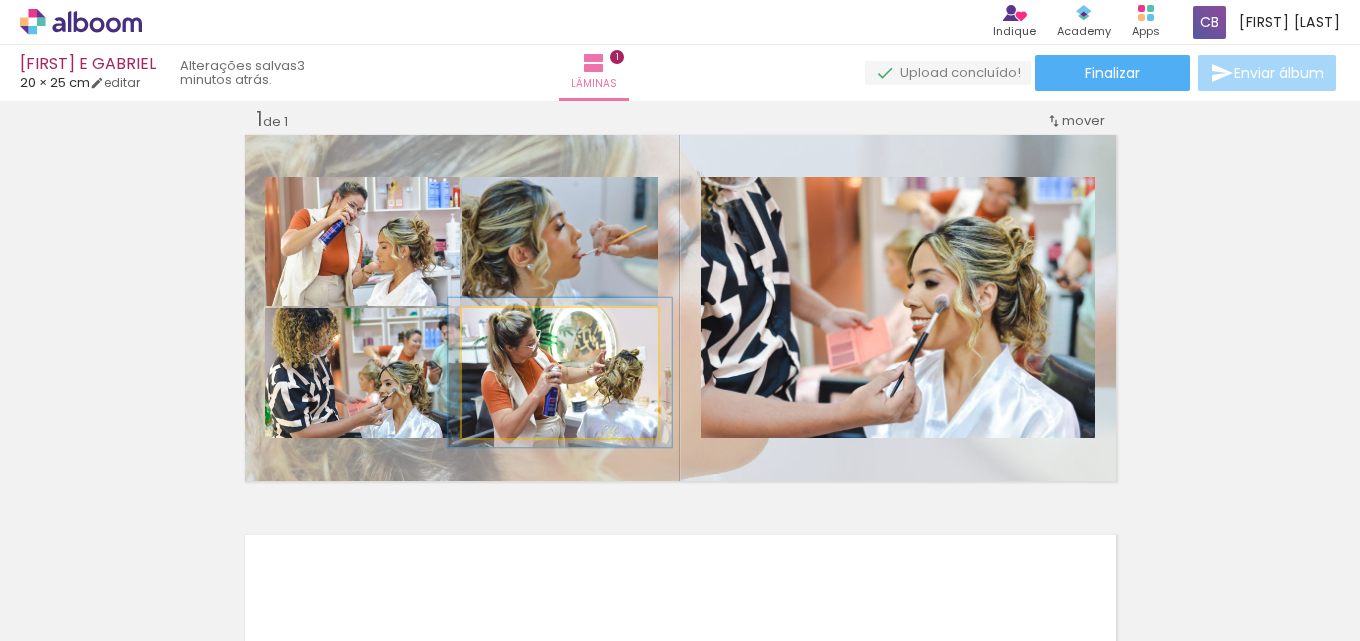 click at bounding box center [548, 329] 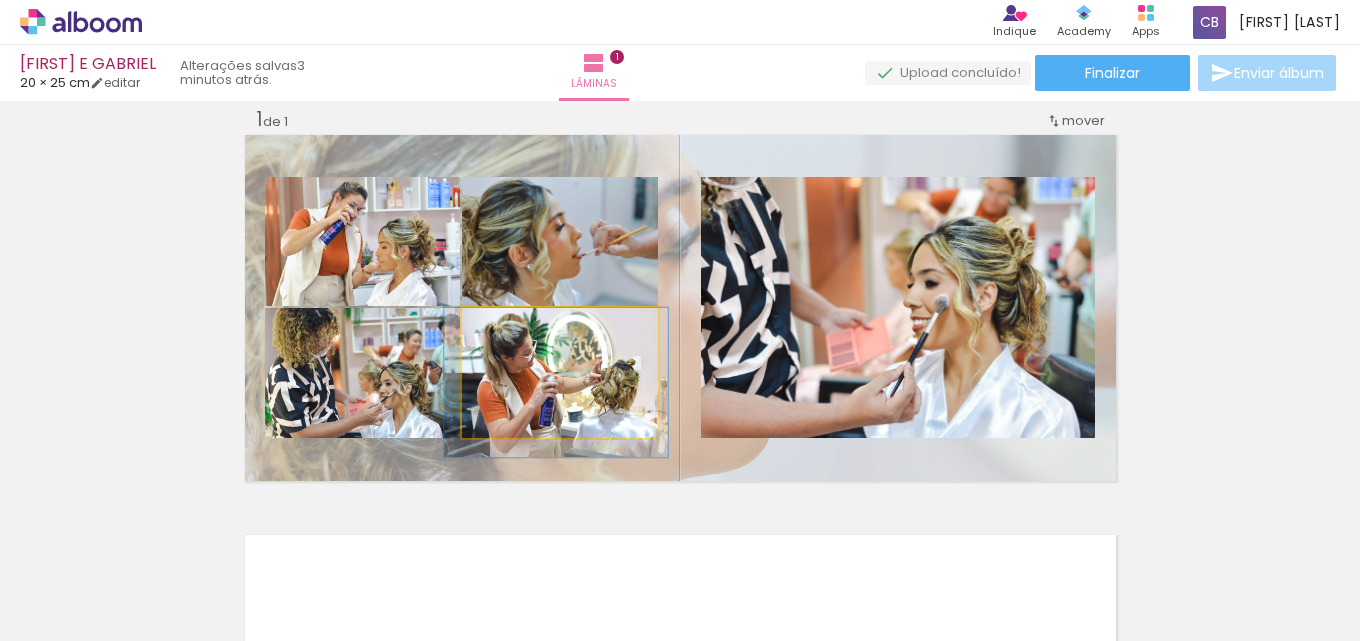 drag, startPoint x: 588, startPoint y: 397, endPoint x: 584, endPoint y: 409, distance: 12.649111 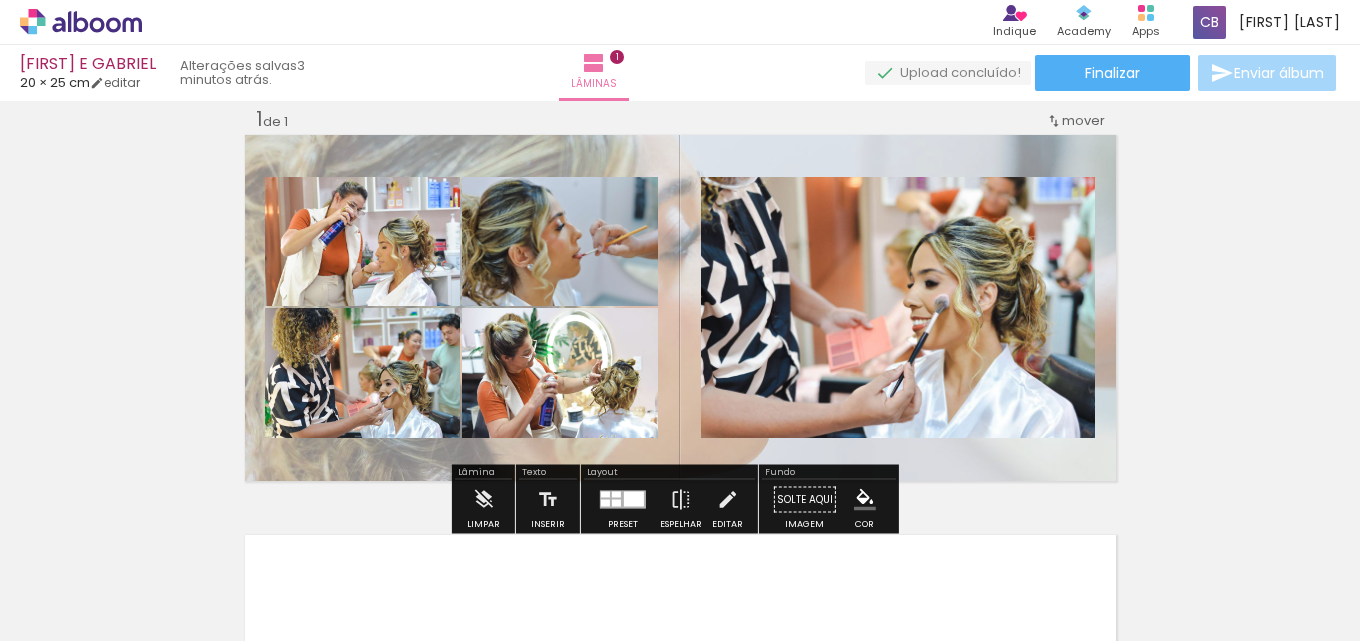 click on "Inserir lâmina 1  de 1" at bounding box center (680, 482) 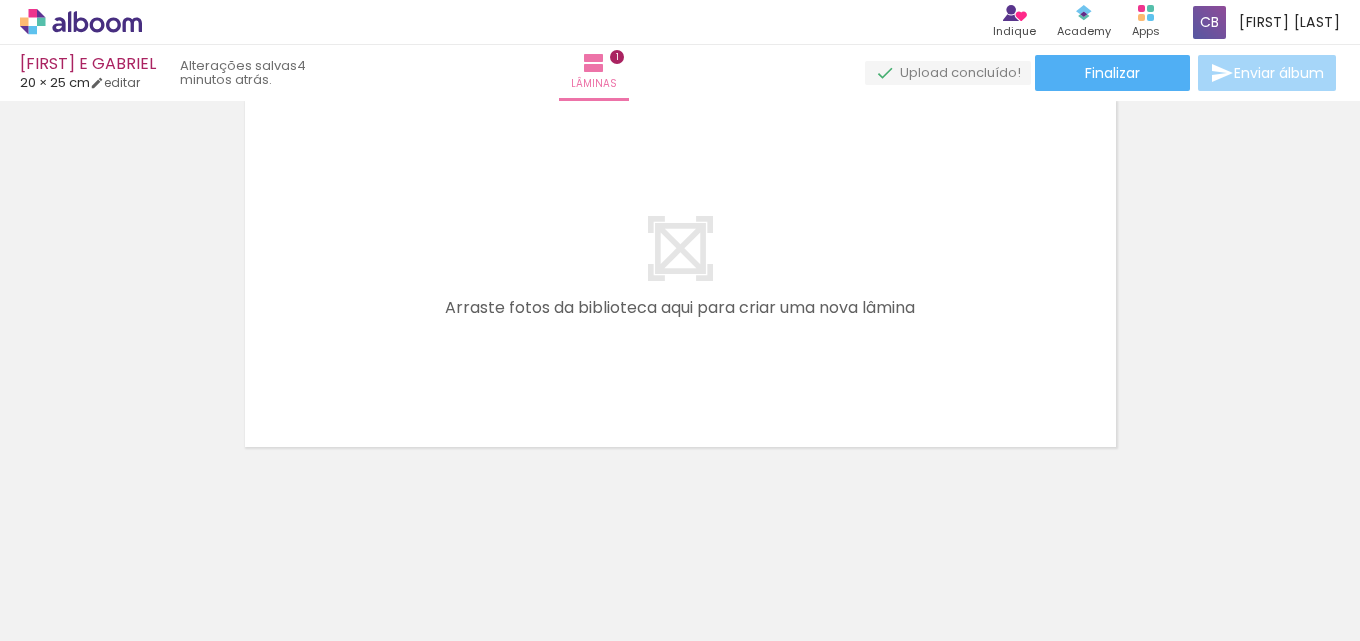 scroll, scrollTop: 463, scrollLeft: 0, axis: vertical 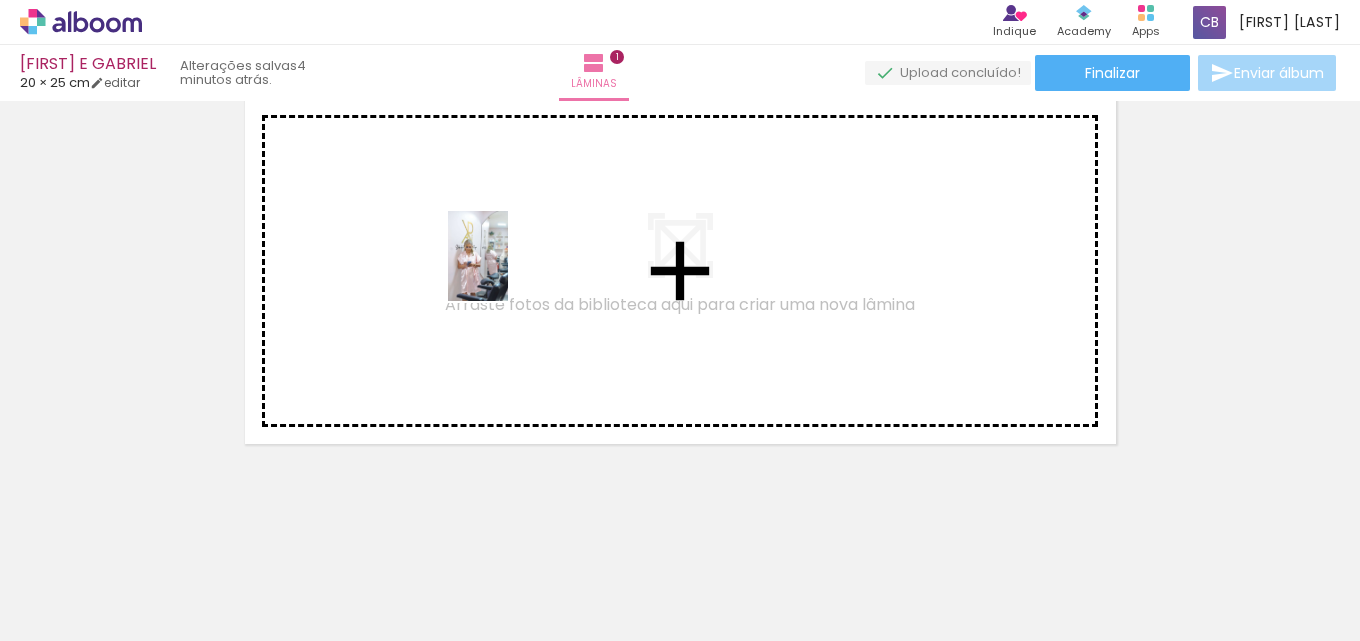 drag, startPoint x: 213, startPoint y: 579, endPoint x: 508, endPoint y: 271, distance: 426.48447 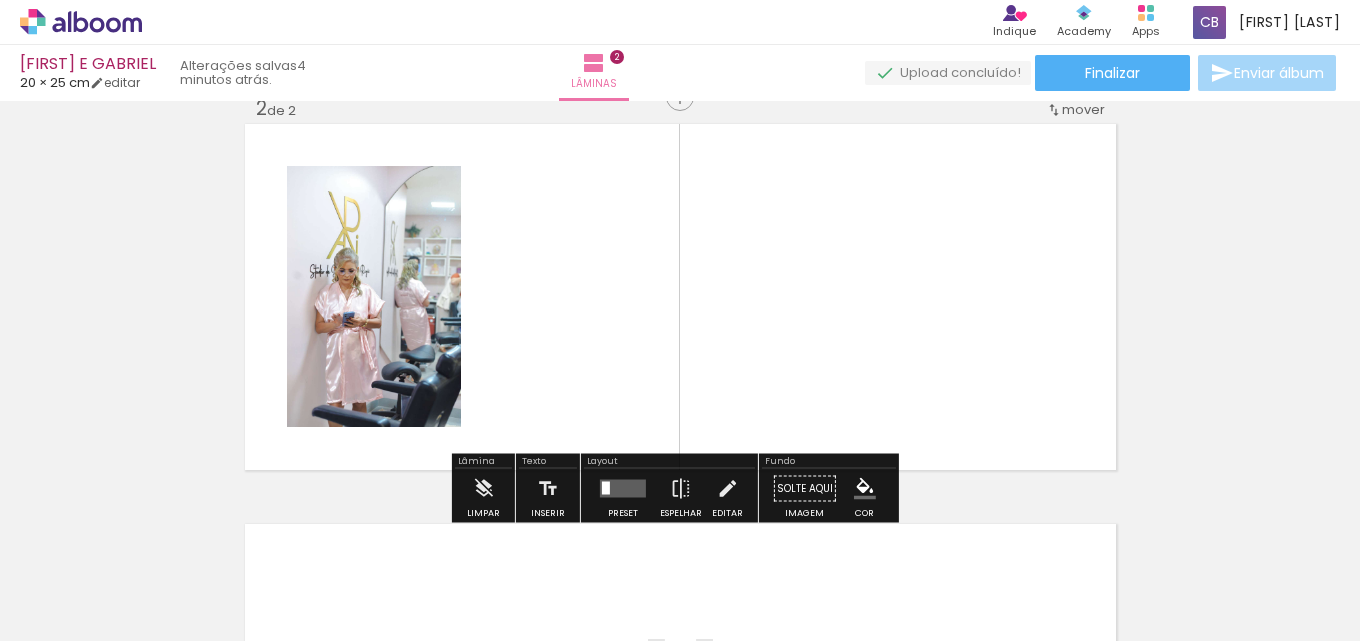 scroll, scrollTop: 426, scrollLeft: 0, axis: vertical 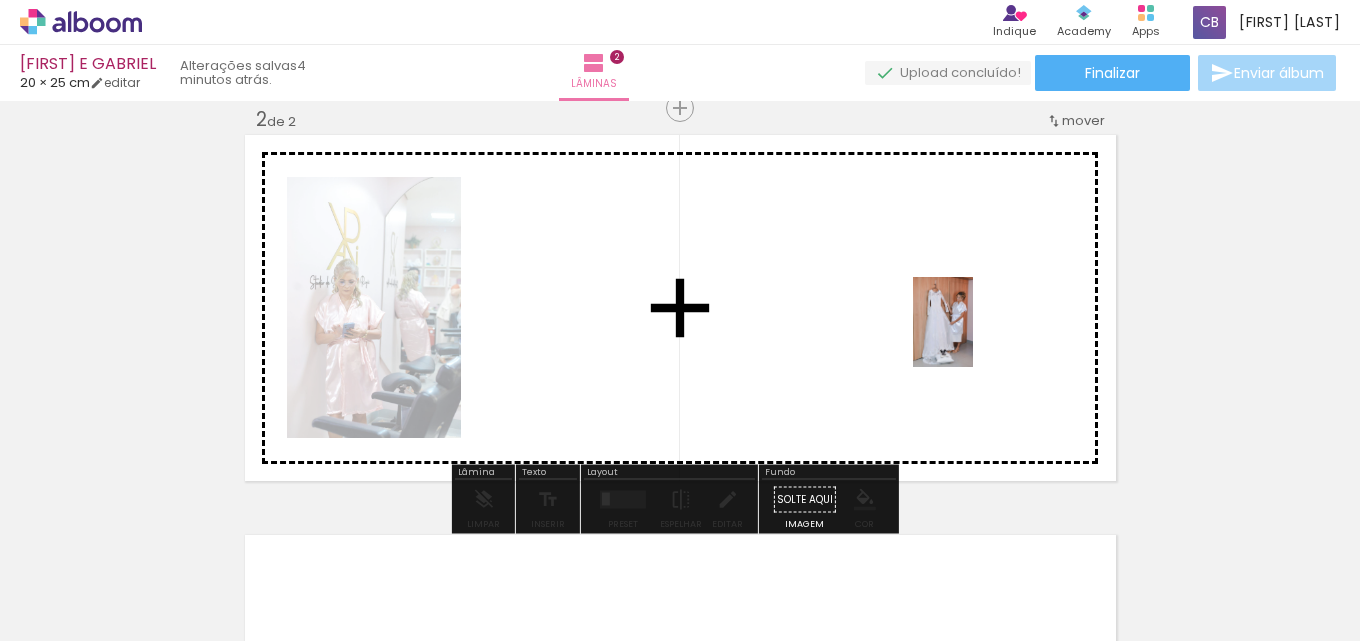 drag, startPoint x: 1112, startPoint y: 592, endPoint x: 962, endPoint y: 323, distance: 307.99512 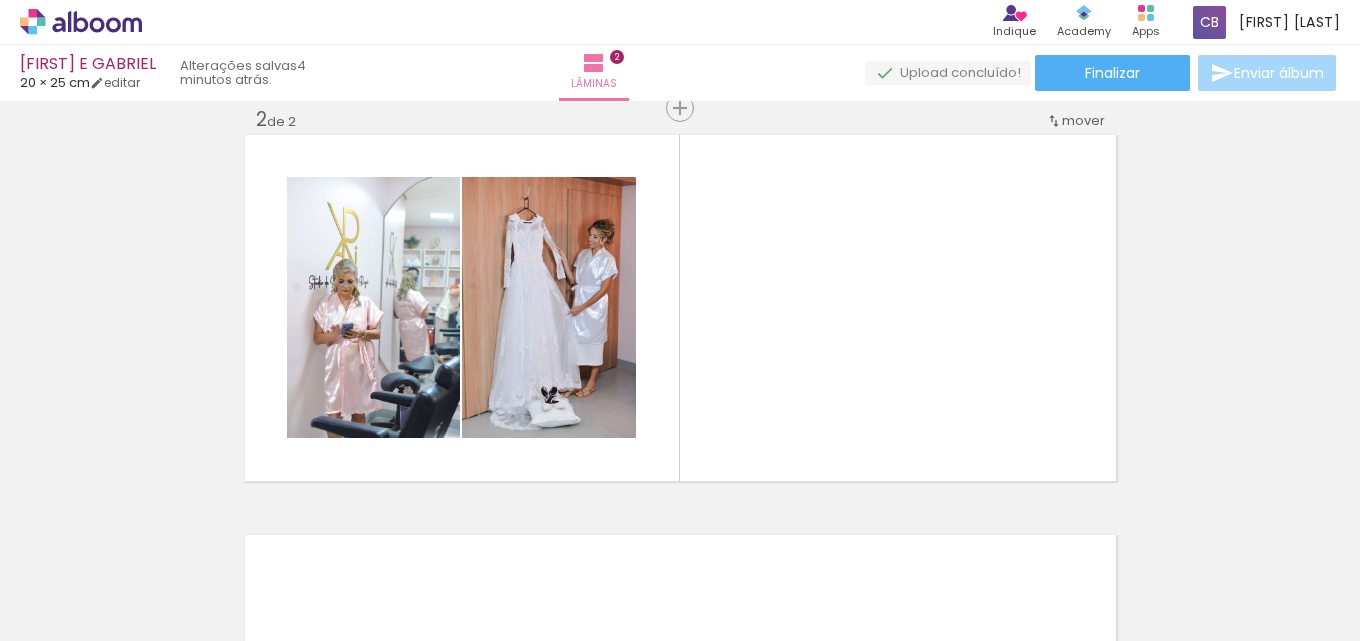 scroll, scrollTop: 0, scrollLeft: 375, axis: horizontal 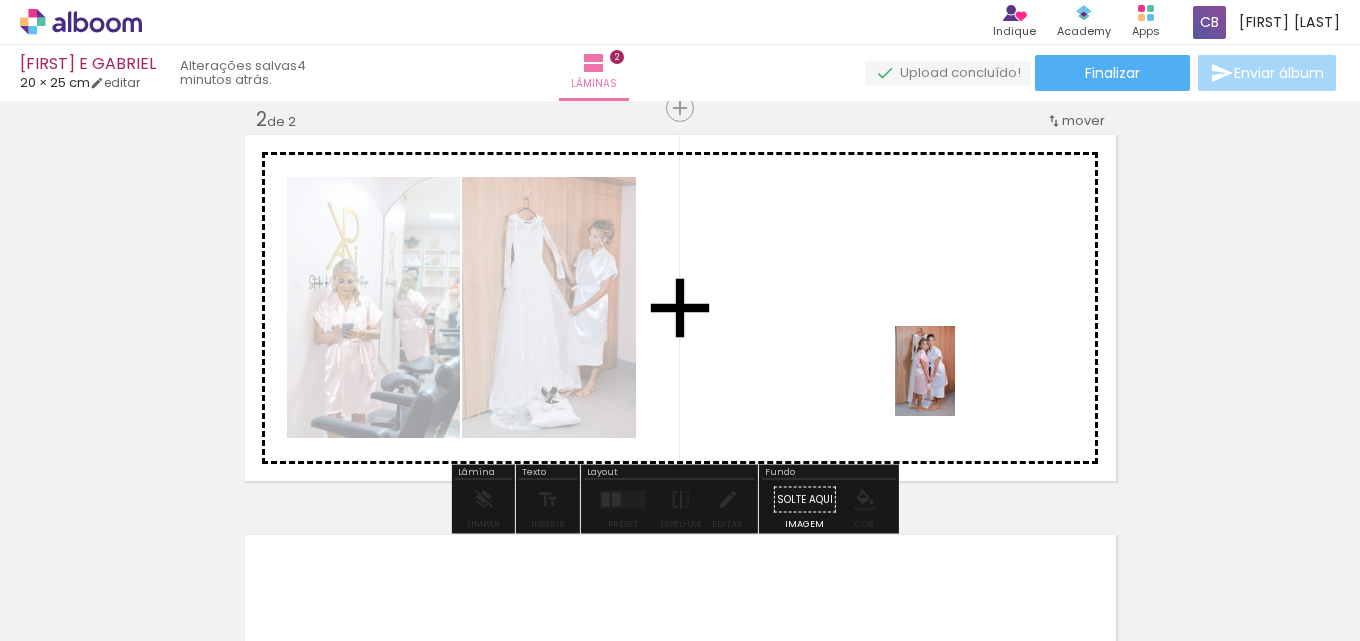 drag, startPoint x: 1157, startPoint y: 596, endPoint x: 962, endPoint y: 424, distance: 260.0173 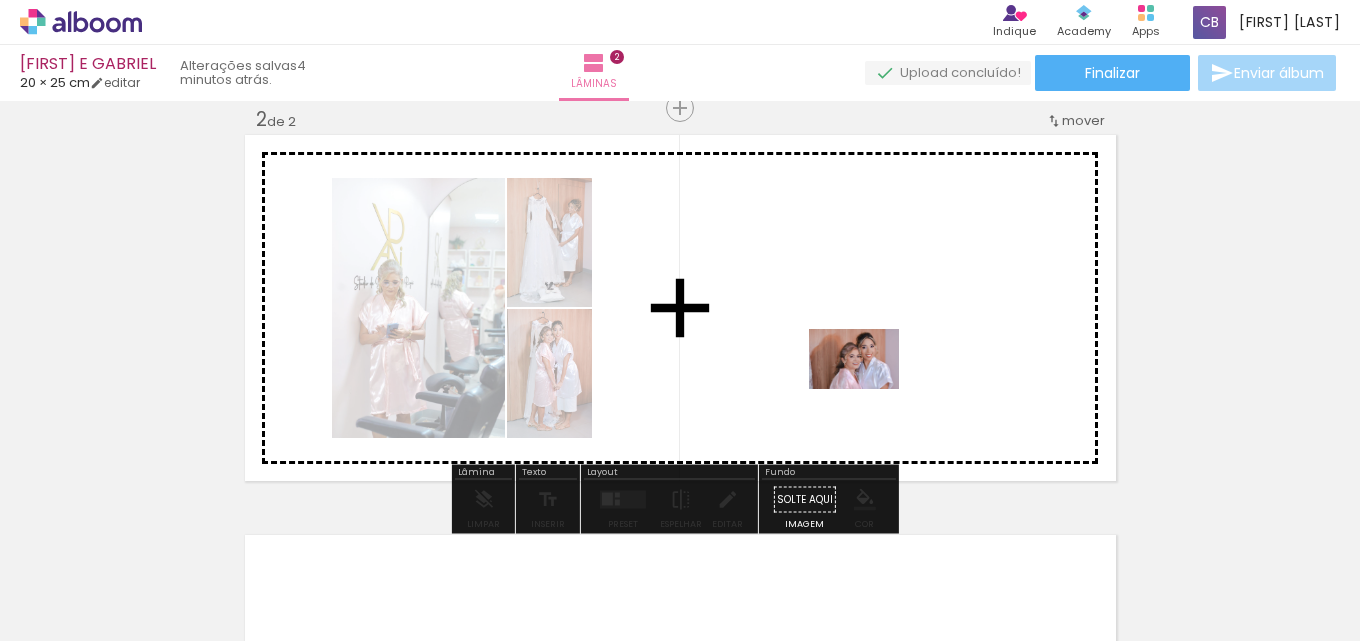 drag, startPoint x: 1274, startPoint y: 593, endPoint x: 869, endPoint y: 389, distance: 453.47656 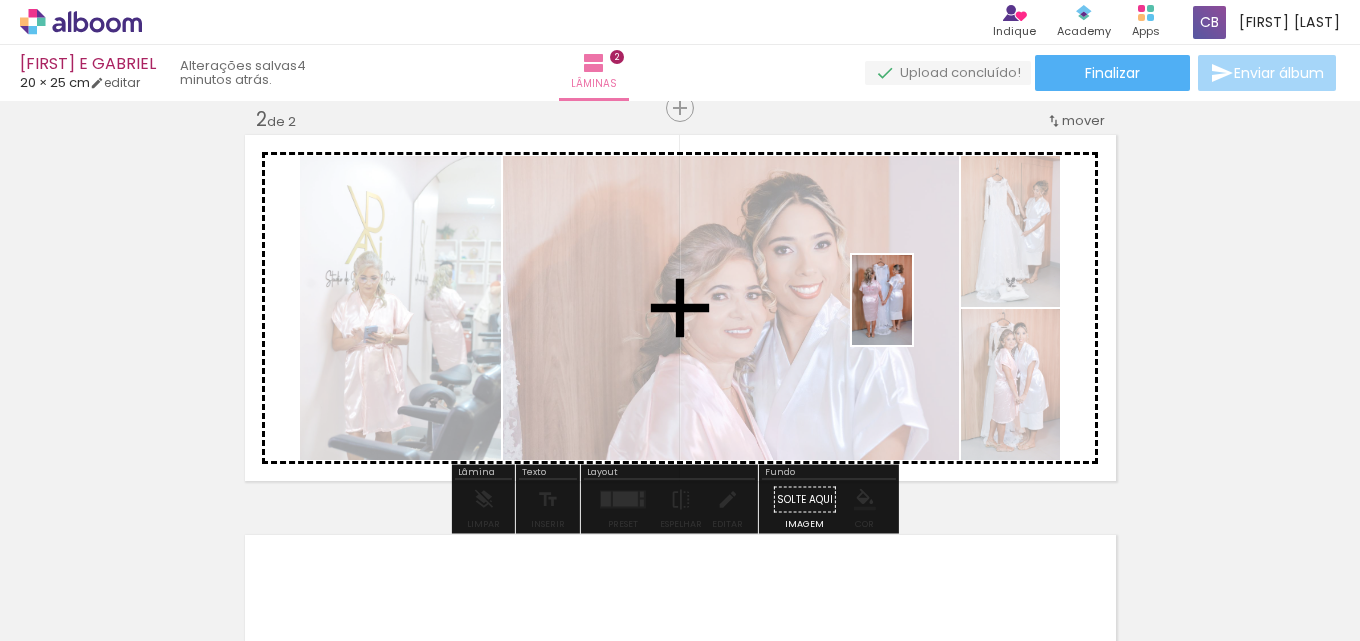 drag, startPoint x: 1073, startPoint y: 584, endPoint x: 912, endPoint y: 315, distance: 313.4996 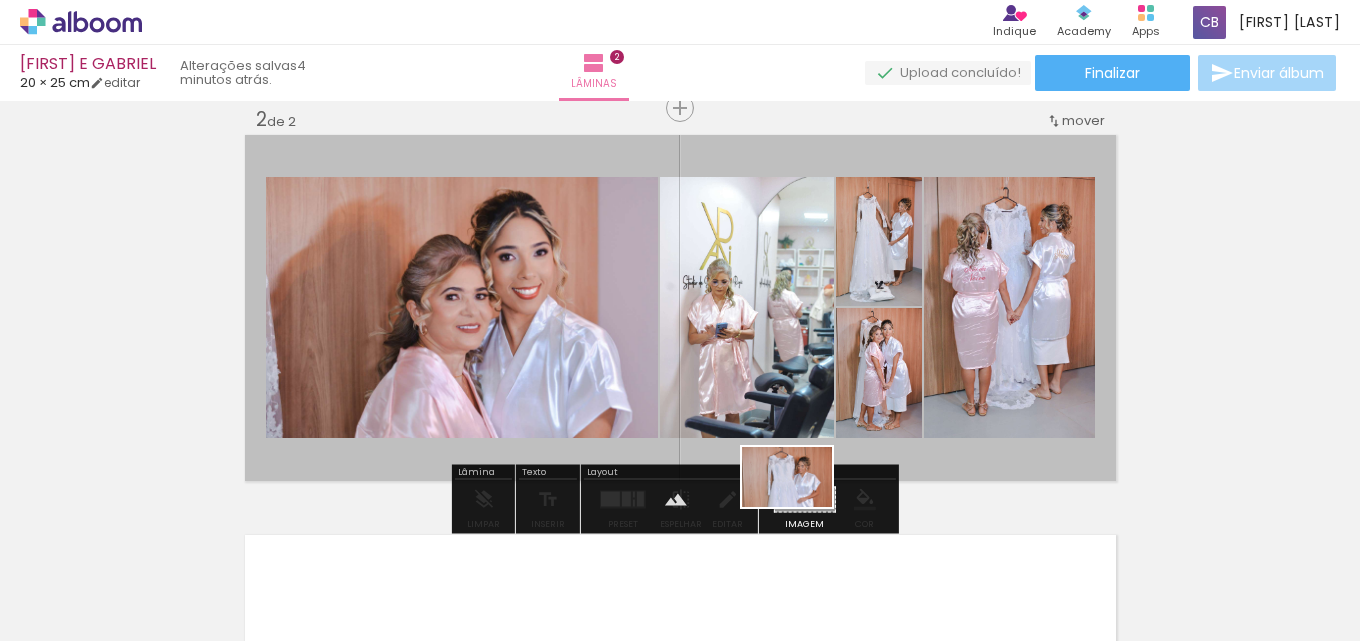 drag, startPoint x: 841, startPoint y: 578, endPoint x: 802, endPoint y: 507, distance: 81.00617 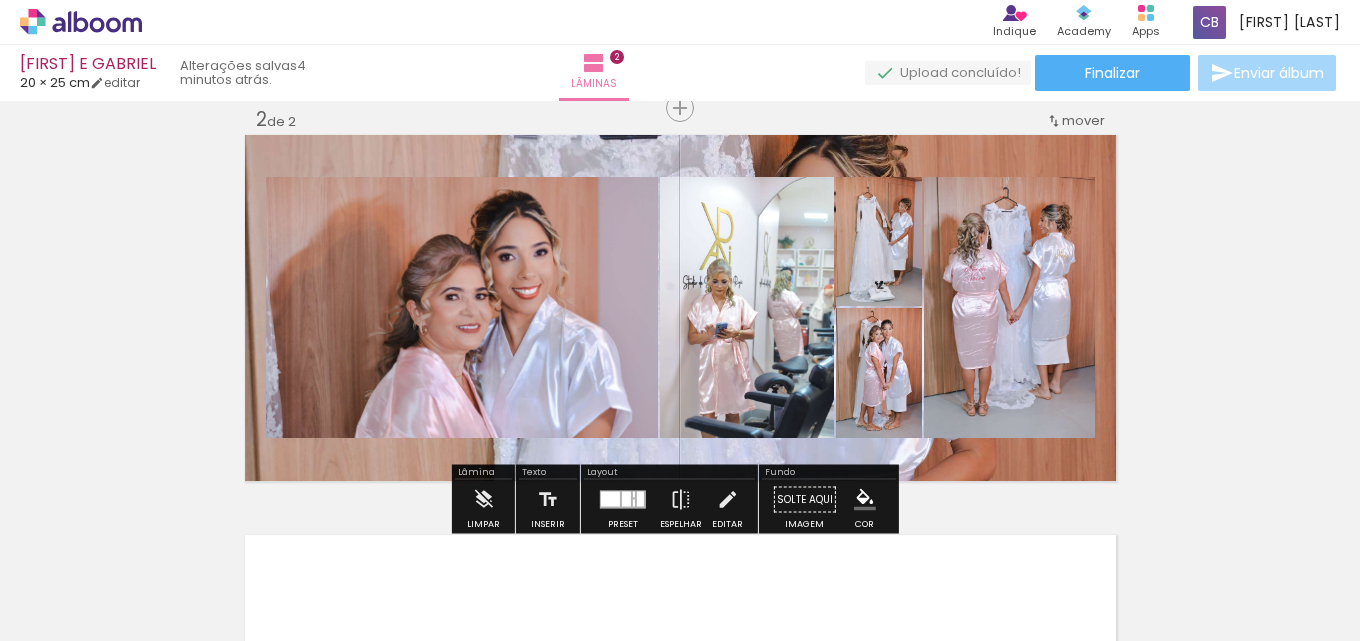 click at bounding box center [680, 308] 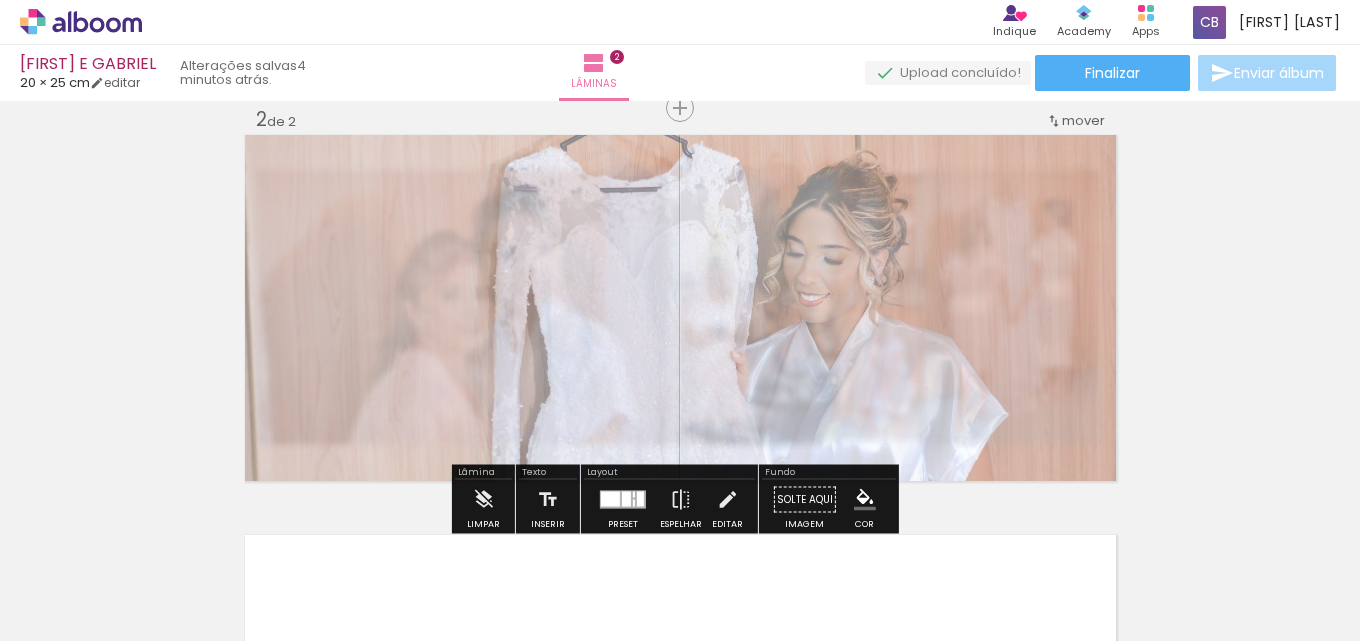 drag, startPoint x: 529, startPoint y: 181, endPoint x: 492, endPoint y: 187, distance: 37.48333 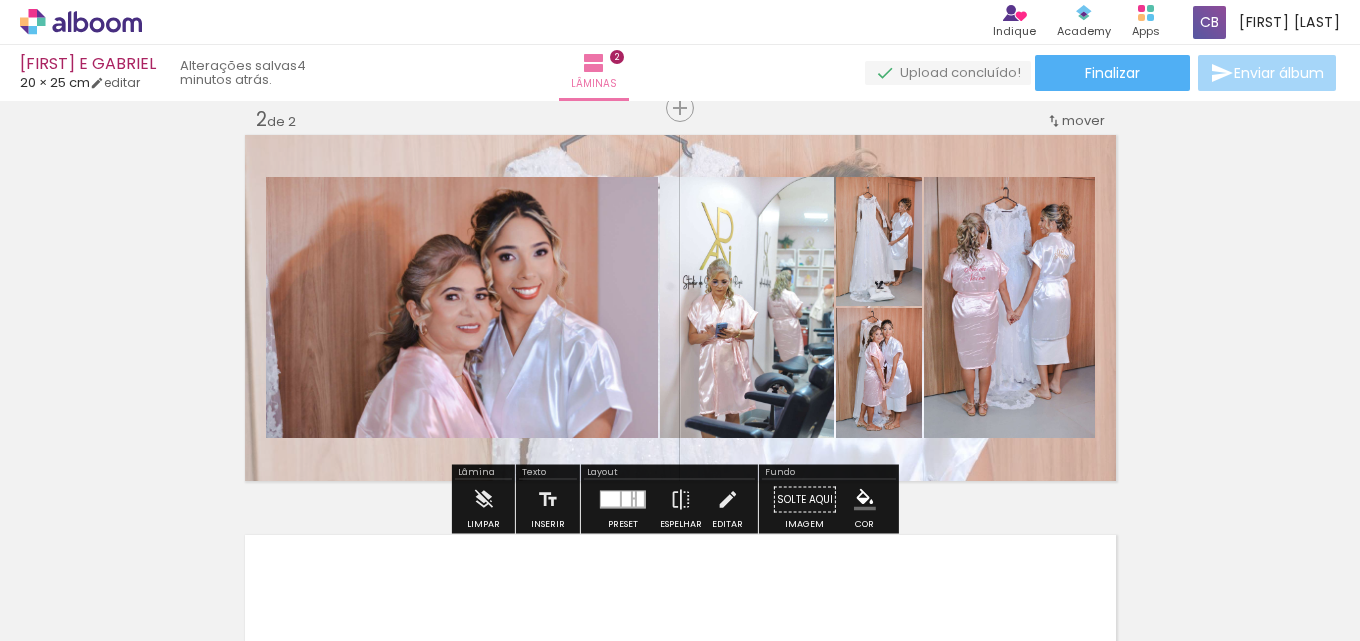 click at bounding box center (623, 500) 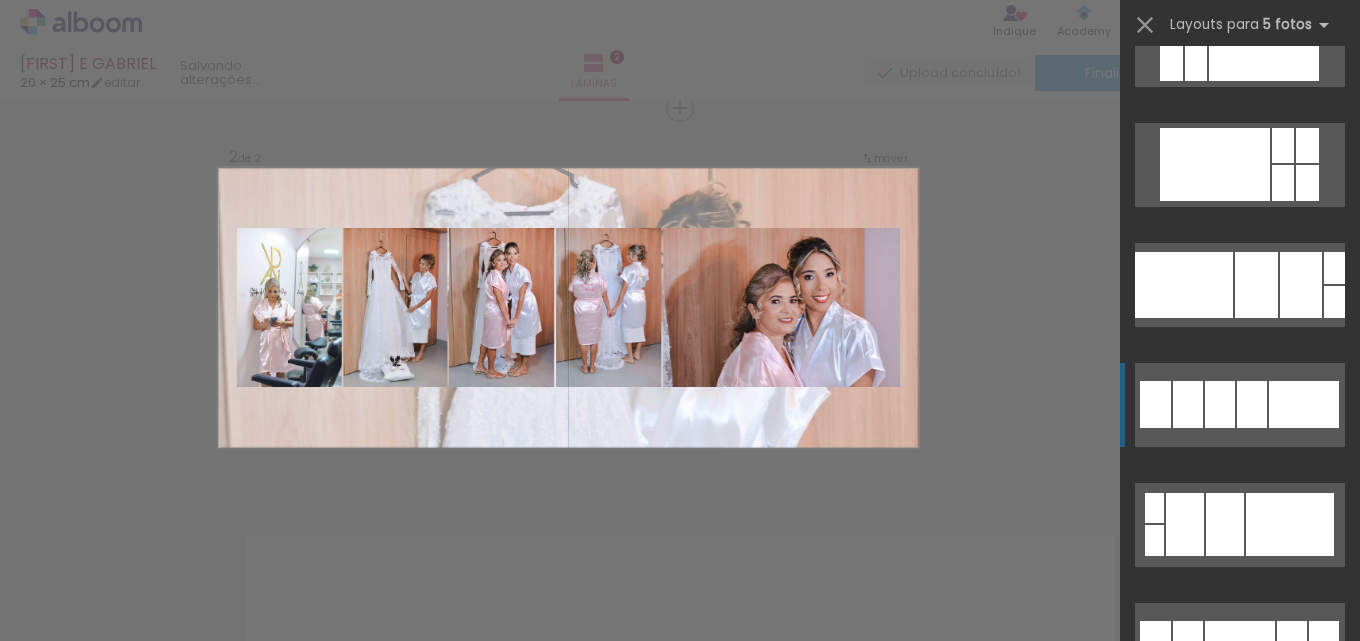 scroll, scrollTop: 2600, scrollLeft: 0, axis: vertical 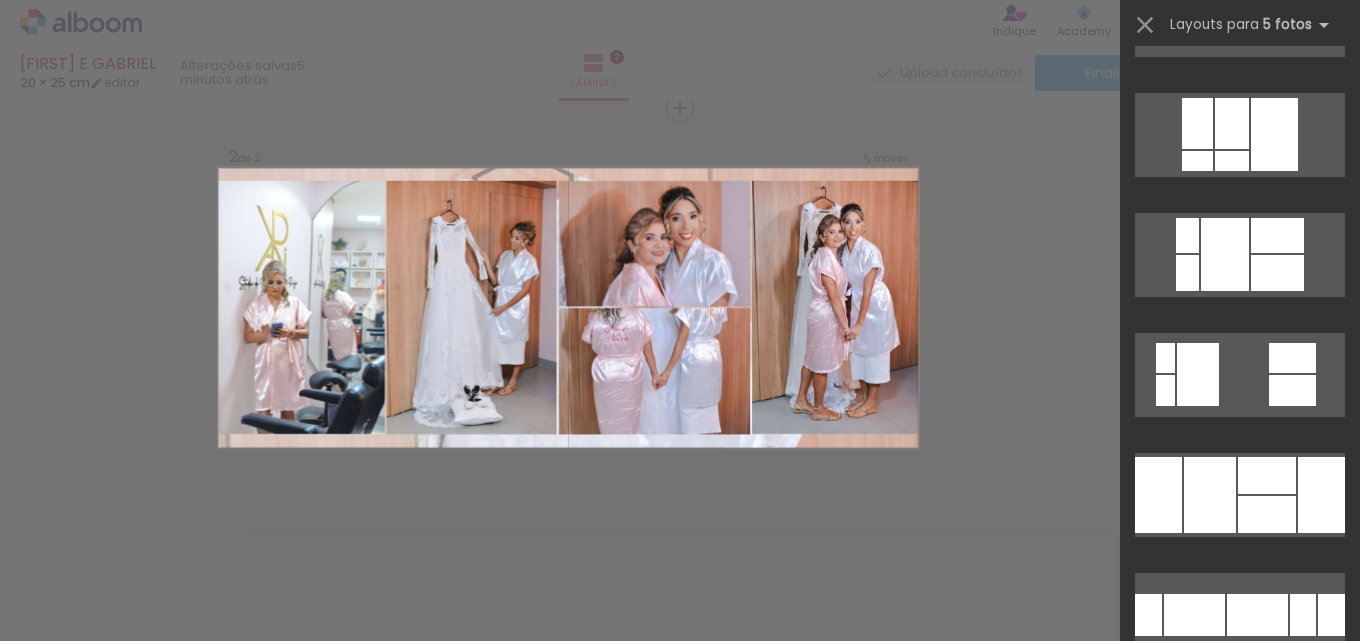 click at bounding box center [1232, 123] 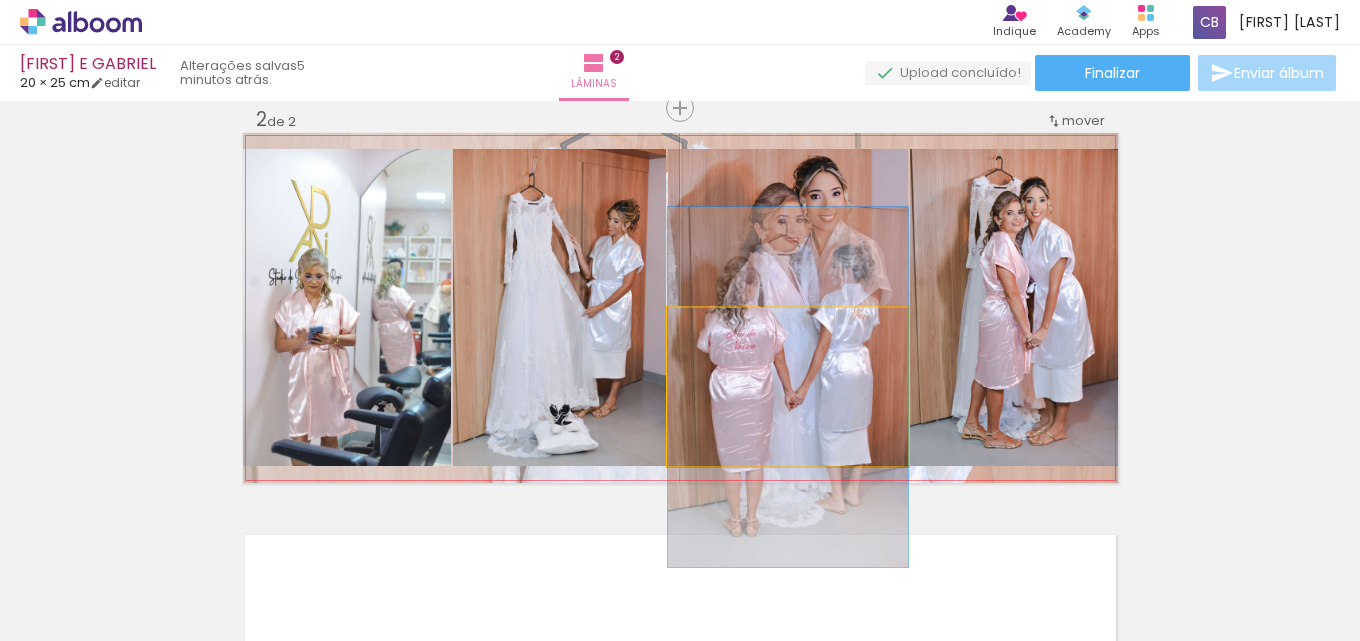 click 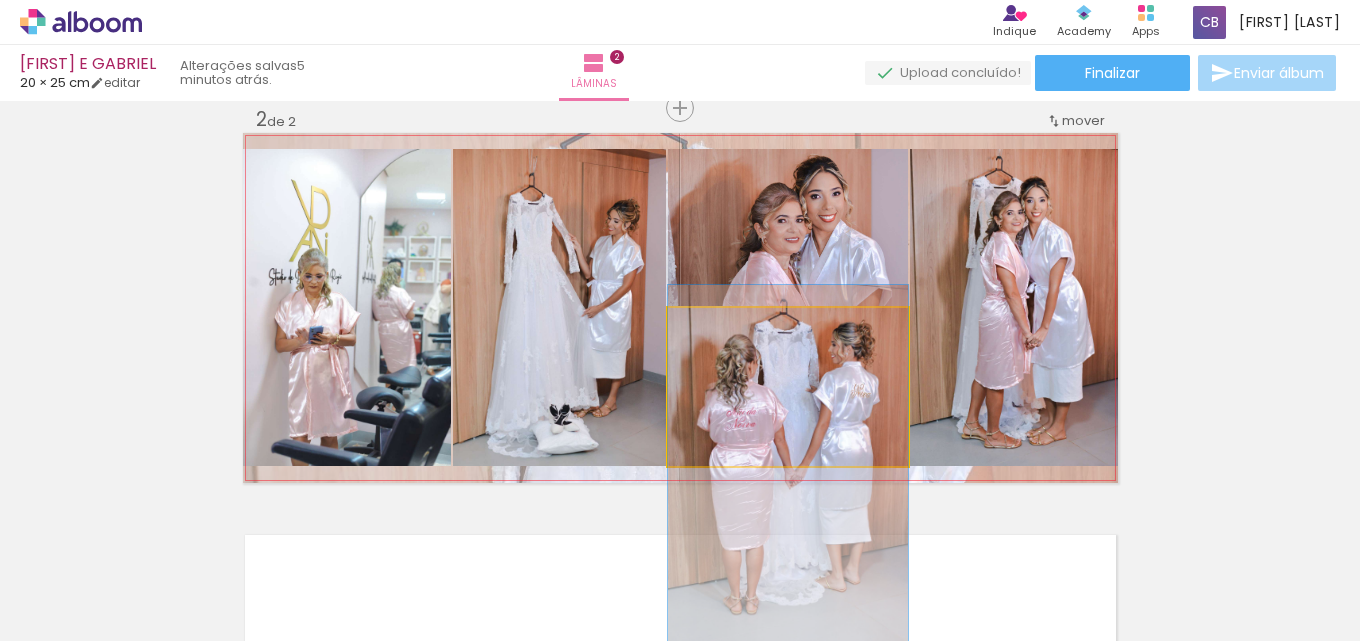 drag, startPoint x: 826, startPoint y: 371, endPoint x: 835, endPoint y: 449, distance: 78.51752 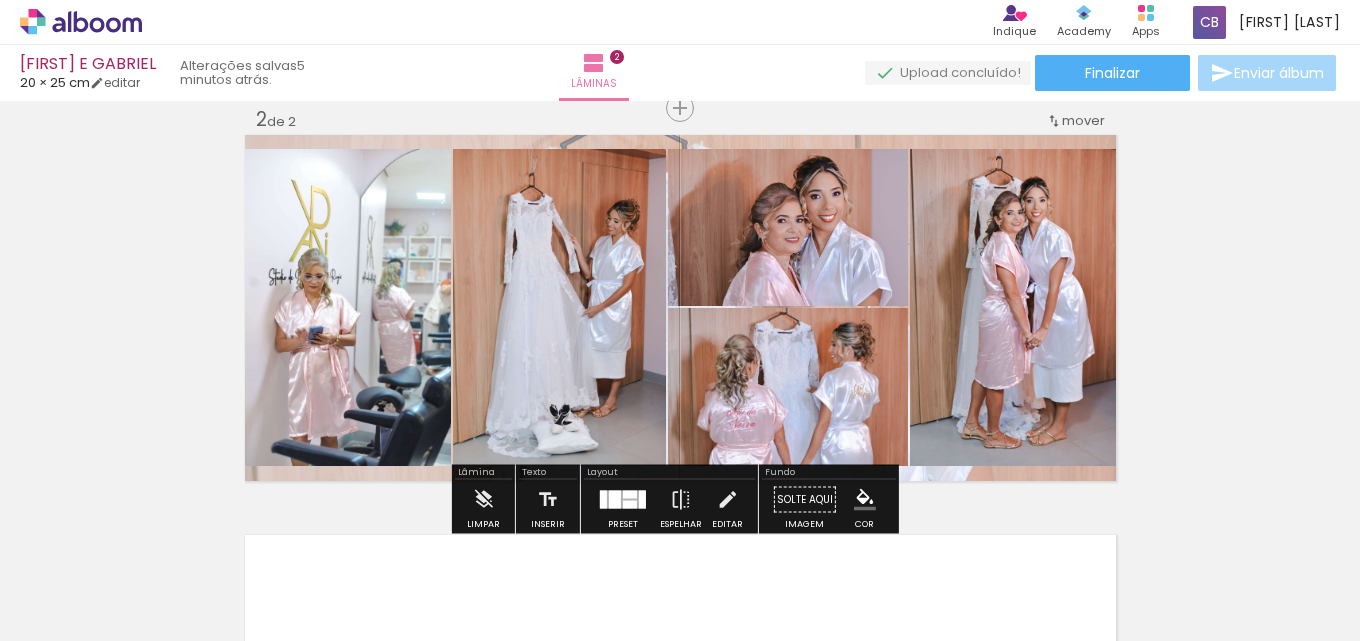 click on "Inserir lâmina 1  de 2  Inserir lâmina 2  de 2" at bounding box center [680, 282] 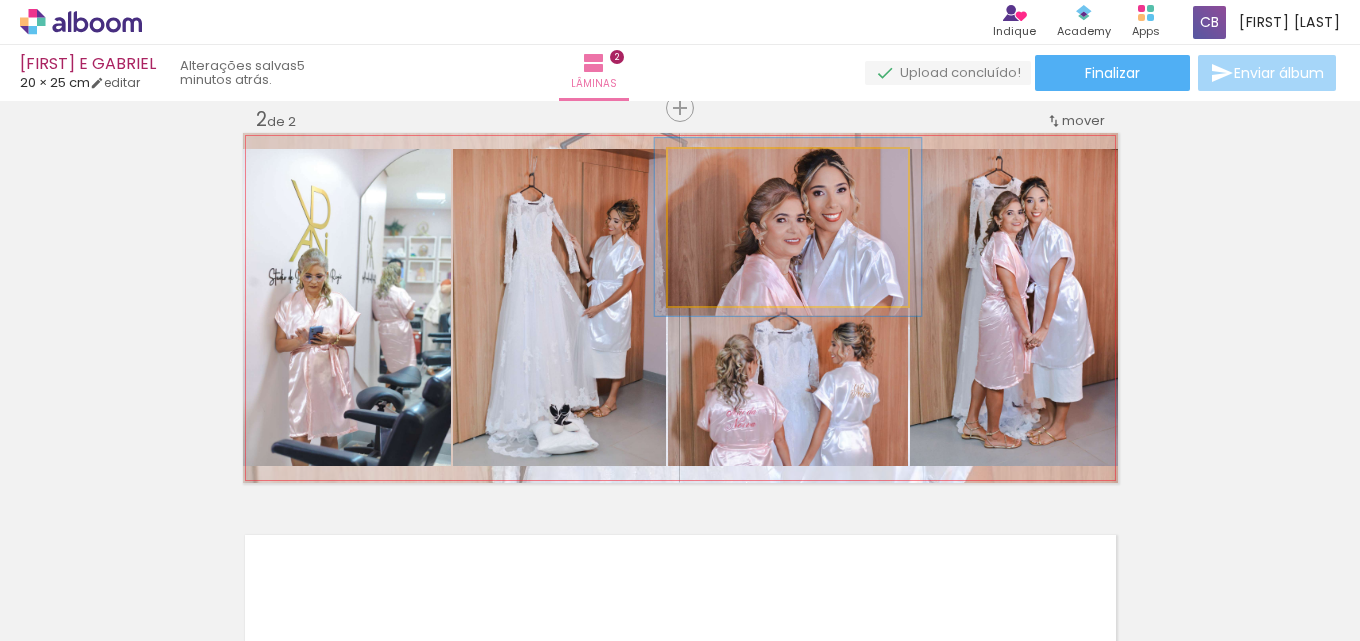 drag, startPoint x: 709, startPoint y: 171, endPoint x: 720, endPoint y: 175, distance: 11.7046995 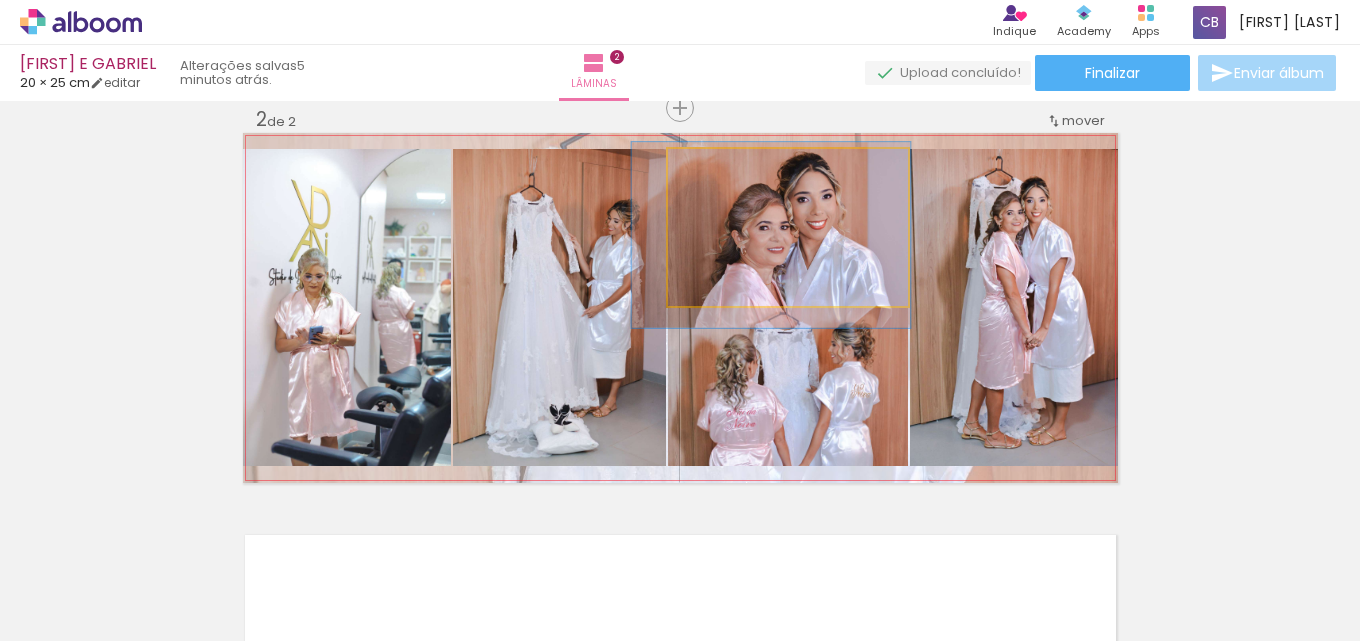 drag, startPoint x: 780, startPoint y: 227, endPoint x: 763, endPoint y: 235, distance: 18.788294 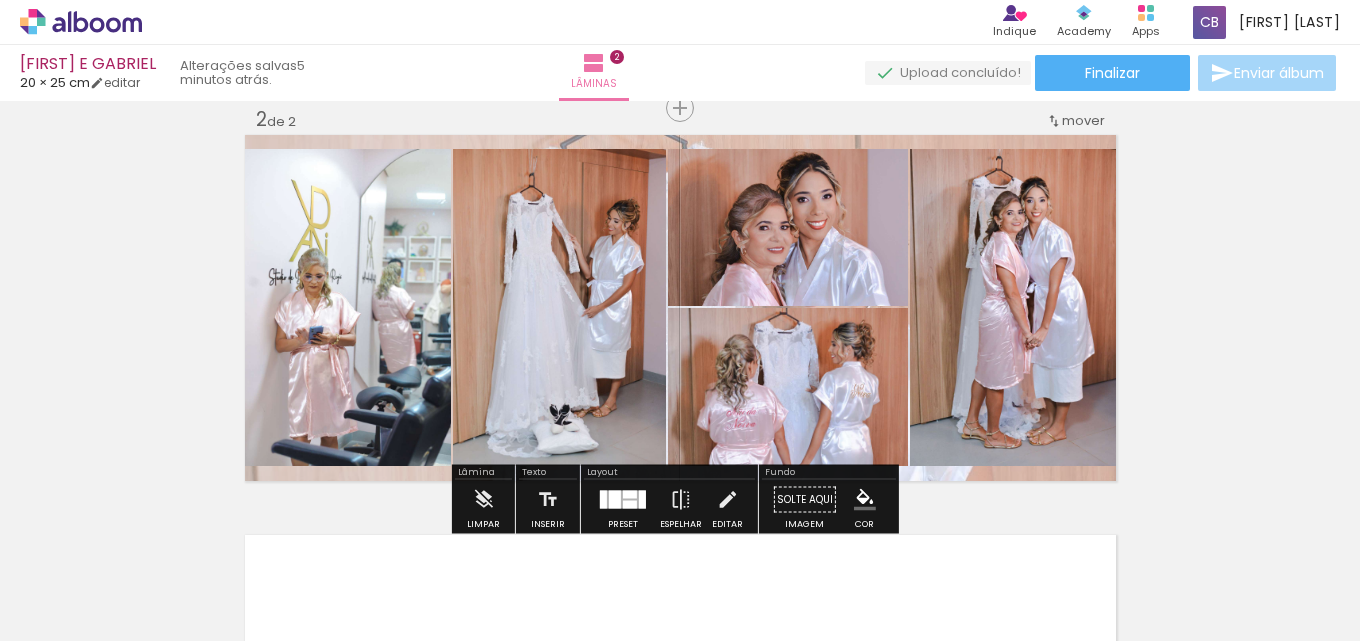 click on "Inserir lâmina 1  de 2  Inserir lâmina 2  de 2" at bounding box center [680, 282] 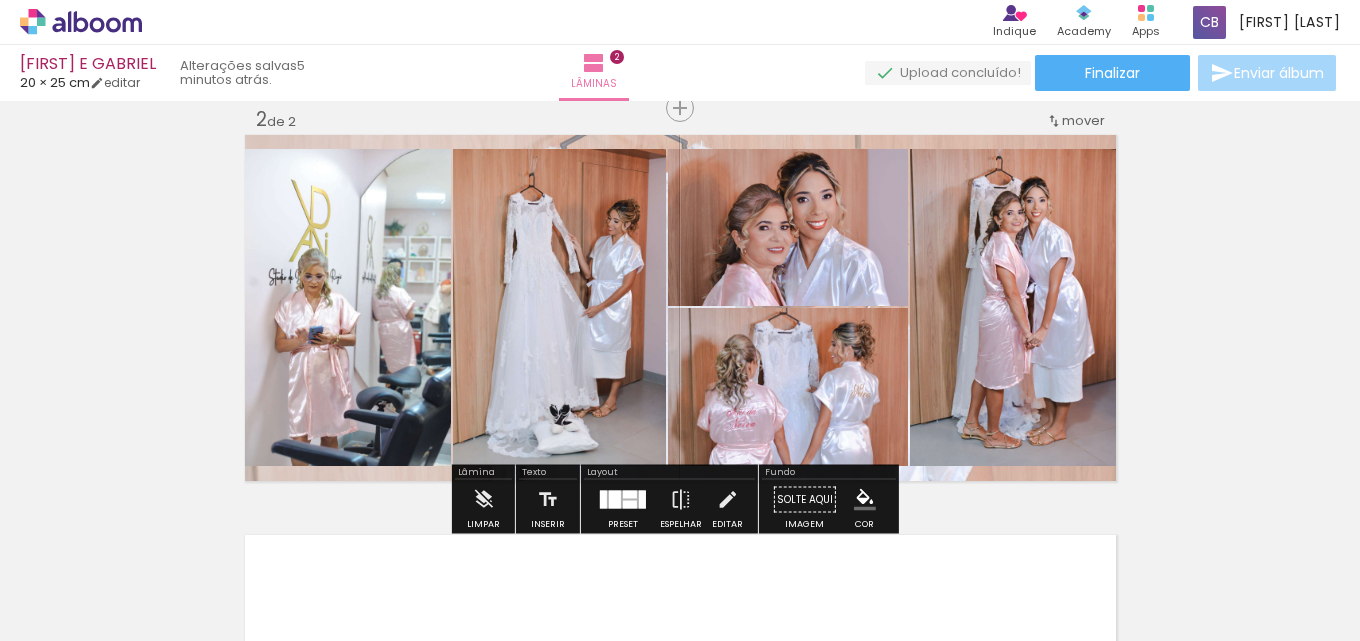click 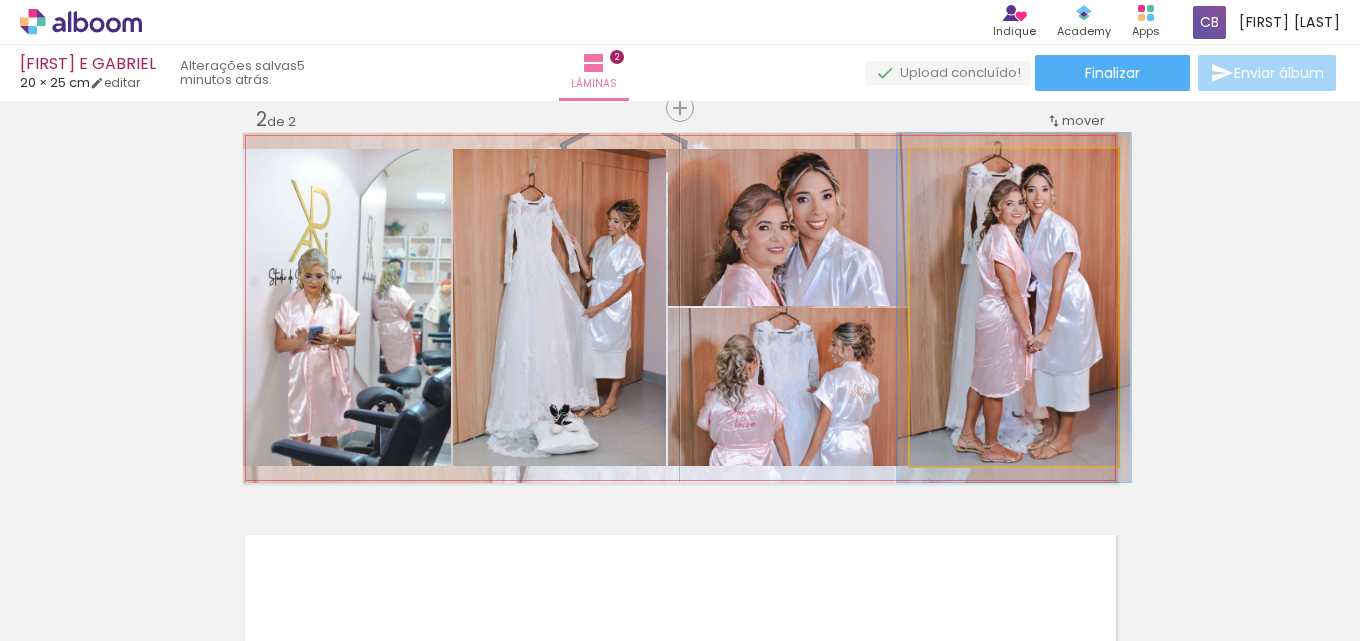 type on "110" 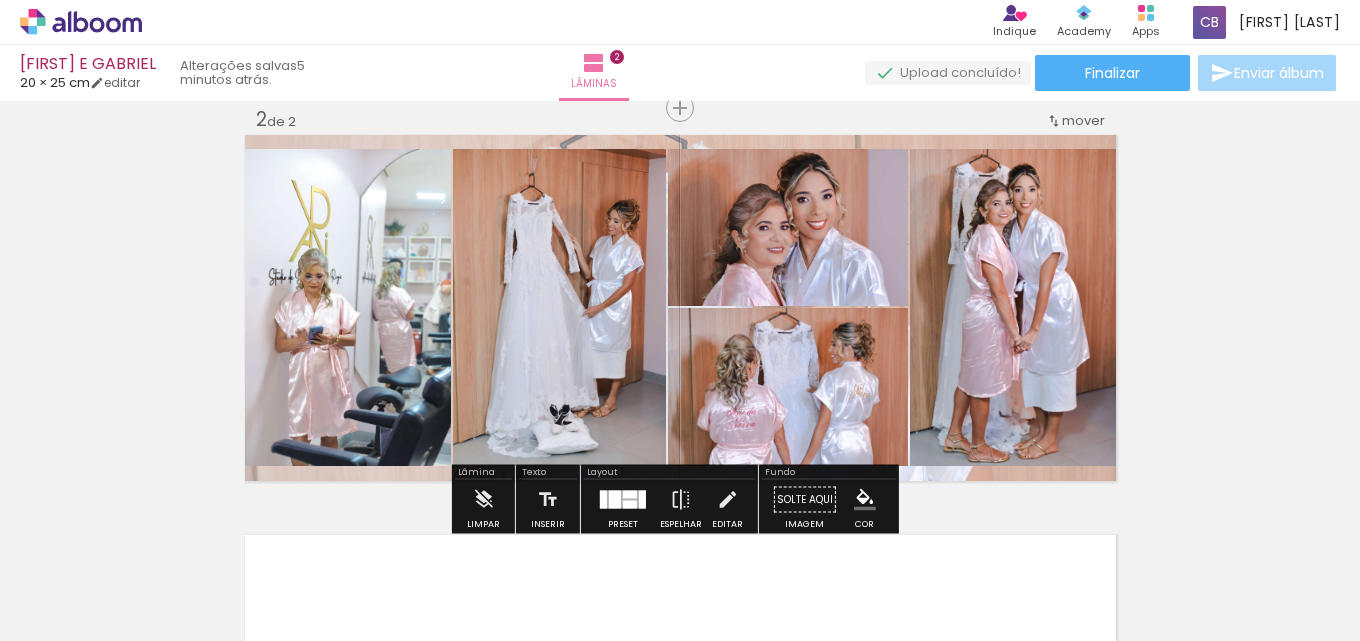 click on "Inserir lâmina 1  de 2  Inserir lâmina 2  de 2" at bounding box center [680, 282] 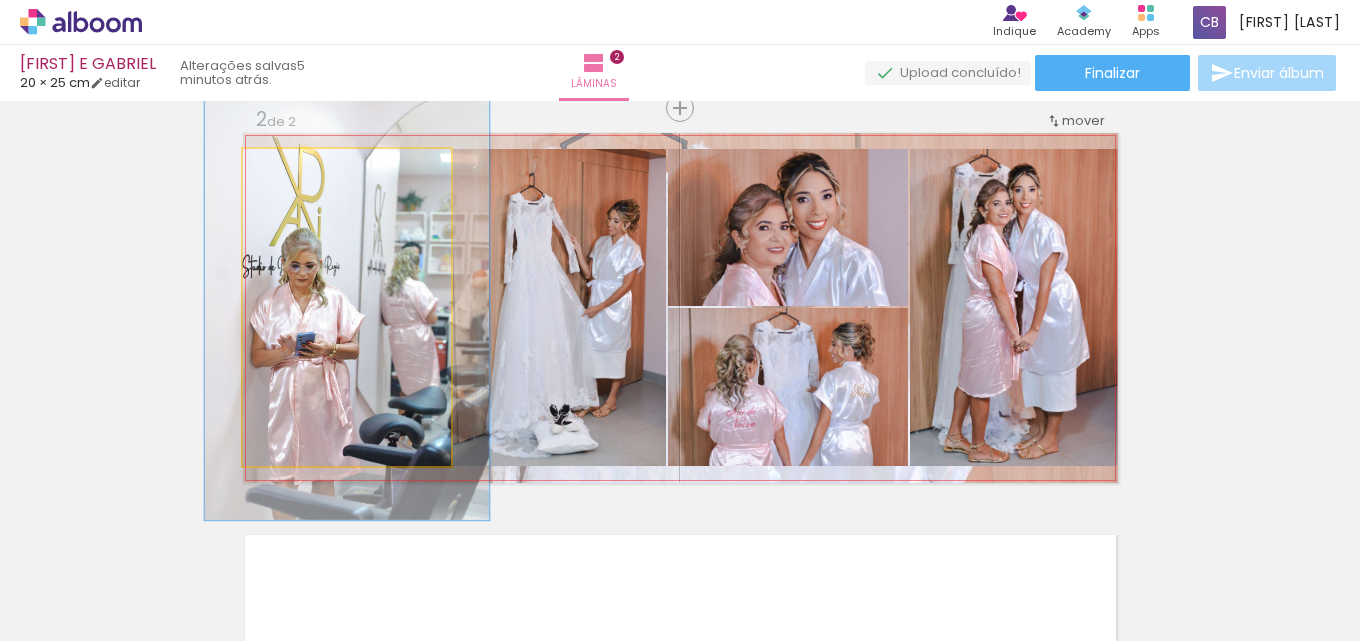 drag, startPoint x: 290, startPoint y: 164, endPoint x: 314, endPoint y: 186, distance: 32.55764 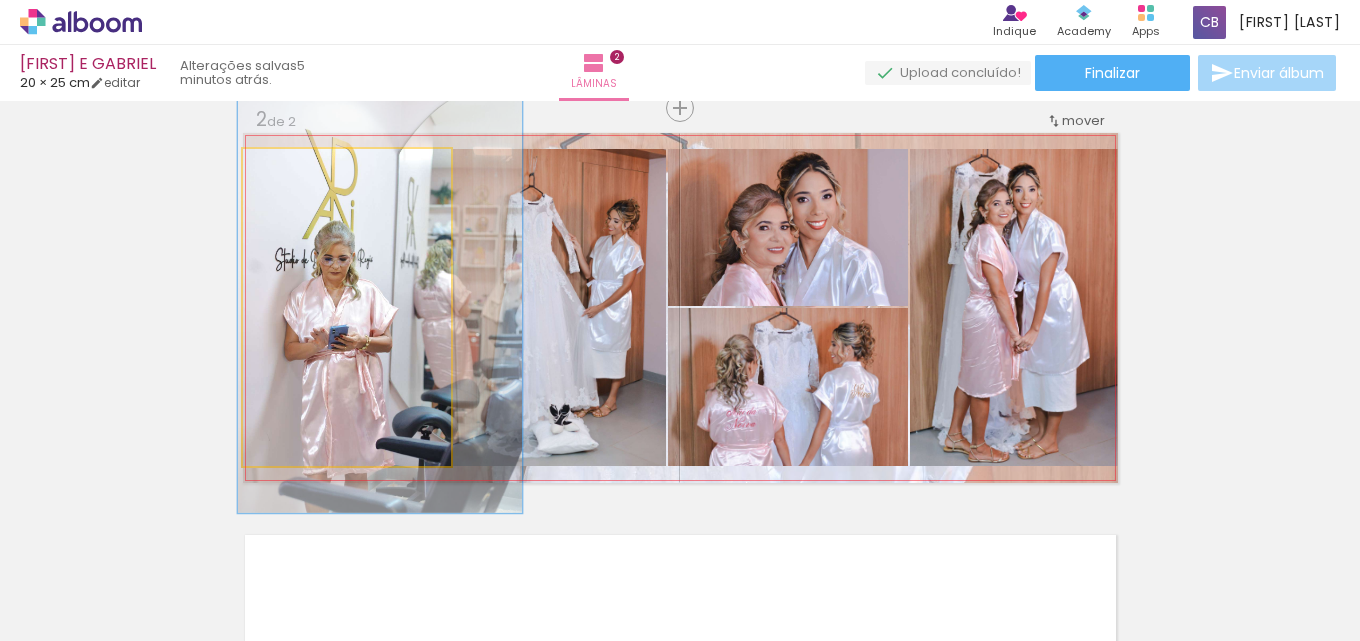 drag, startPoint x: 339, startPoint y: 305, endPoint x: 372, endPoint y: 298, distance: 33.734257 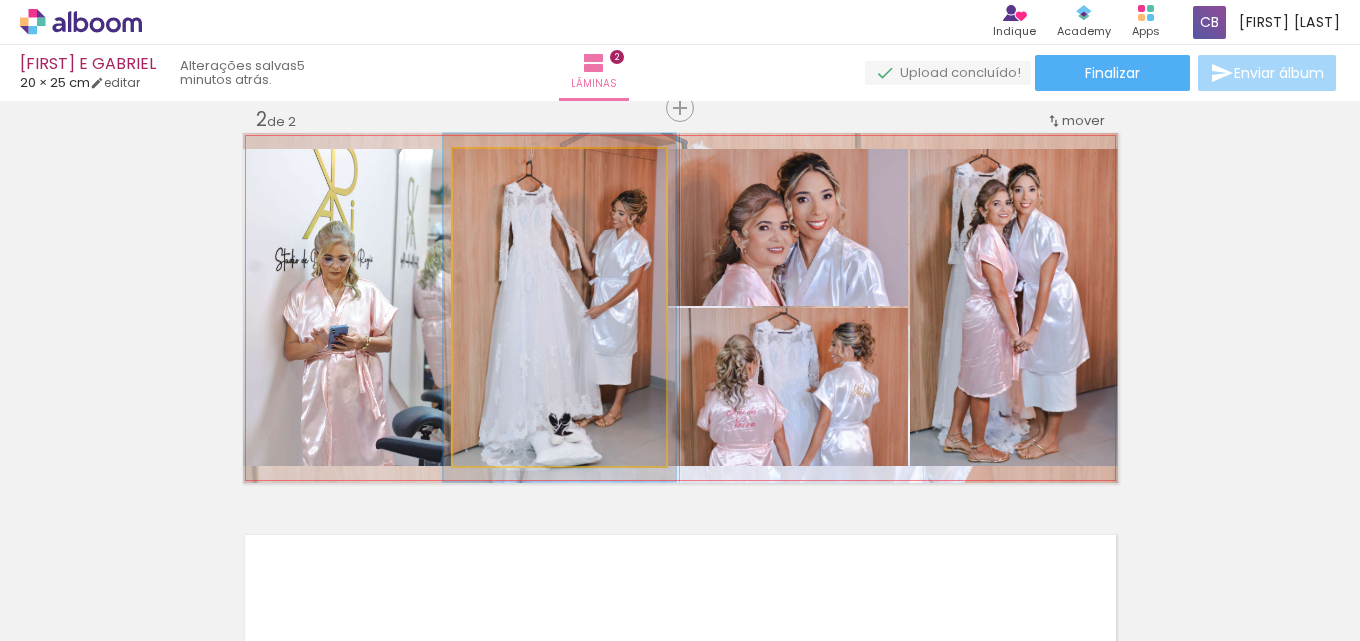 drag, startPoint x: 492, startPoint y: 159, endPoint x: 498, endPoint y: 172, distance: 14.3178215 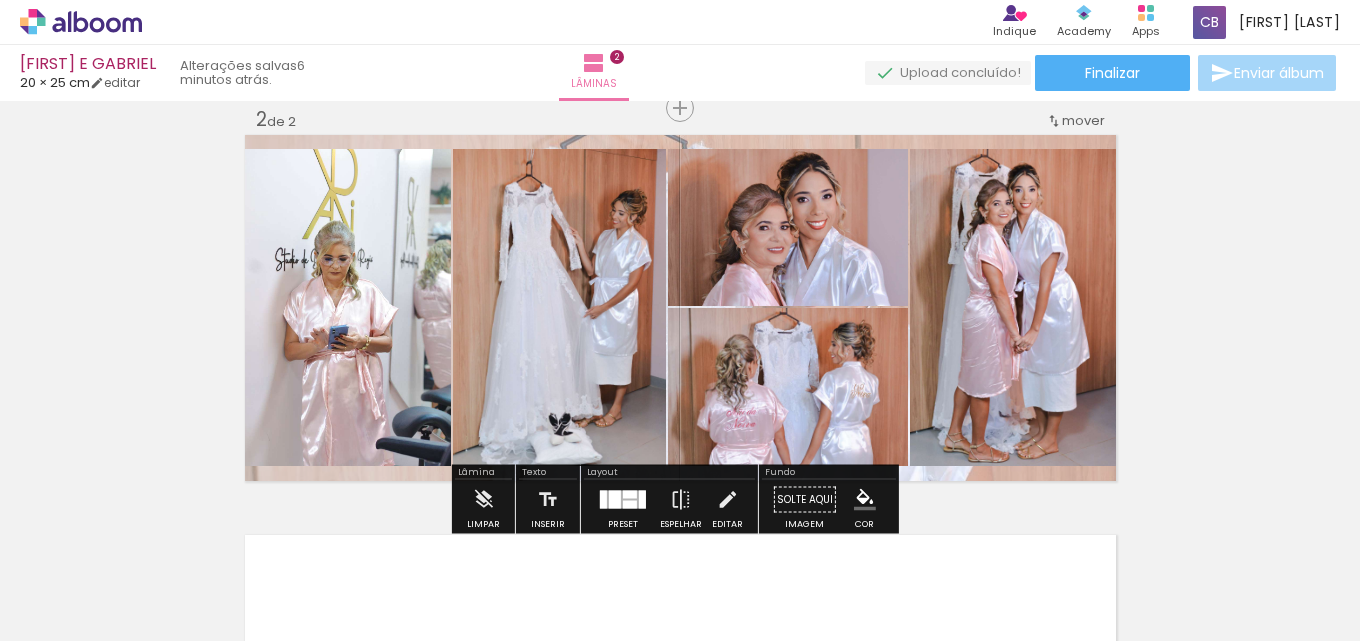 click on "Inserir lâmina 1  de 2  Inserir lâmina 2  de 2" at bounding box center [680, 282] 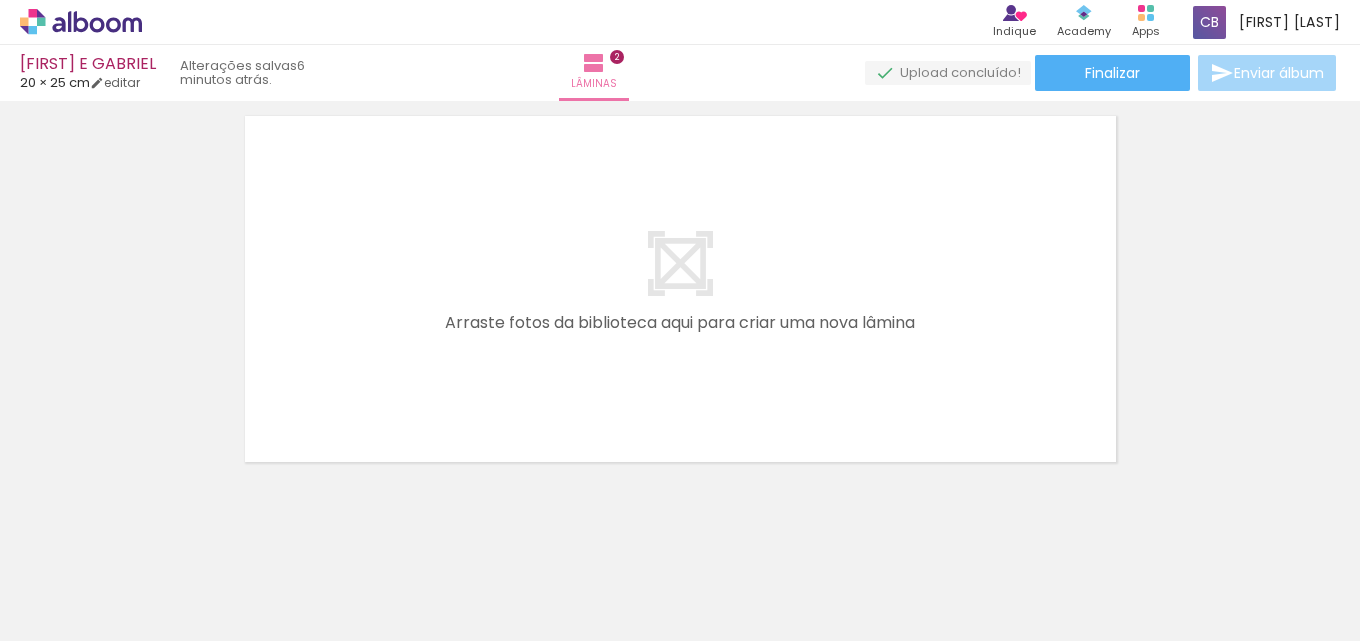 scroll, scrollTop: 863, scrollLeft: 0, axis: vertical 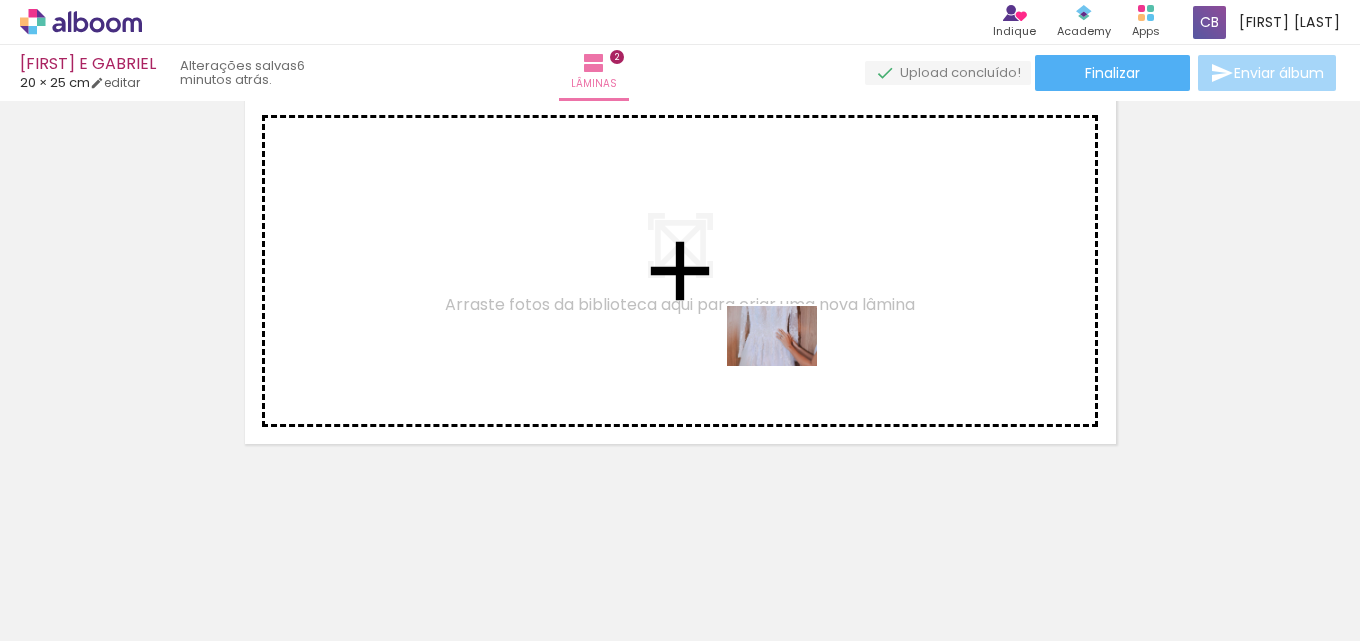 drag, startPoint x: 841, startPoint y: 578, endPoint x: 787, endPoint y: 366, distance: 218.76929 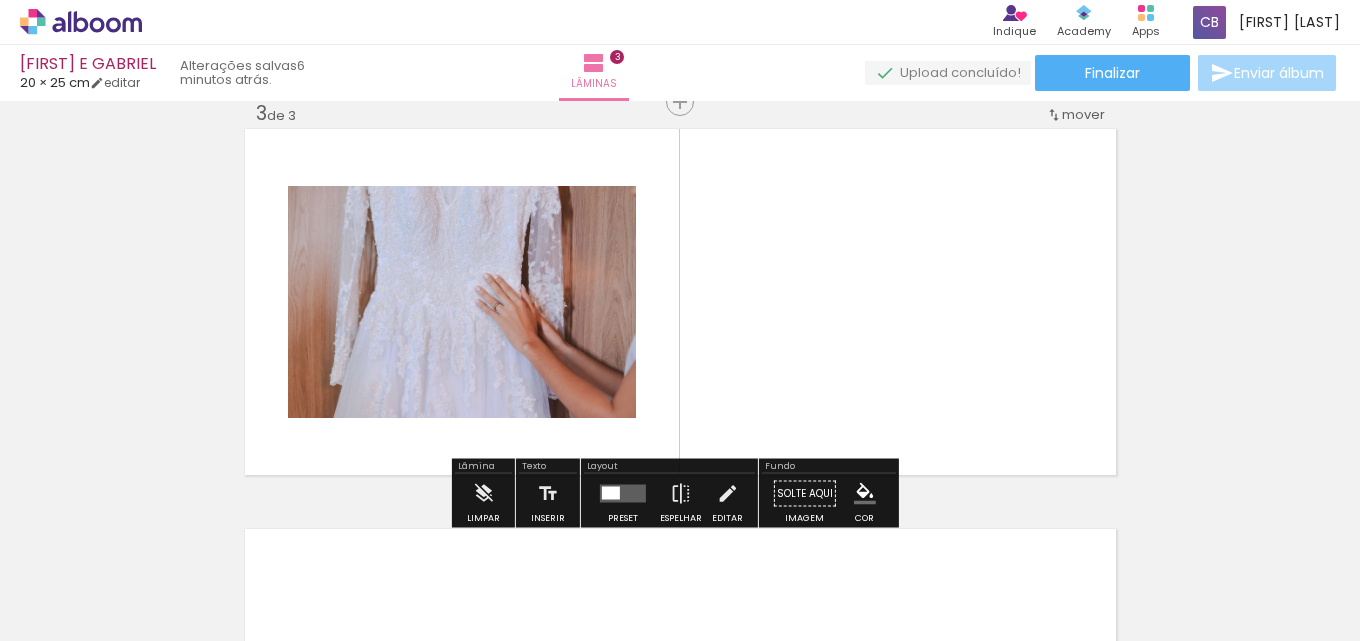 scroll, scrollTop: 826, scrollLeft: 0, axis: vertical 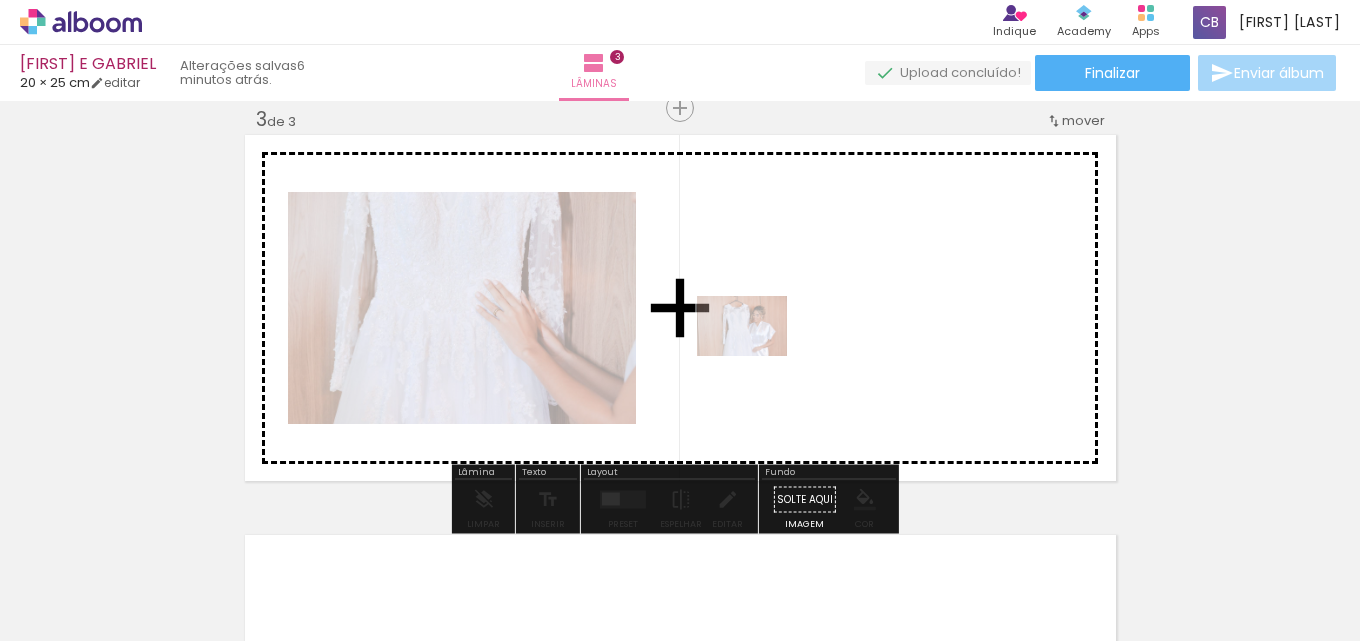 drag, startPoint x: 741, startPoint y: 577, endPoint x: 757, endPoint y: 356, distance: 221.57843 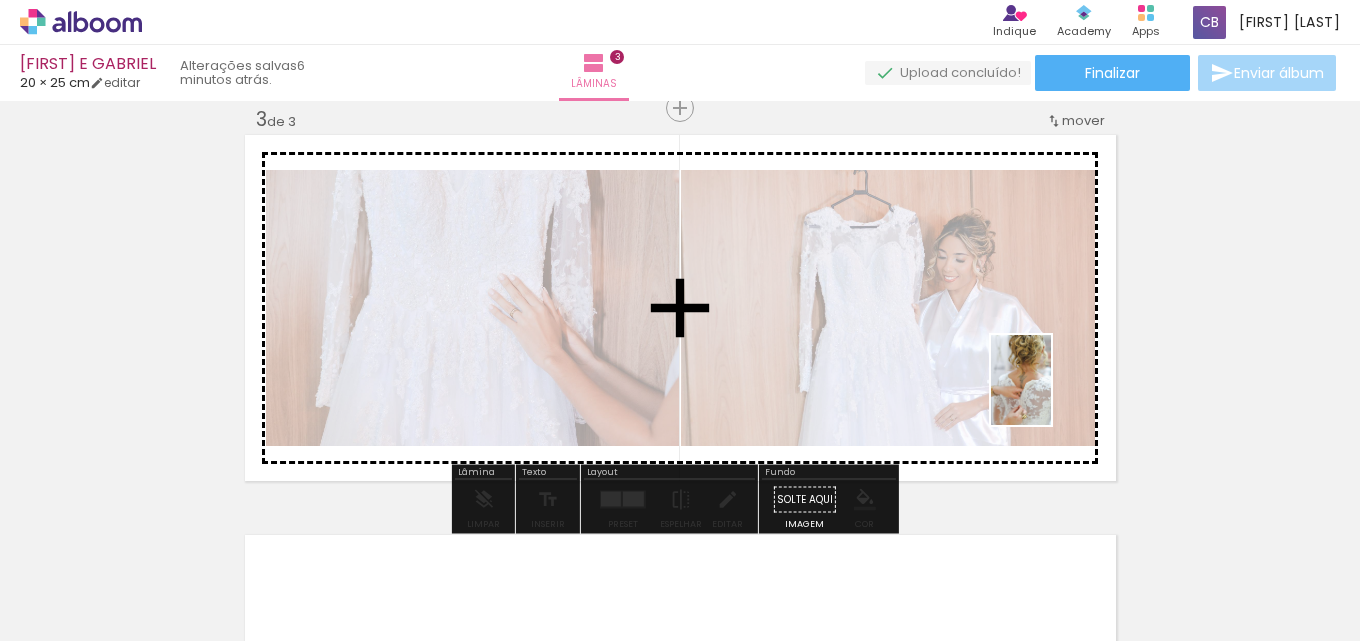 drag, startPoint x: 1279, startPoint y: 572, endPoint x: 1014, endPoint y: 354, distance: 343.14575 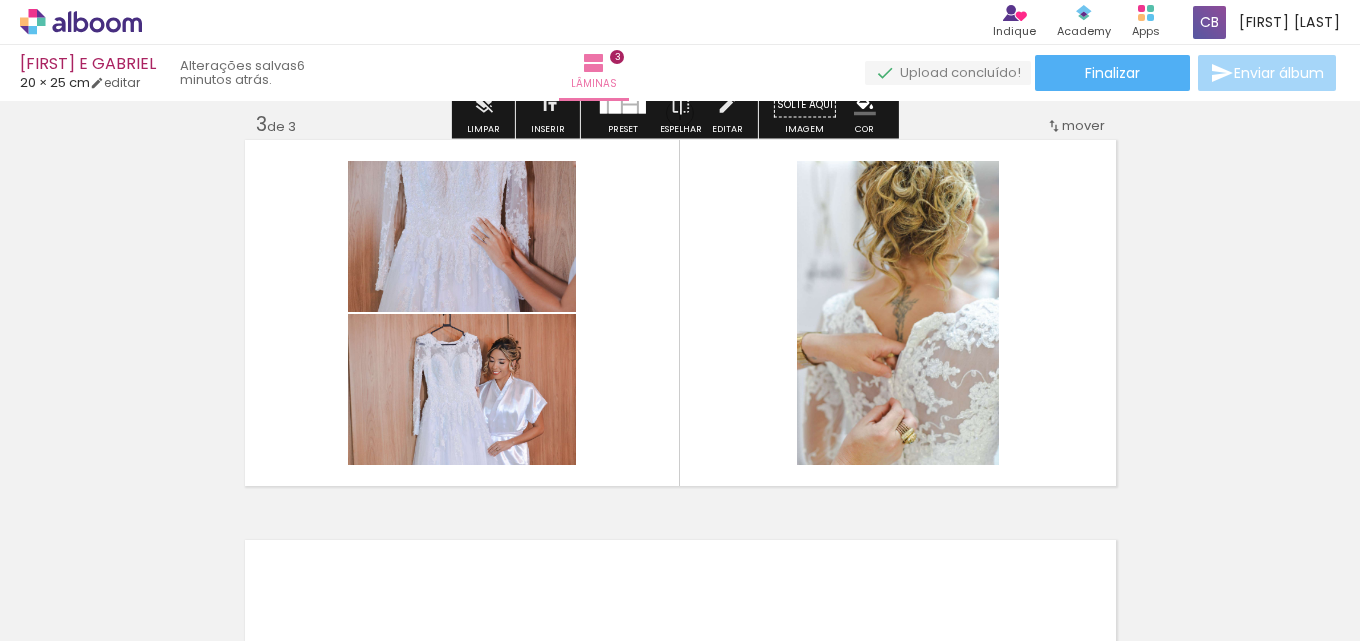 scroll, scrollTop: 826, scrollLeft: 0, axis: vertical 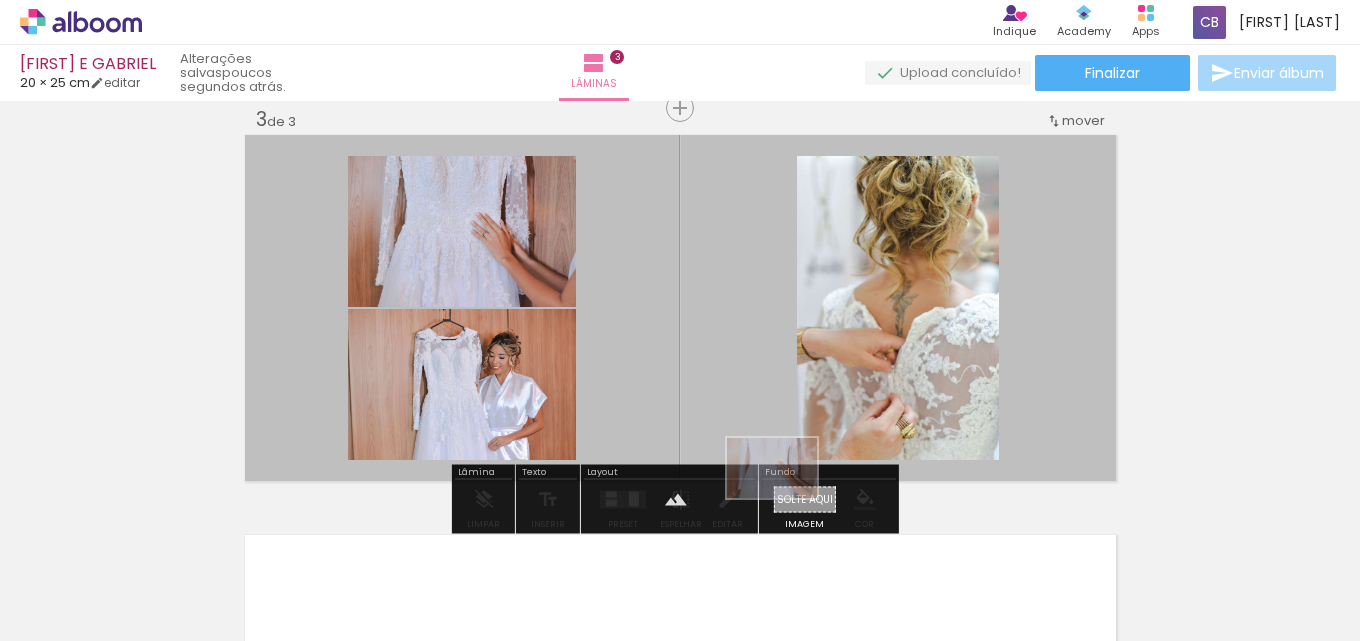drag, startPoint x: 833, startPoint y: 583, endPoint x: 787, endPoint y: 498, distance: 96.64885 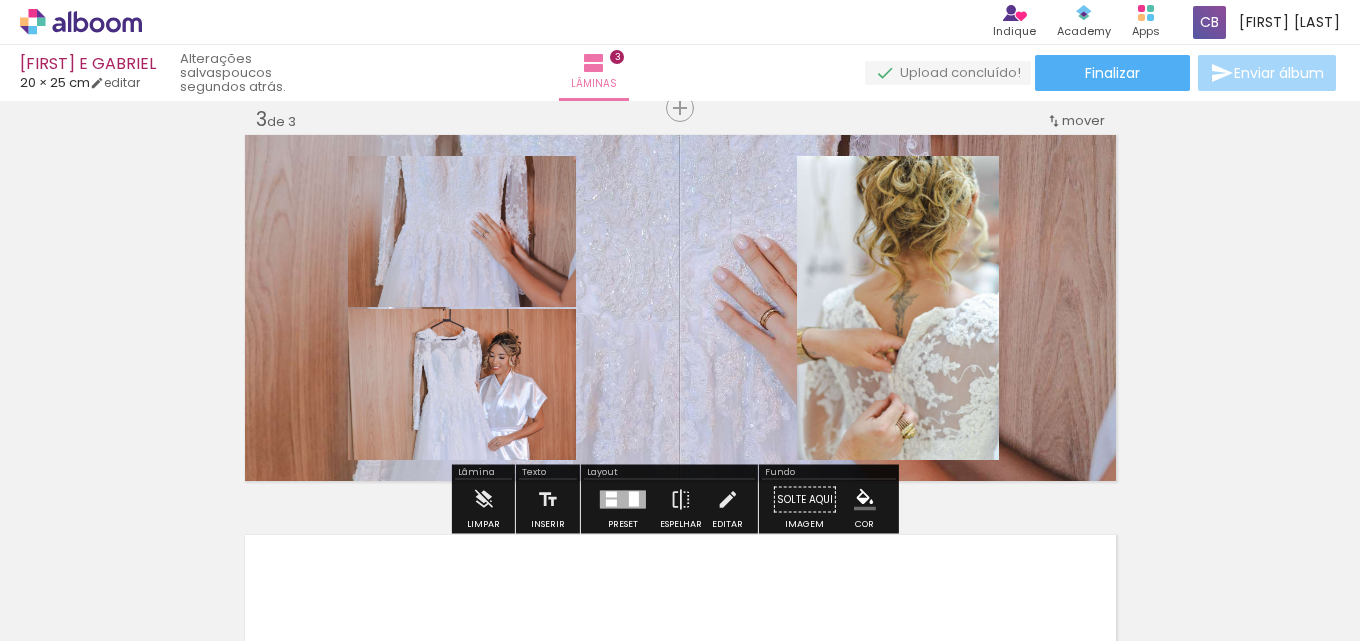 click at bounding box center [680, 308] 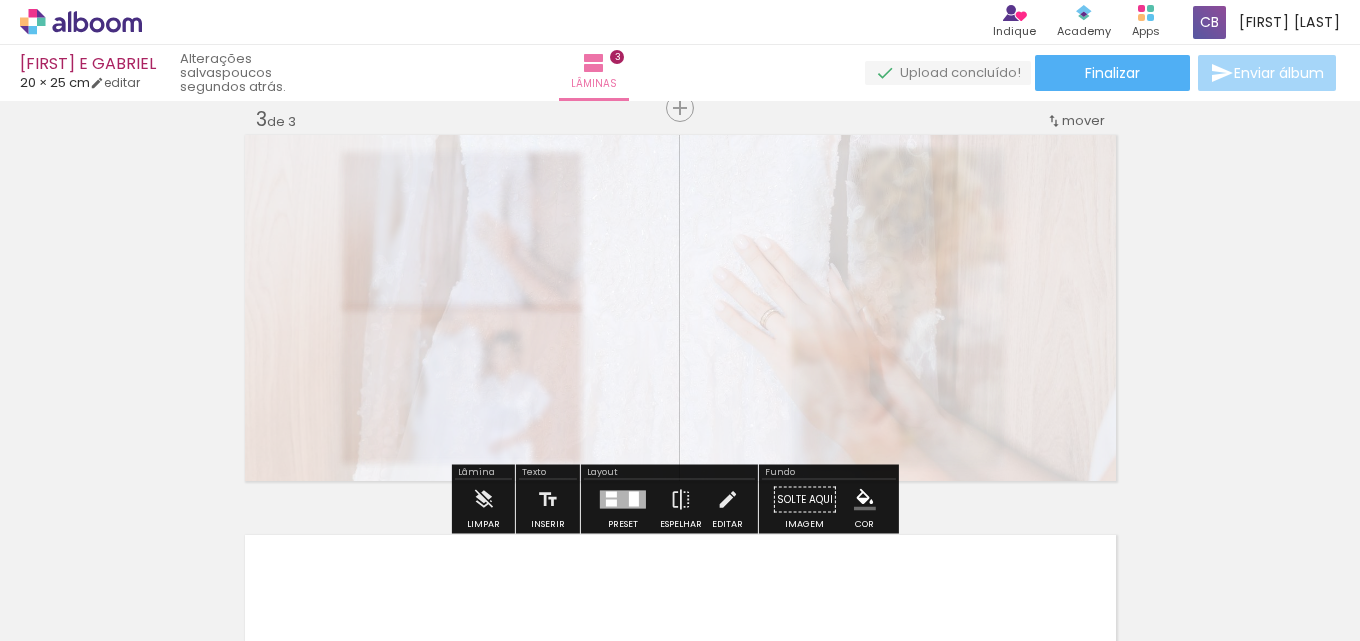 drag, startPoint x: 523, startPoint y: 184, endPoint x: 459, endPoint y: 194, distance: 64.77654 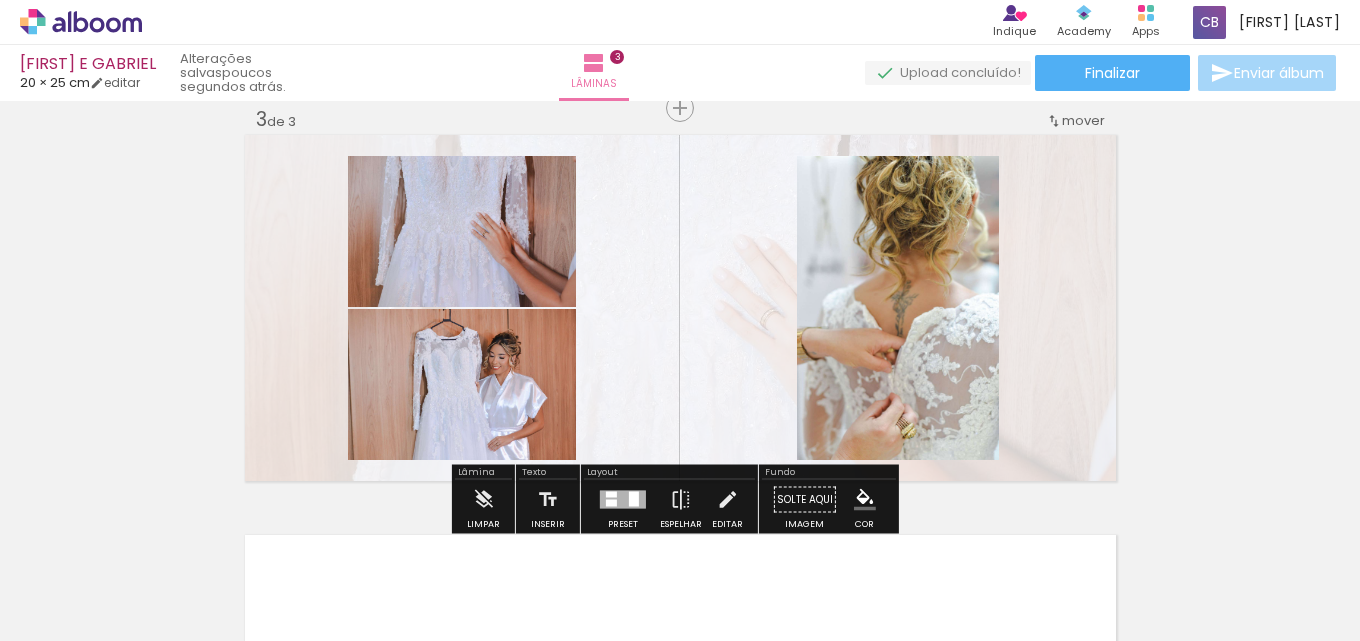 click at bounding box center (680, 308) 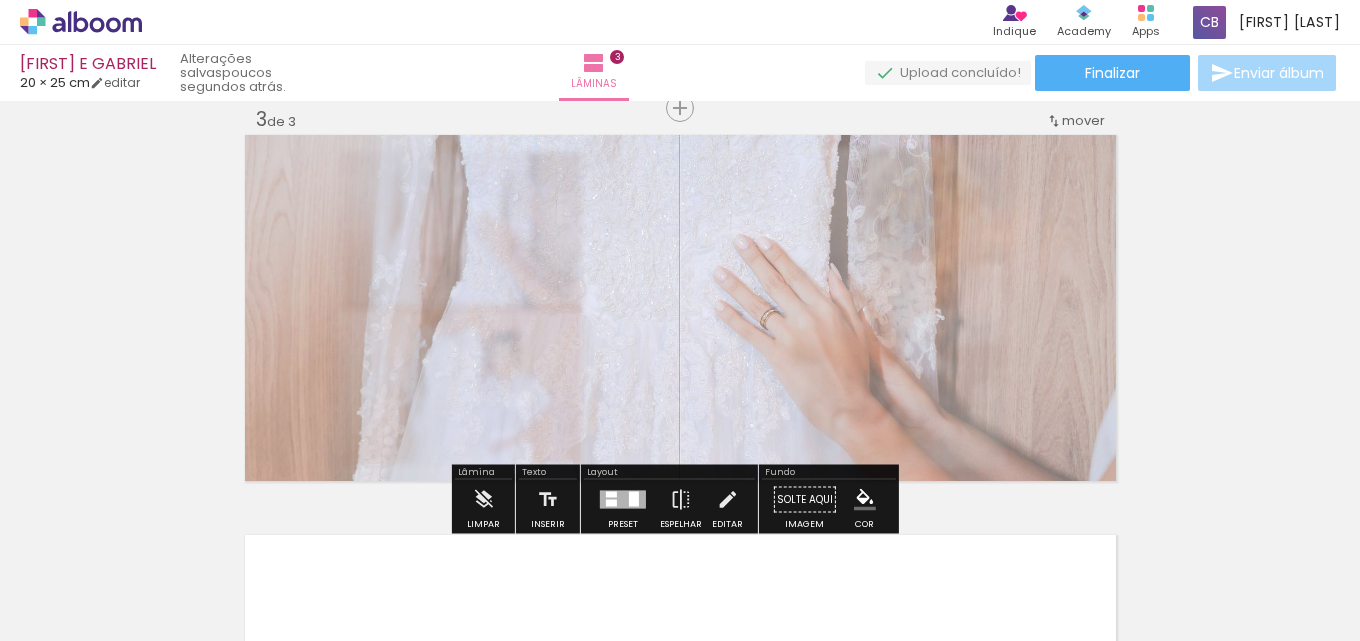 drag, startPoint x: 470, startPoint y: 184, endPoint x: 502, endPoint y: 199, distance: 35.341194 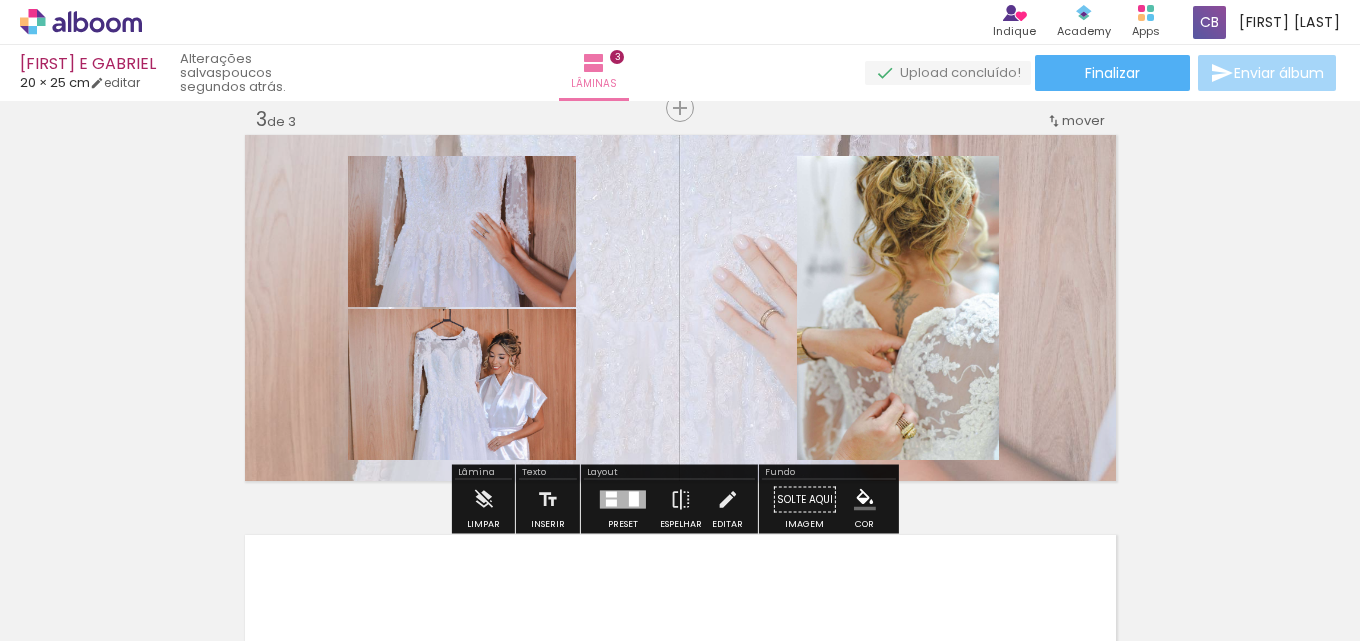 drag, startPoint x: 722, startPoint y: 271, endPoint x: 721, endPoint y: 297, distance: 26.019224 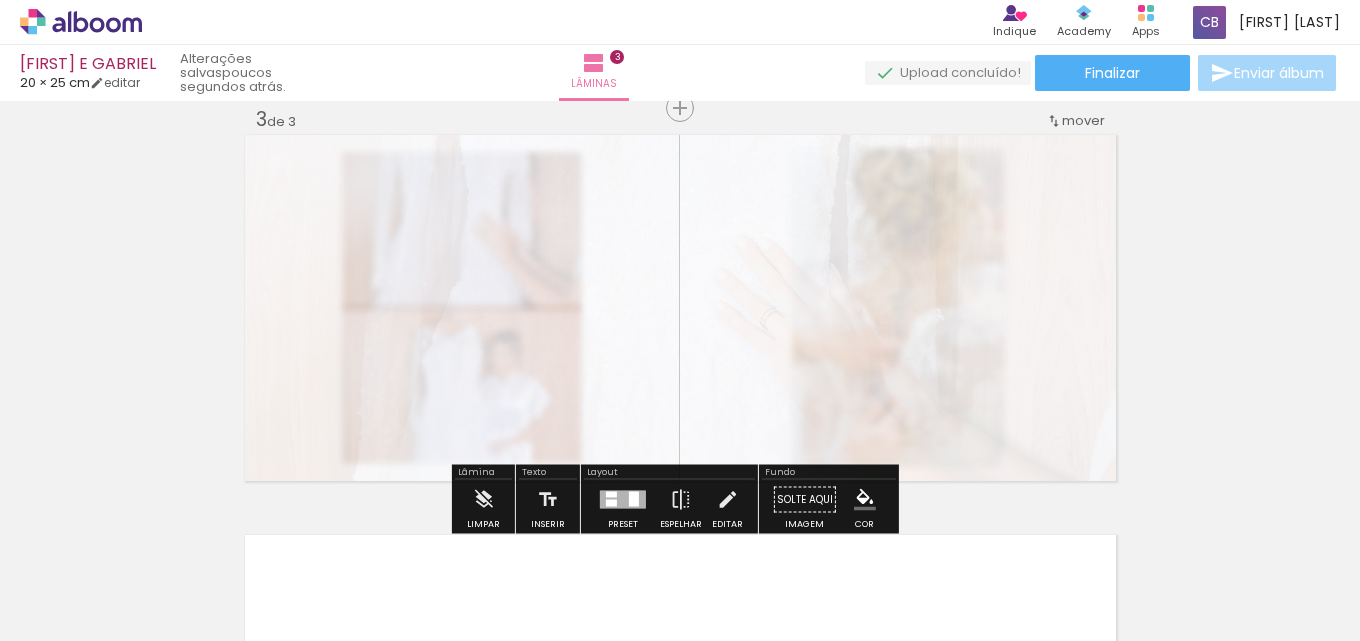 drag, startPoint x: 486, startPoint y: 183, endPoint x: 445, endPoint y: 185, distance: 41.04875 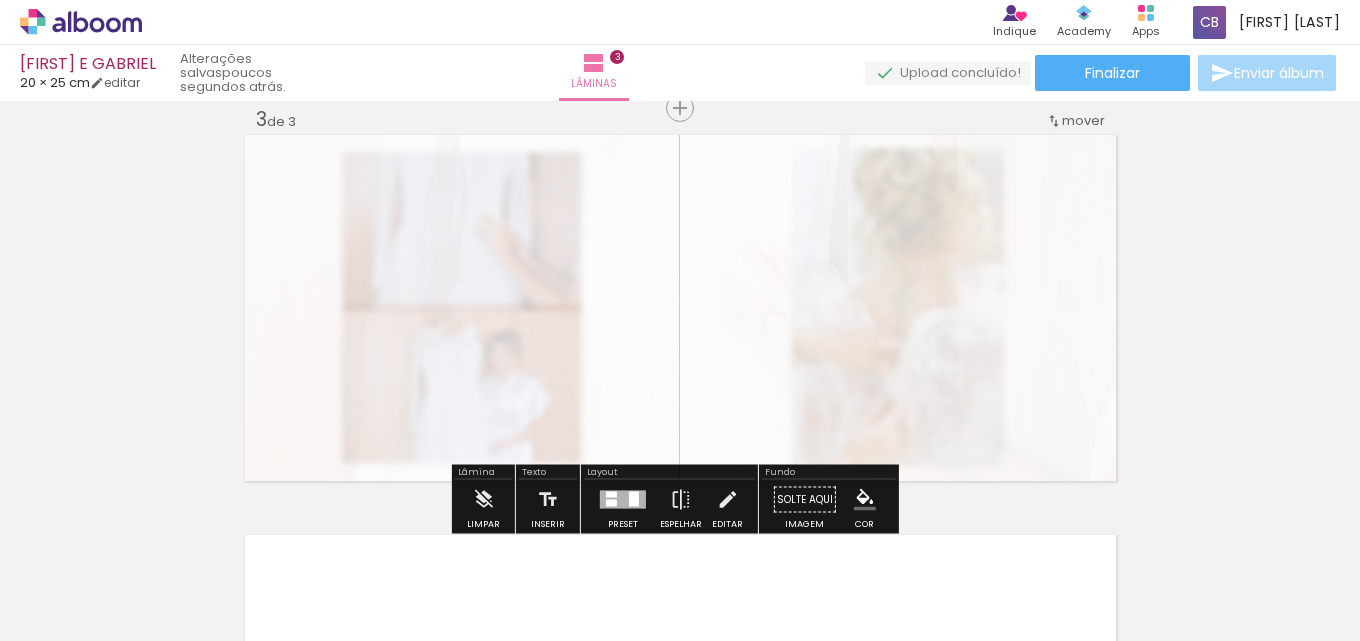 click on "Inserir lâmina 1  de 3  Inserir lâmina 2  de 3  Inserir lâmina 3  de 3" at bounding box center (680, 82) 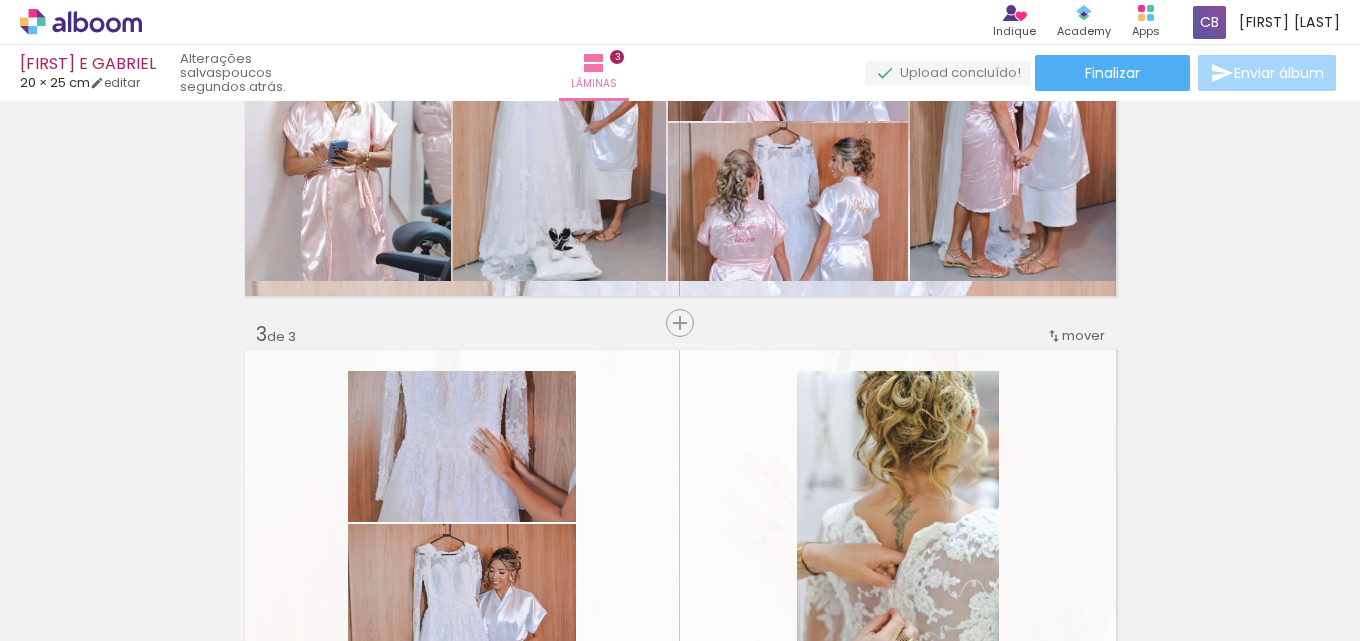 scroll, scrollTop: 526, scrollLeft: 0, axis: vertical 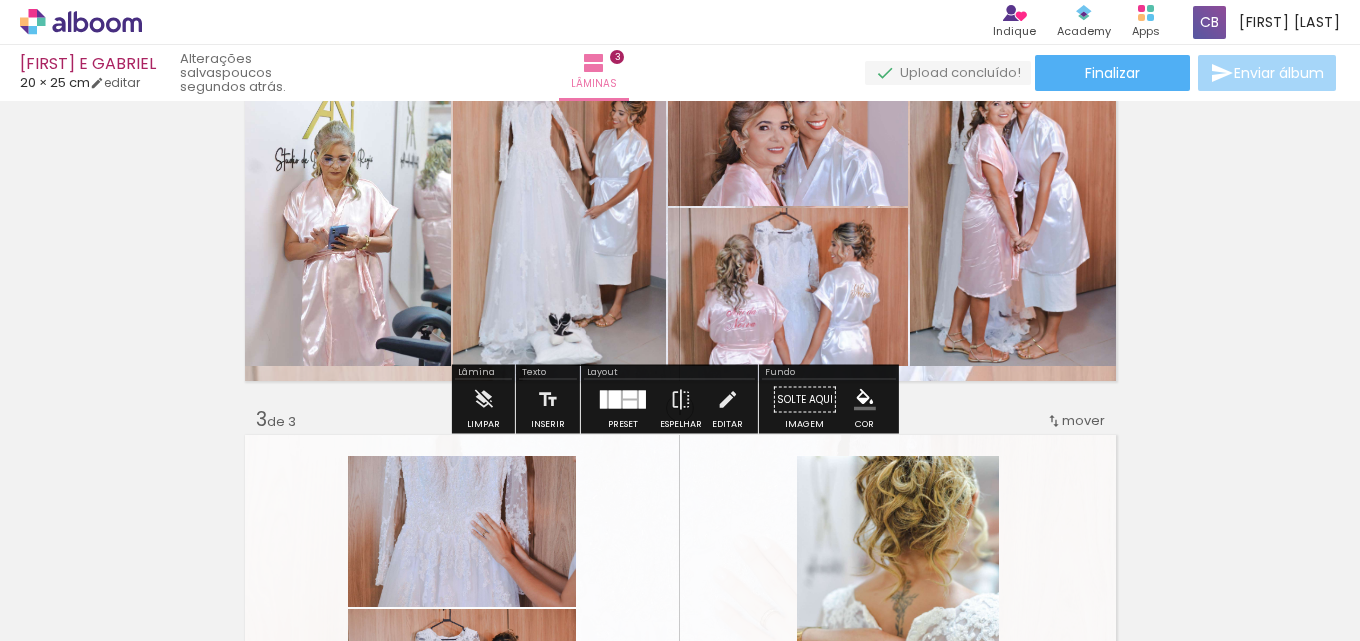 click at bounding box center (680, 208) 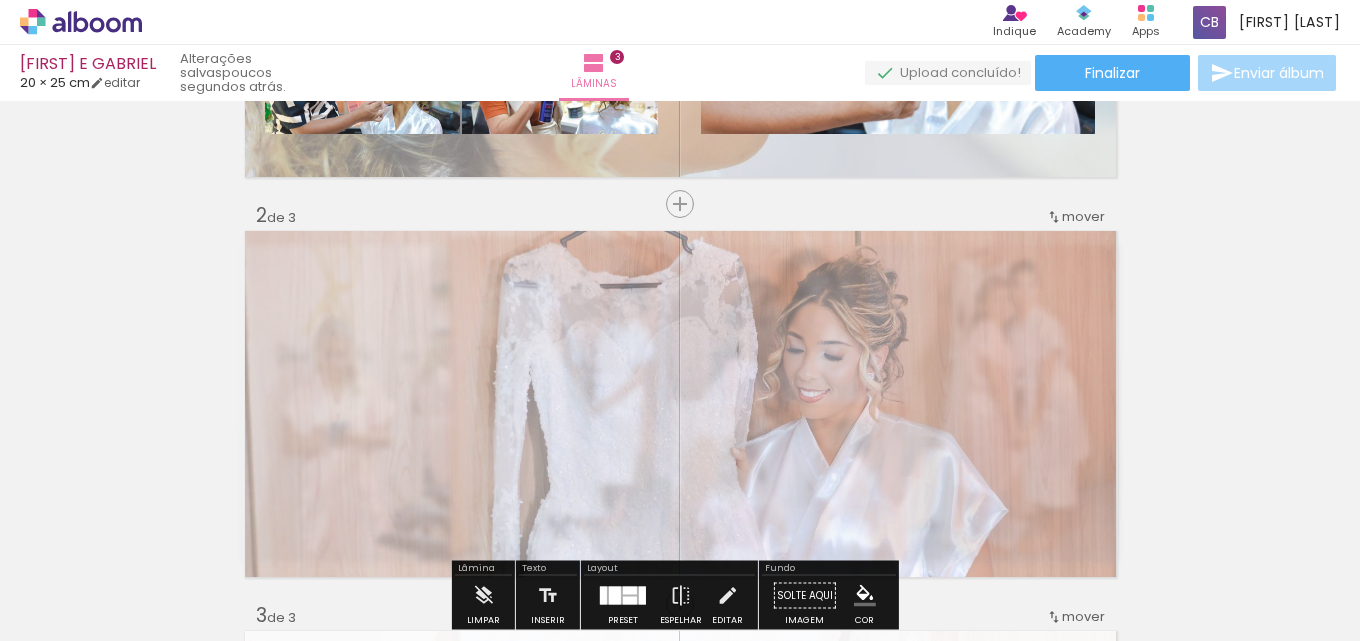 scroll, scrollTop: 326, scrollLeft: 0, axis: vertical 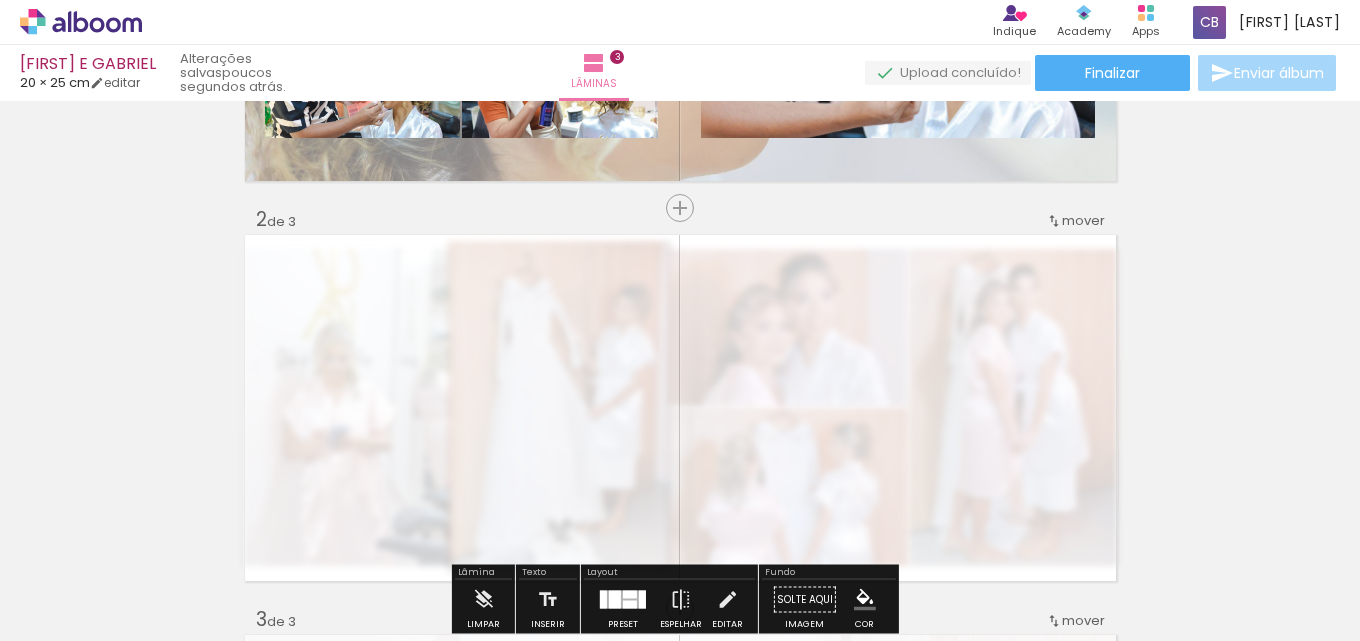 drag, startPoint x: 490, startPoint y: 291, endPoint x: 446, endPoint y: 296, distance: 44.28318 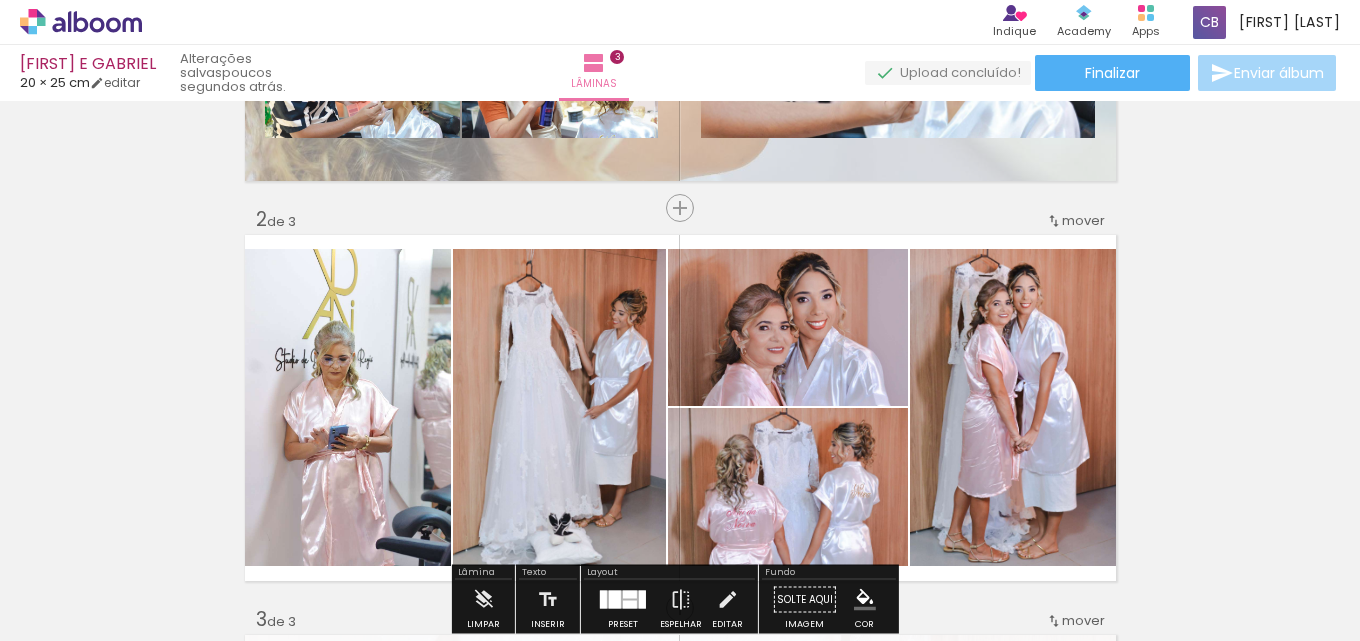 click on "Inserir lâmina 1  de 3  Inserir lâmina 2  de 3  Inserir lâmina 3  de 3" at bounding box center [680, 582] 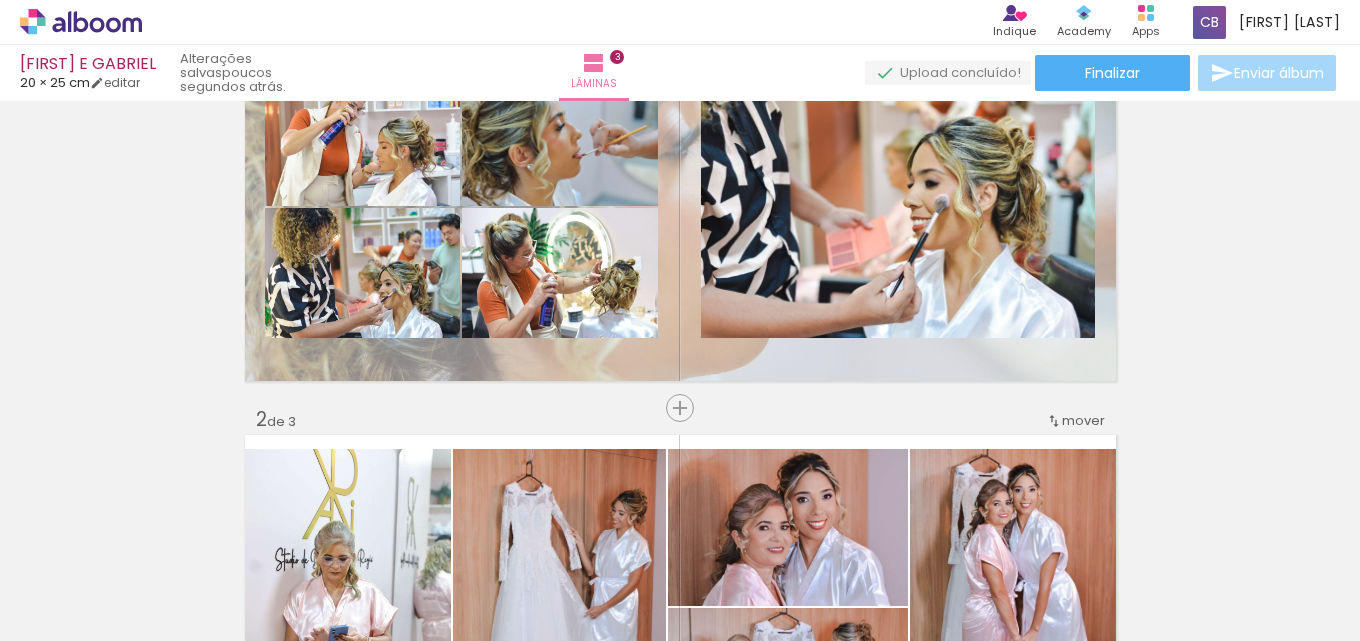 scroll, scrollTop: 26, scrollLeft: 0, axis: vertical 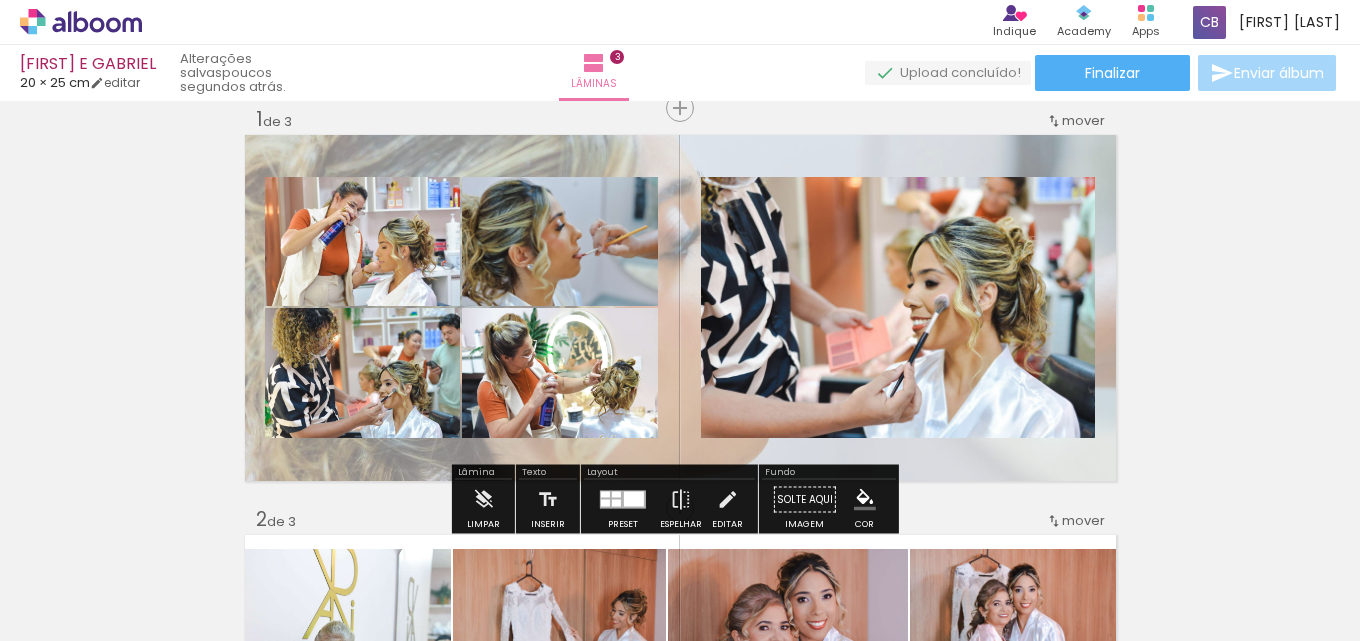 click at bounding box center [680, 308] 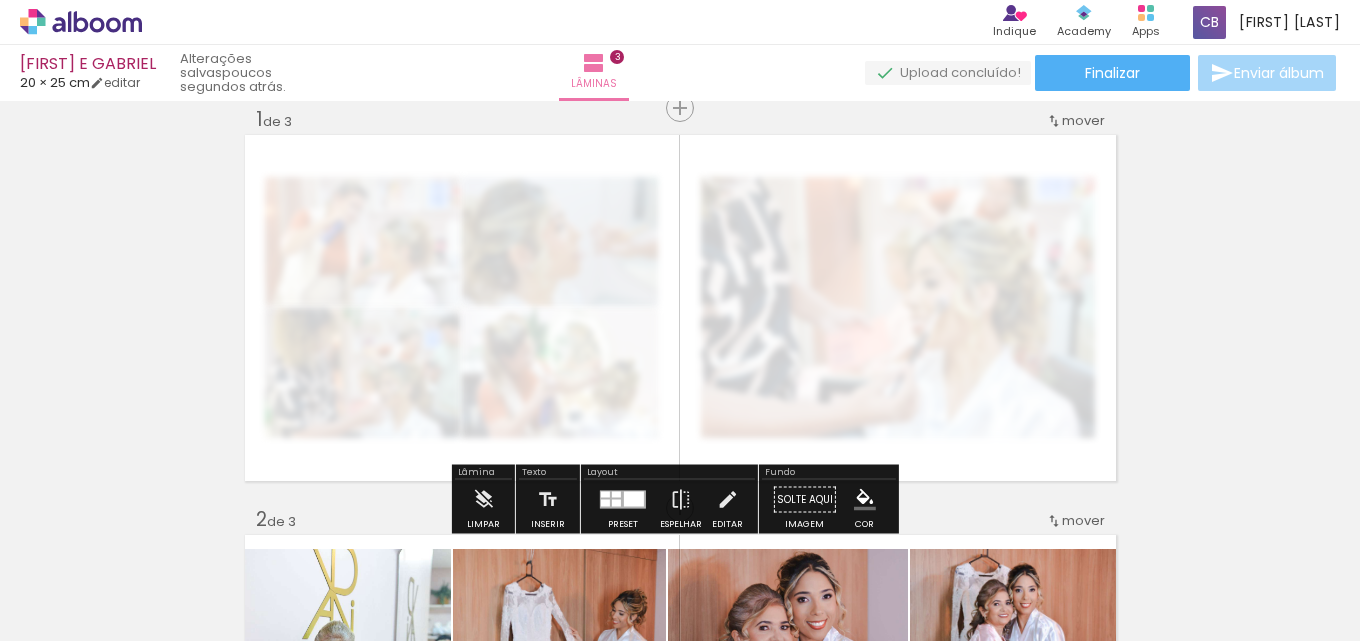 drag, startPoint x: 485, startPoint y: 182, endPoint x: 429, endPoint y: 185, distance: 56.0803 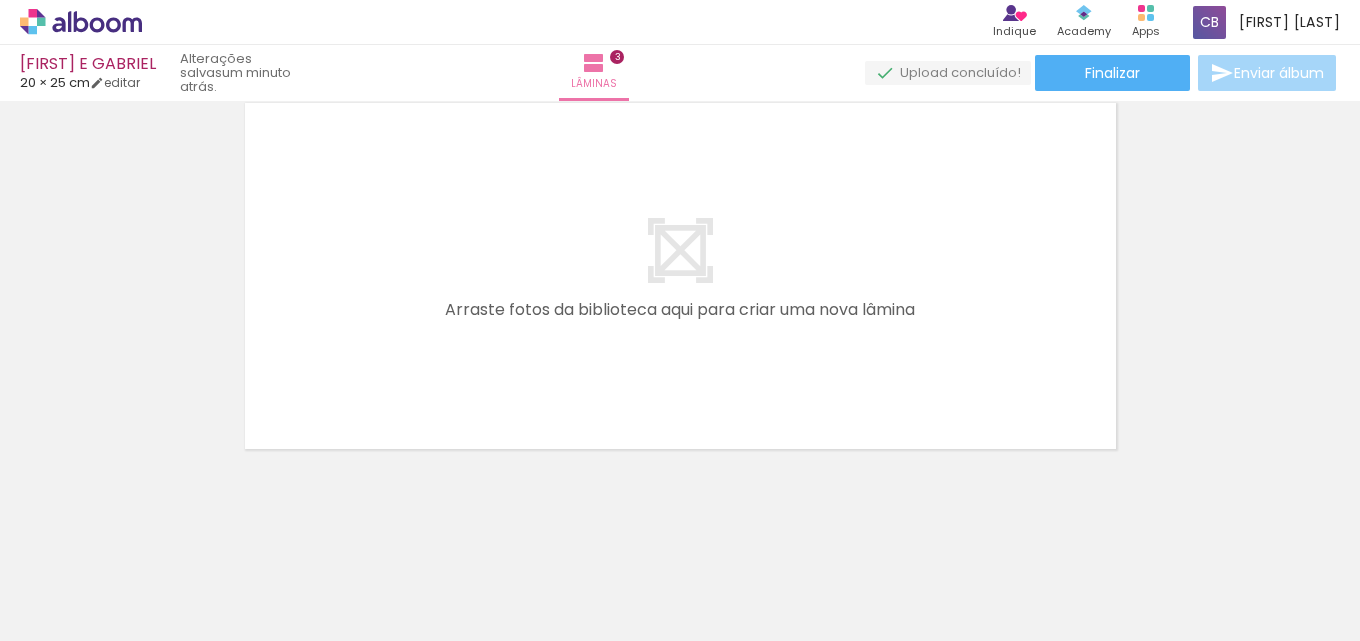 scroll, scrollTop: 1263, scrollLeft: 0, axis: vertical 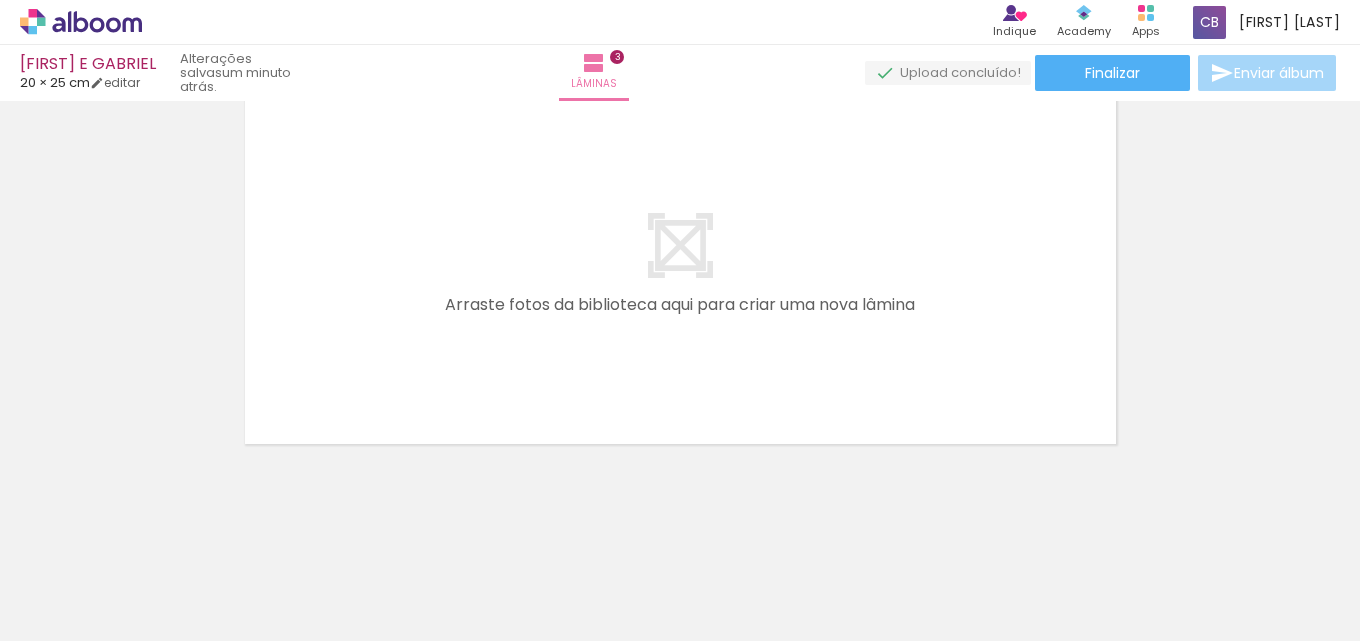 click on "Adicionar
Fotos" at bounding box center [71, 614] 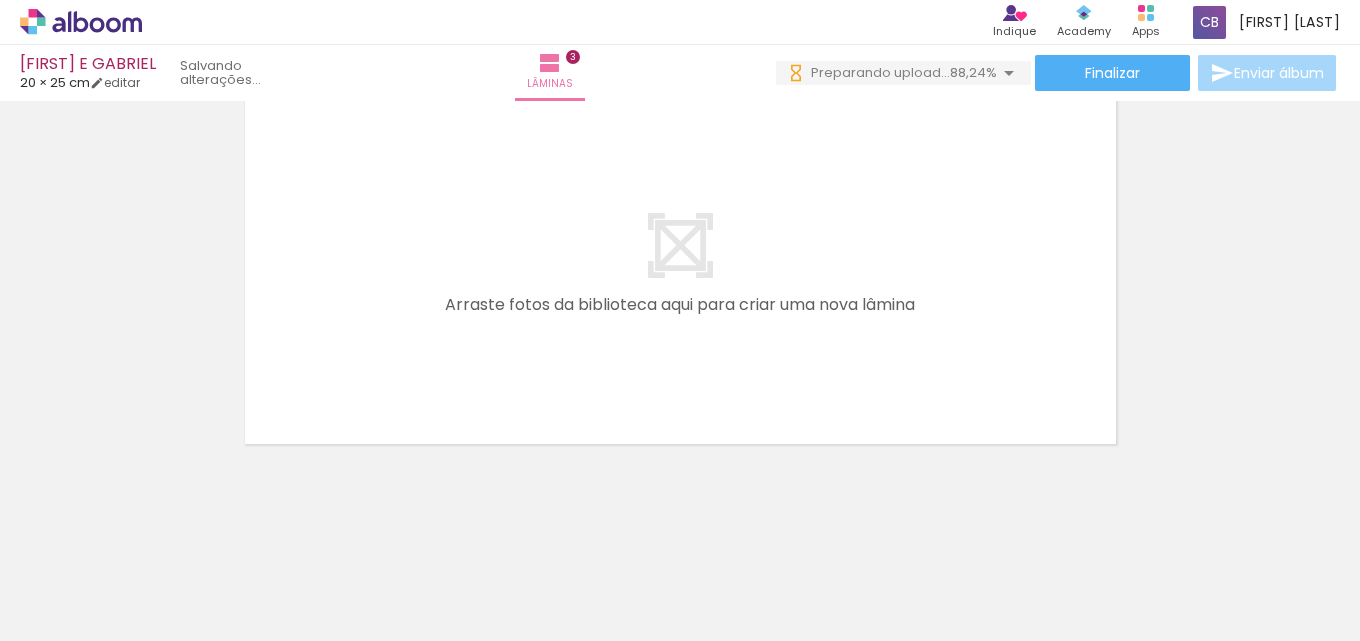 scroll, scrollTop: 0, scrollLeft: 0, axis: both 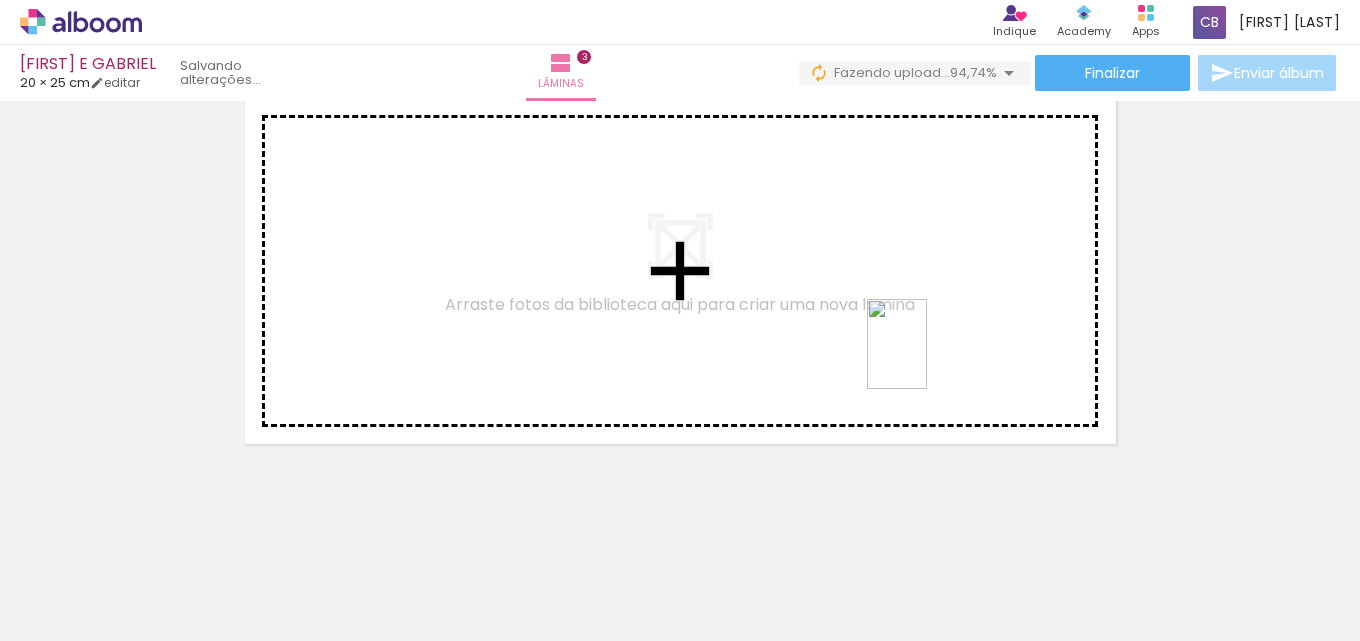 drag, startPoint x: 1280, startPoint y: 574, endPoint x: 876, endPoint y: 328, distance: 473.00317 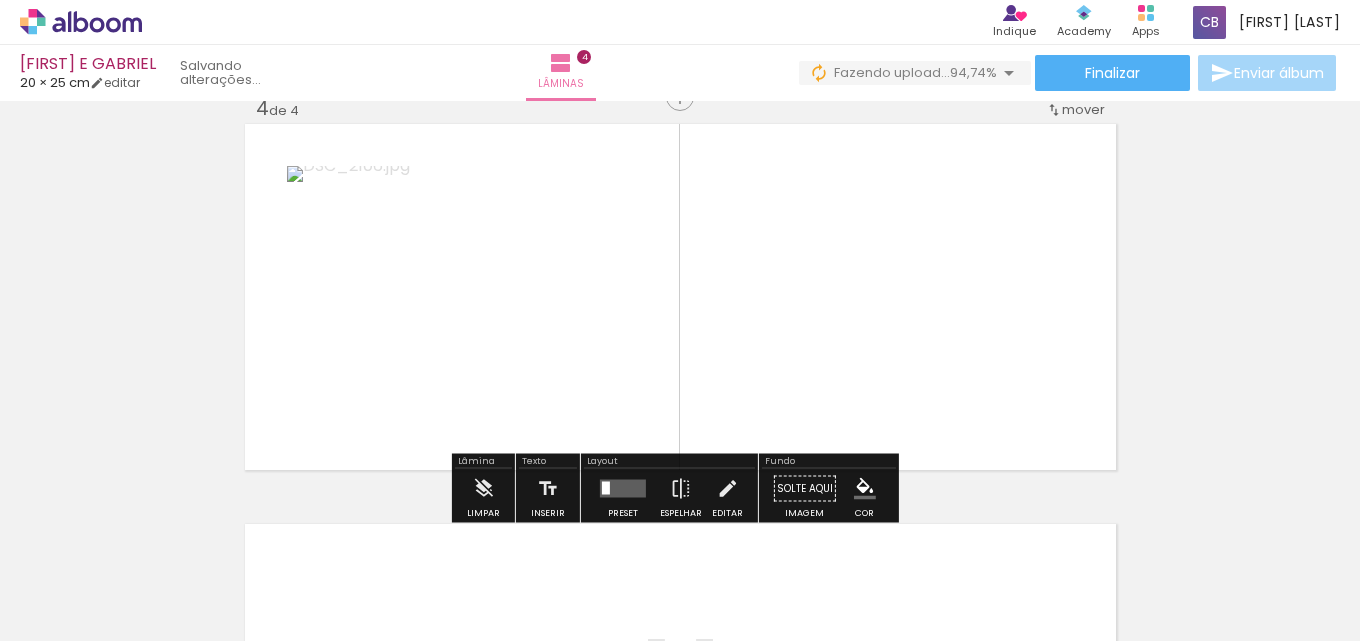scroll, scrollTop: 1226, scrollLeft: 0, axis: vertical 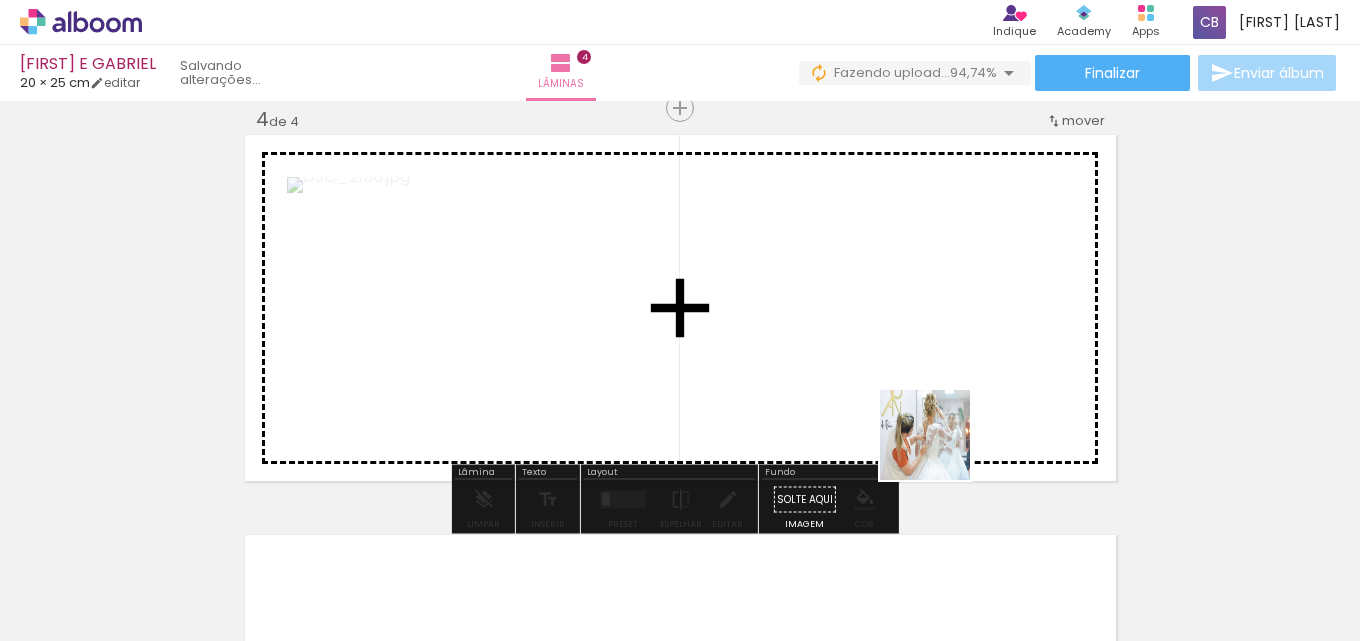 drag, startPoint x: 976, startPoint y: 587, endPoint x: 932, endPoint y: 430, distance: 163.04907 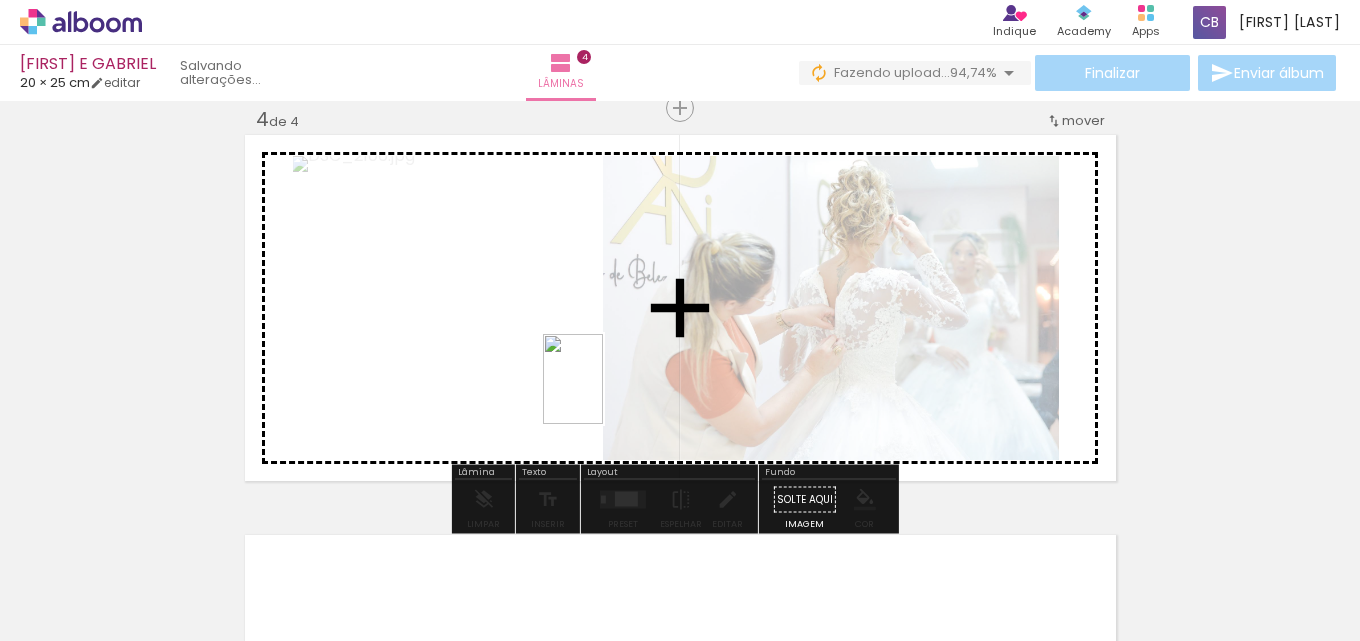 drag, startPoint x: 1175, startPoint y: 601, endPoint x: 596, endPoint y: 389, distance: 616.59143 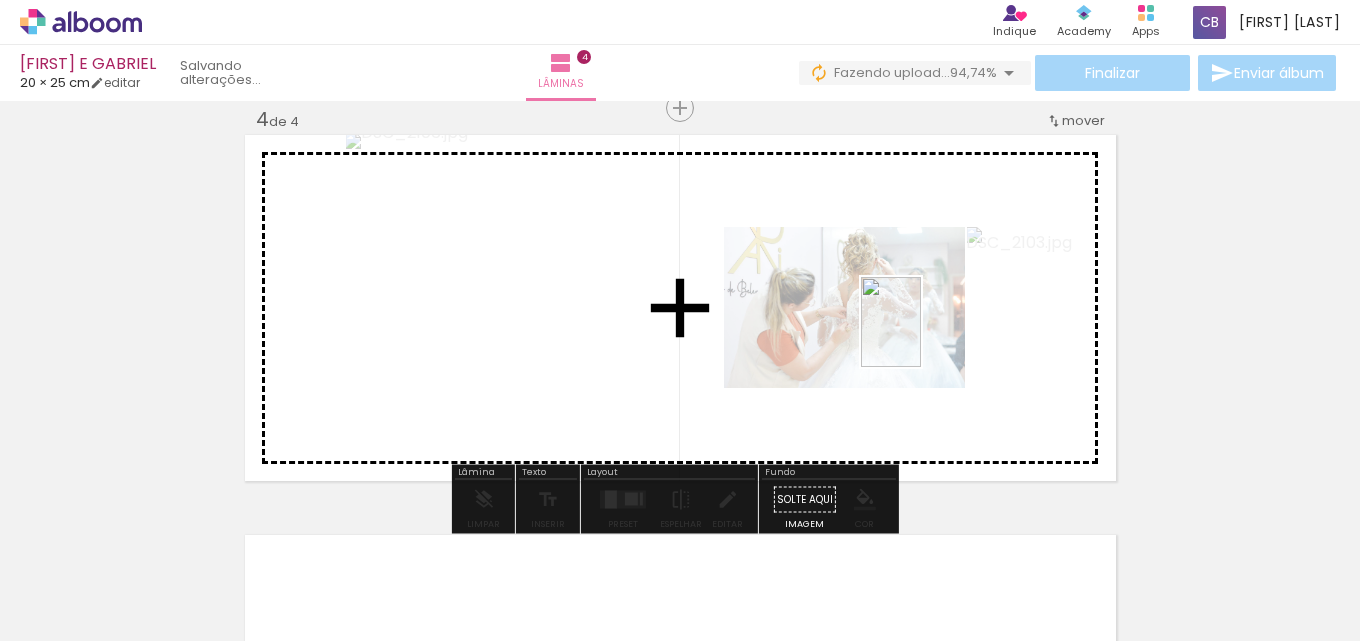 drag, startPoint x: 1066, startPoint y: 562, endPoint x: 912, endPoint y: 327, distance: 280.96442 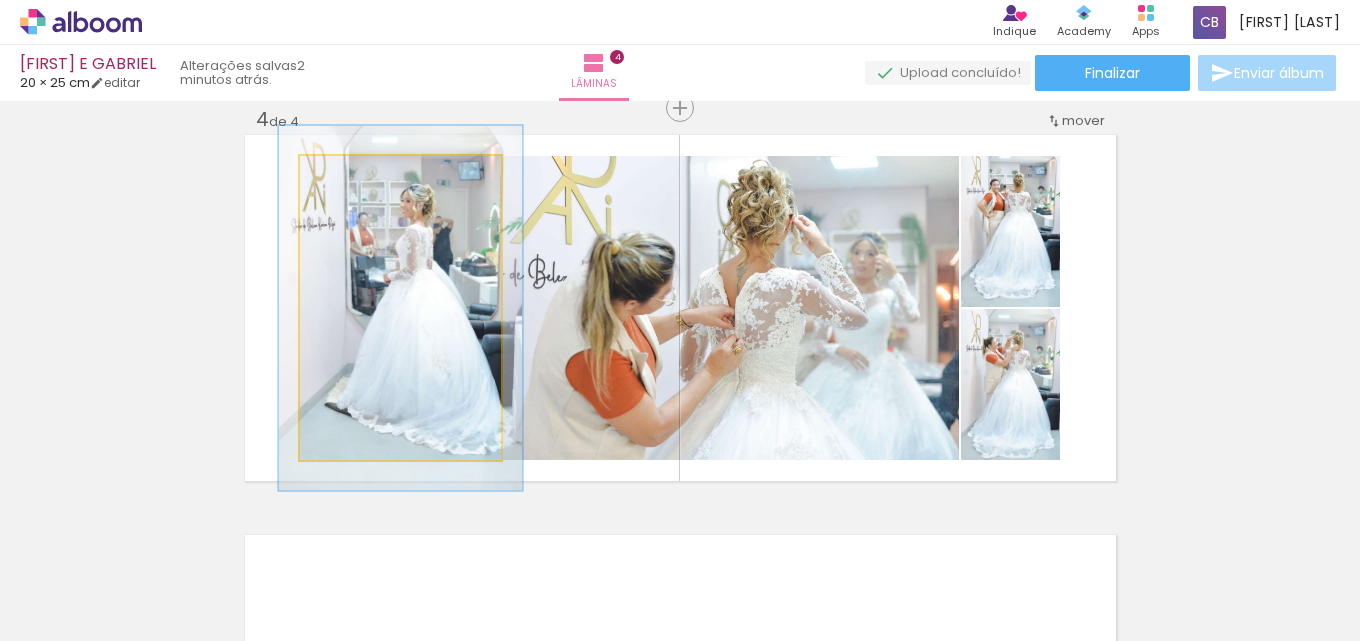 drag, startPoint x: 349, startPoint y: 177, endPoint x: 363, endPoint y: 182, distance: 14.866069 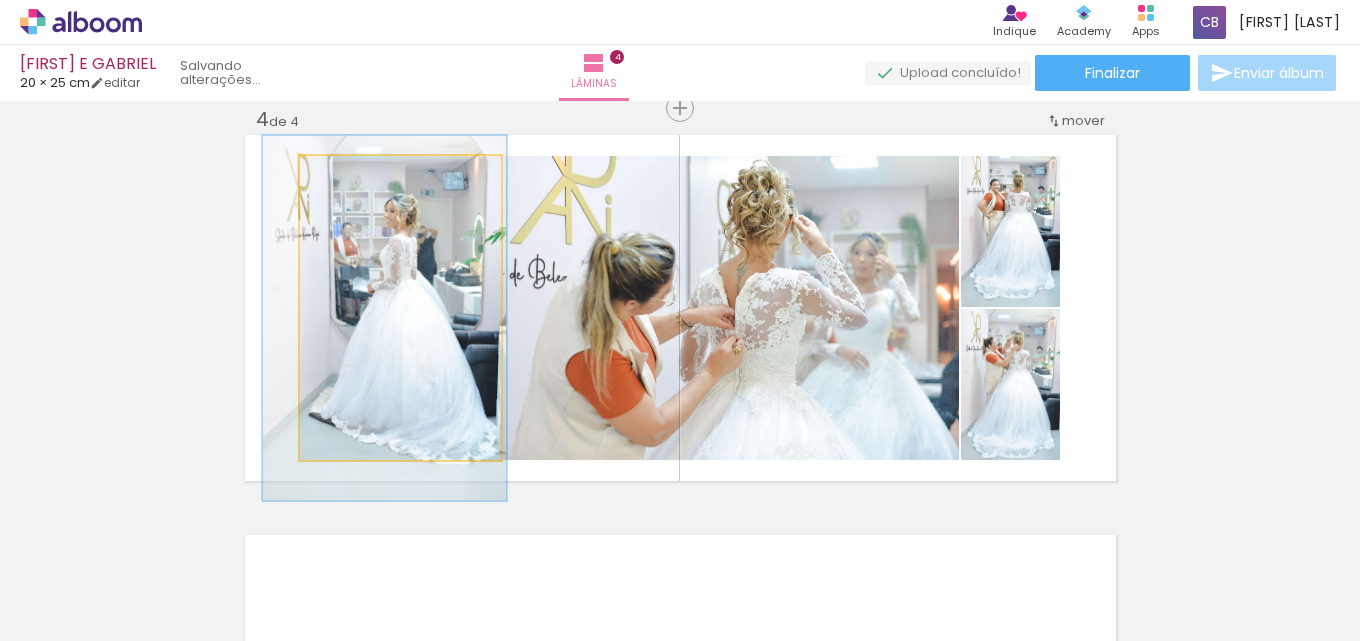drag, startPoint x: 411, startPoint y: 276, endPoint x: 400, endPoint y: 283, distance: 13.038404 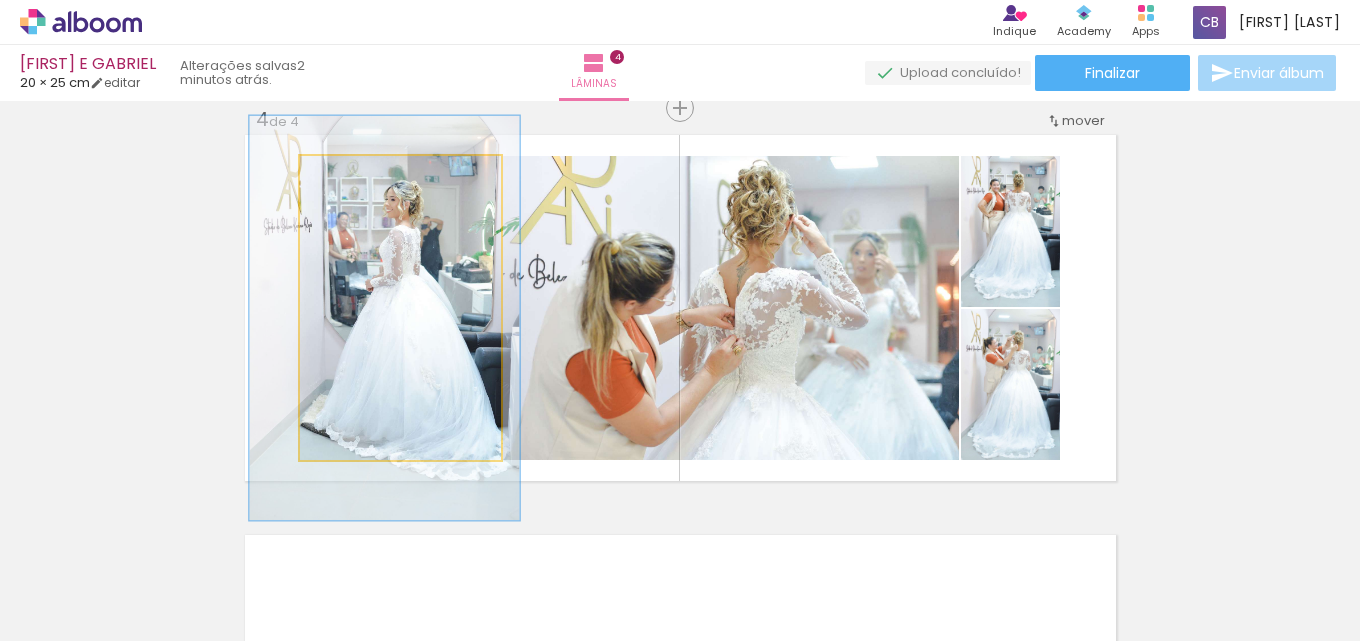 drag, startPoint x: 358, startPoint y: 188, endPoint x: 373, endPoint y: 195, distance: 16.552946 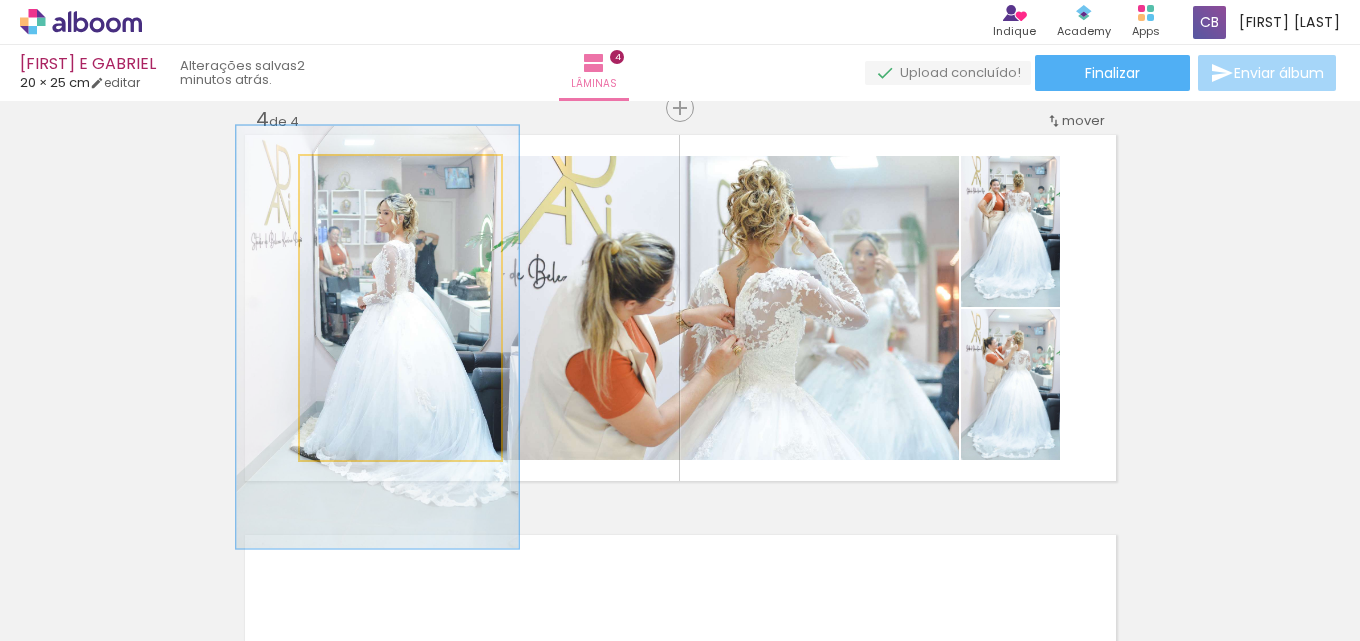 drag, startPoint x: 425, startPoint y: 276, endPoint x: 419, endPoint y: 289, distance: 14.3178215 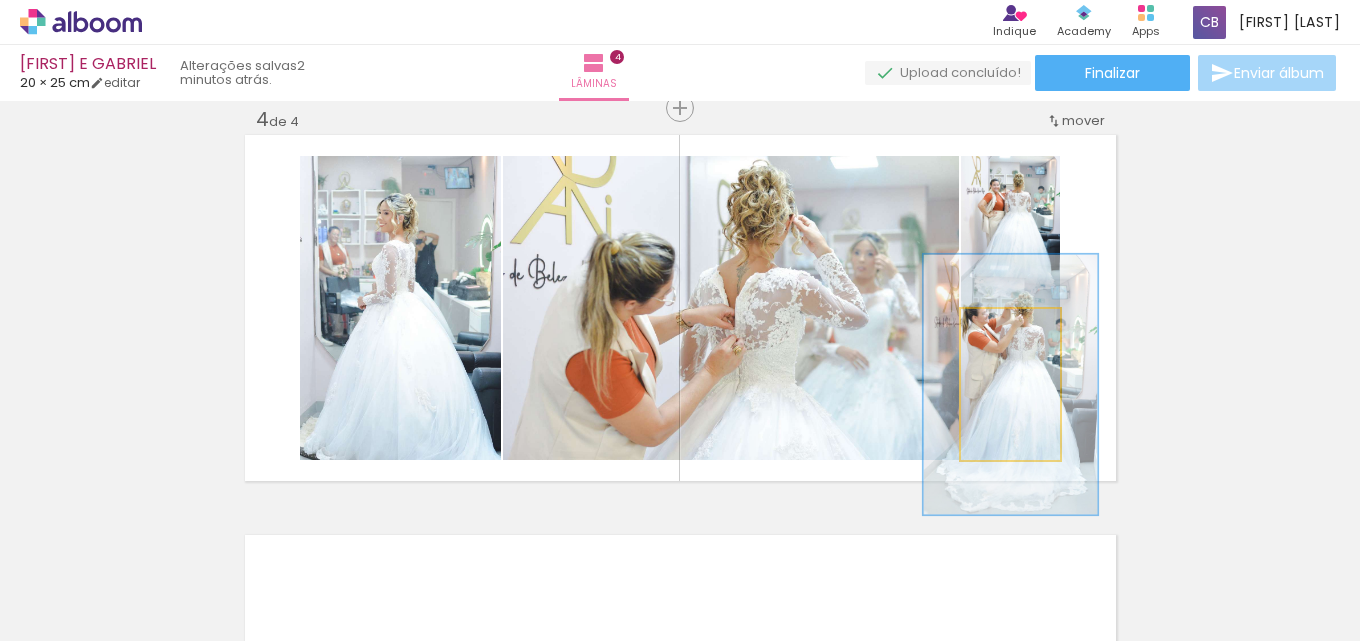 drag, startPoint x: 1006, startPoint y: 333, endPoint x: 1018, endPoint y: 337, distance: 12.649111 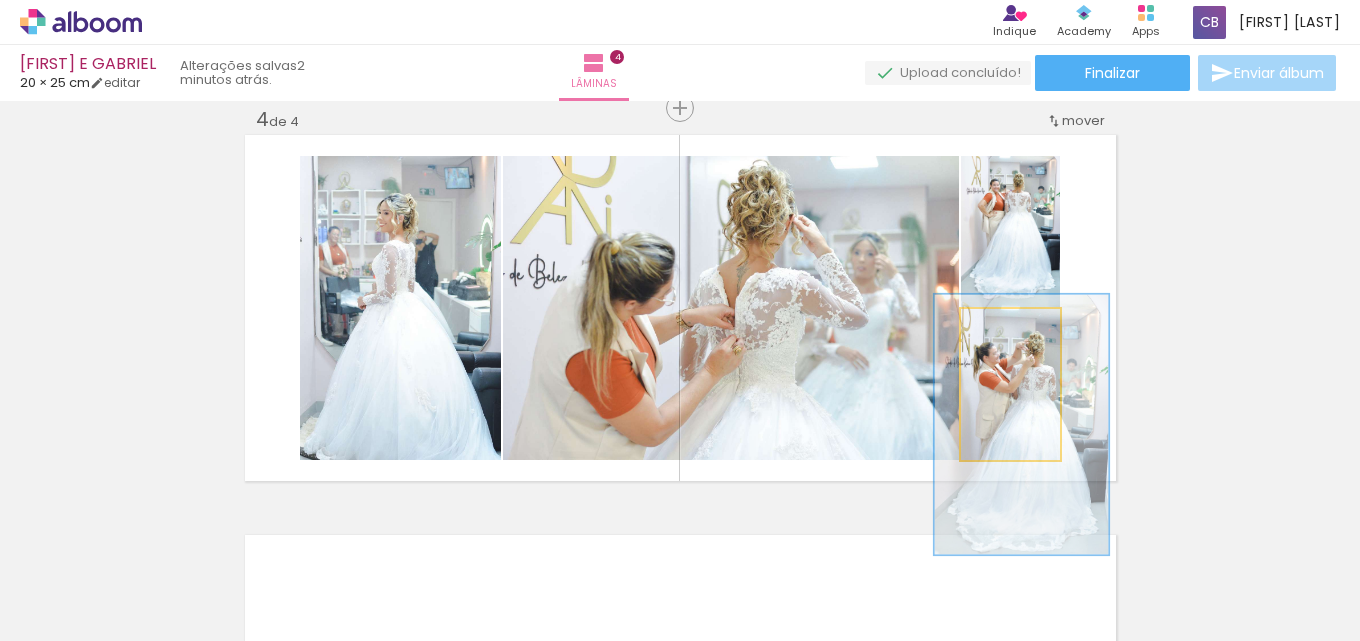 drag, startPoint x: 992, startPoint y: 416, endPoint x: 1003, endPoint y: 450, distance: 35.735138 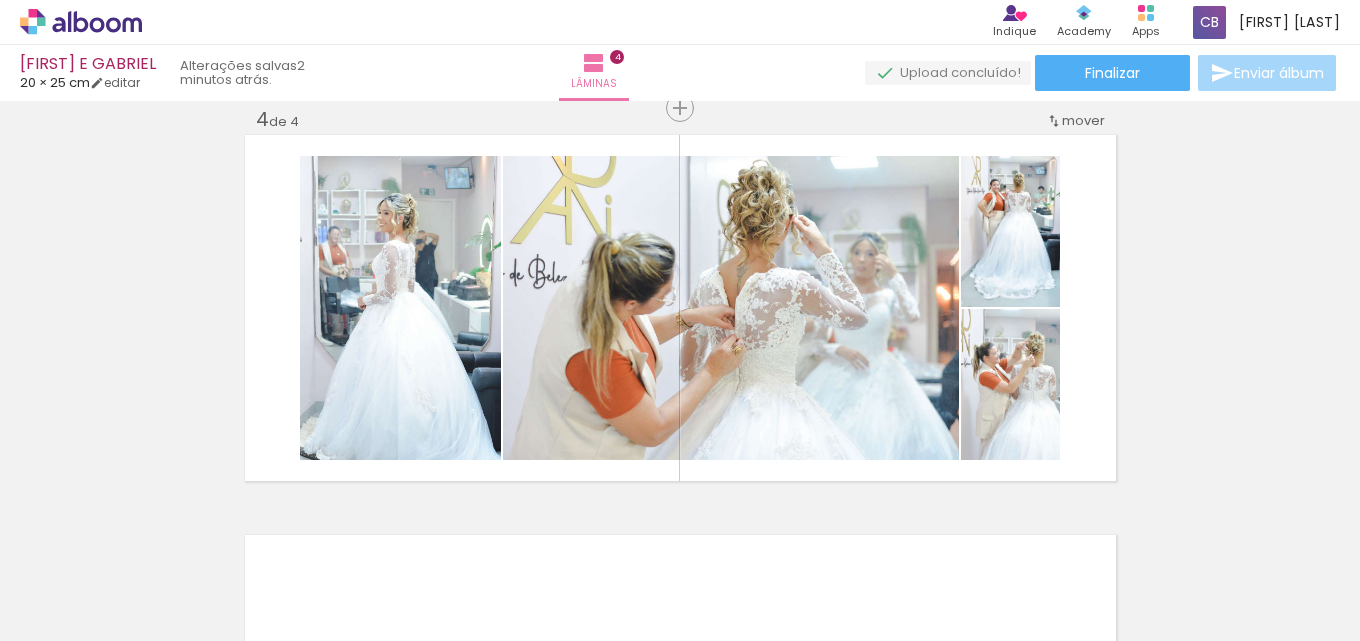 click on "Inserir lâmina 1  de 4  Inserir lâmina 2  de 4  Inserir lâmina 3  de 4  Inserir lâmina 4  de 4" at bounding box center [680, -118] 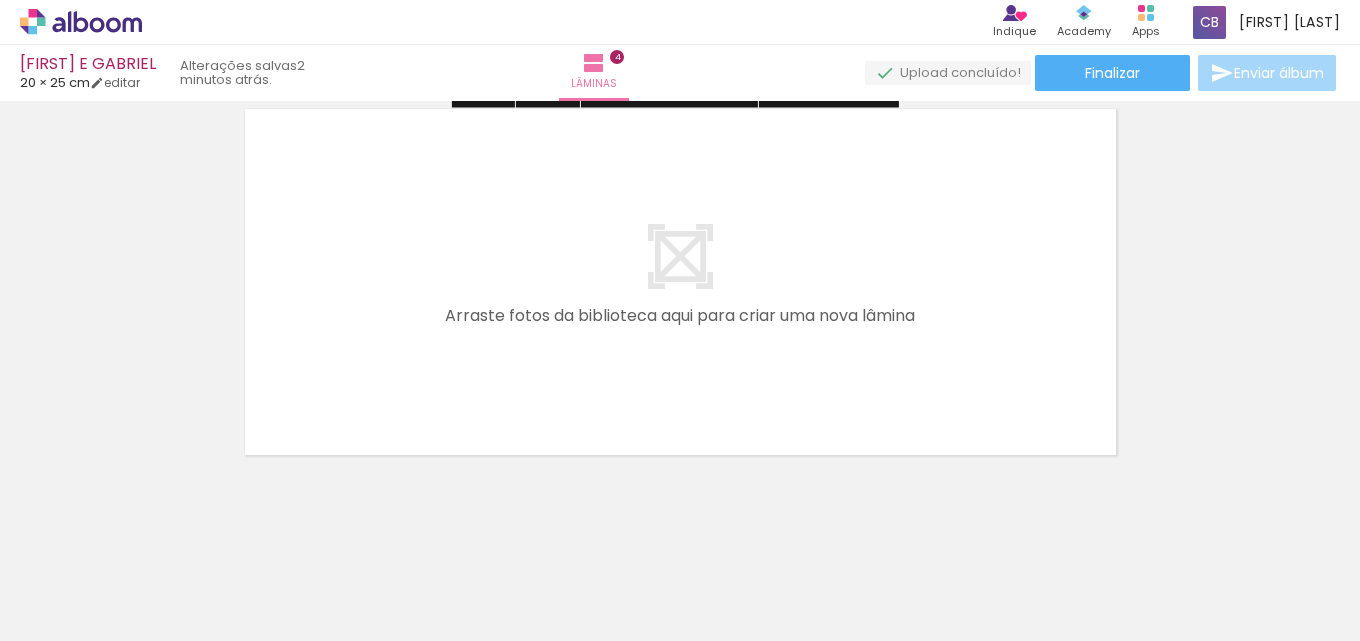 scroll, scrollTop: 1663, scrollLeft: 0, axis: vertical 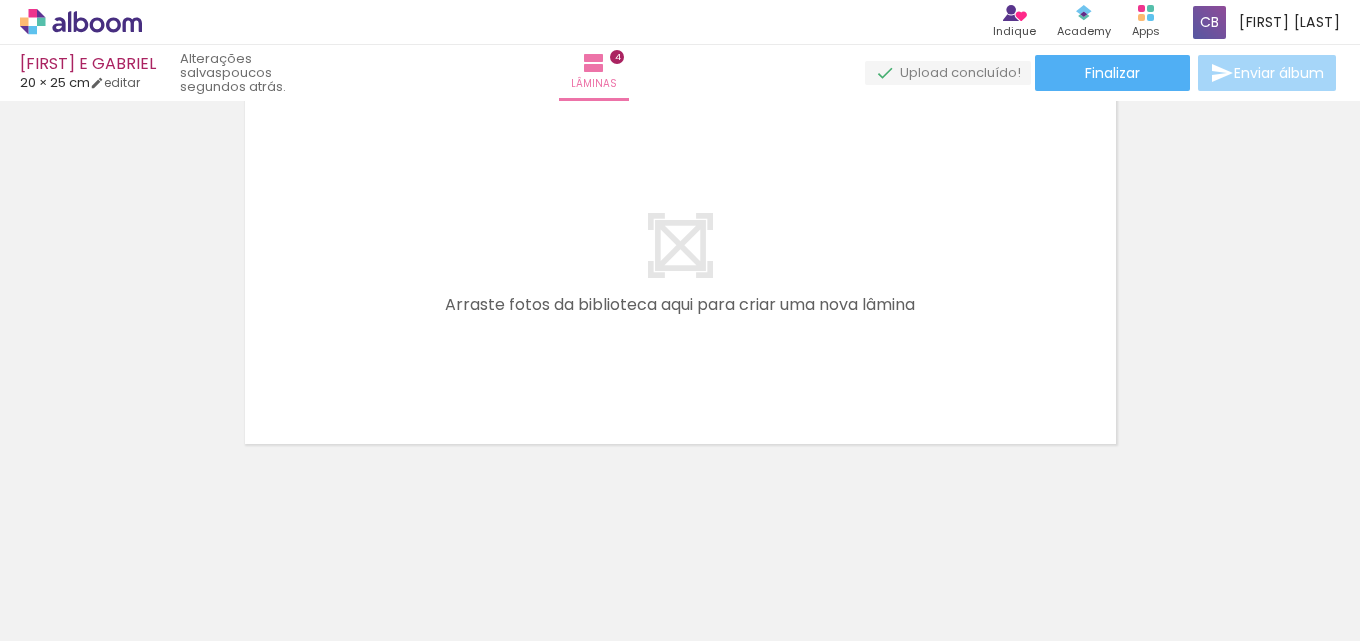 click on "Adicionar
Fotos" at bounding box center [71, 614] 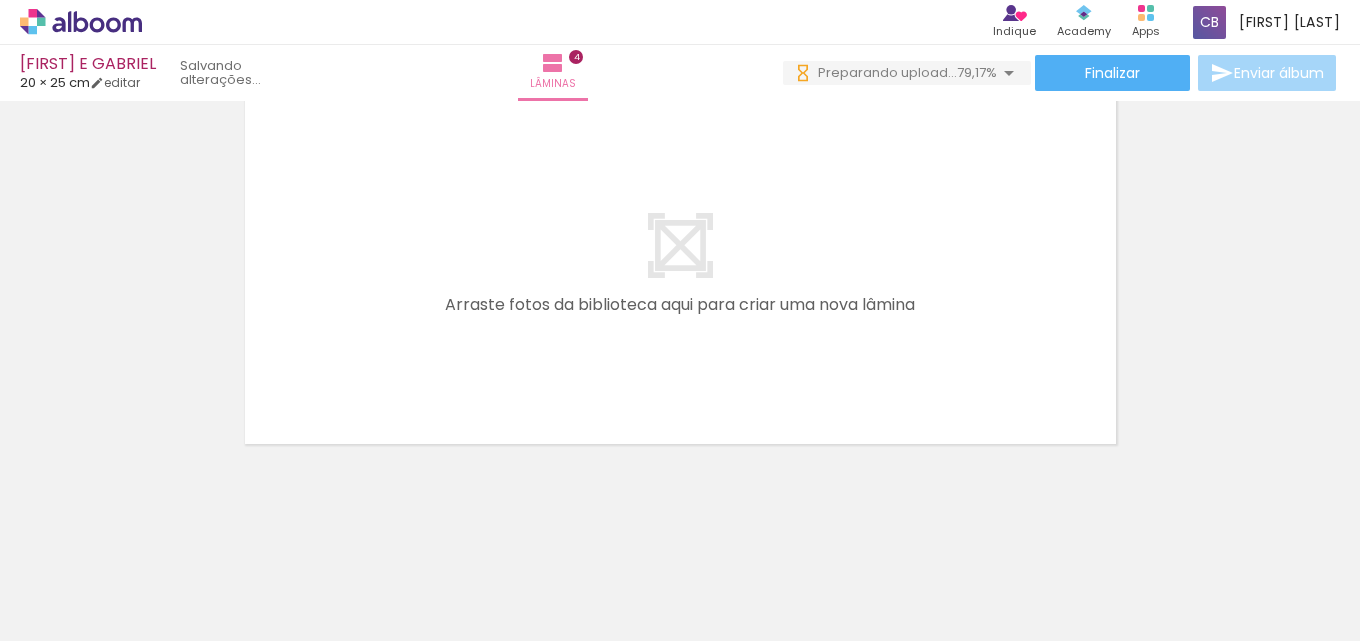 scroll, scrollTop: 0, scrollLeft: 0, axis: both 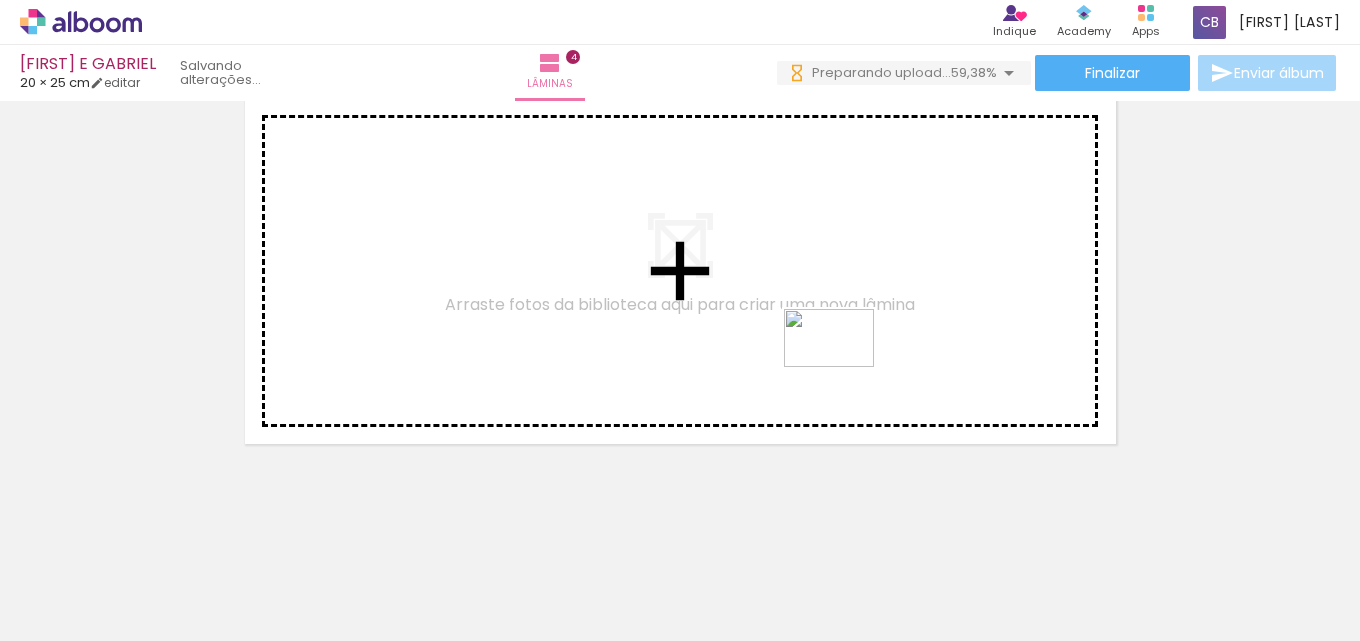 drag, startPoint x: 1158, startPoint y: 584, endPoint x: 844, endPoint y: 368, distance: 381.11942 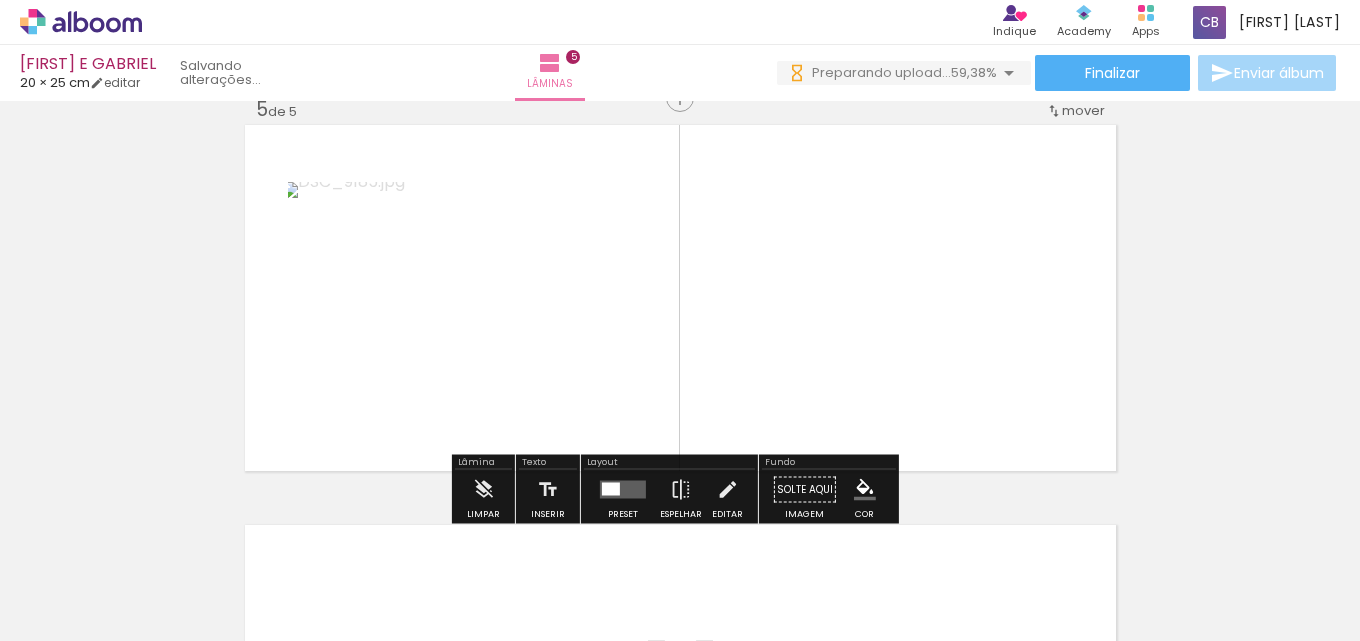scroll, scrollTop: 1626, scrollLeft: 0, axis: vertical 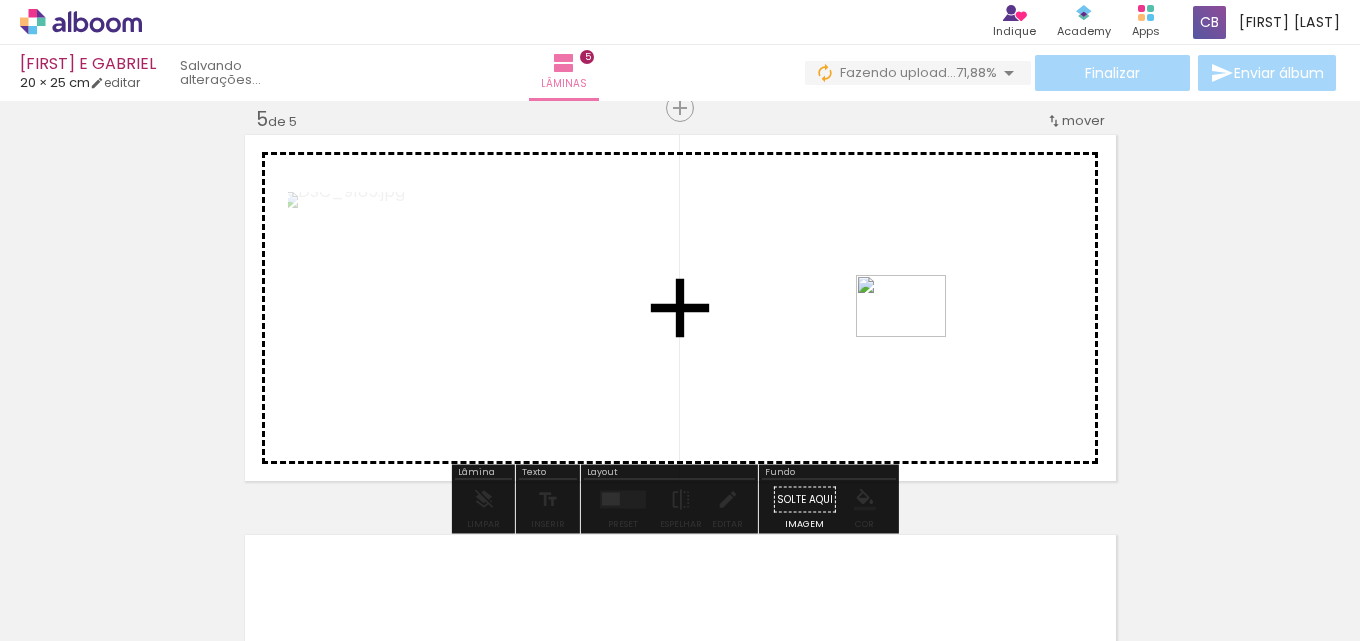 drag, startPoint x: 581, startPoint y: 585, endPoint x: 916, endPoint y: 335, distance: 418.0012 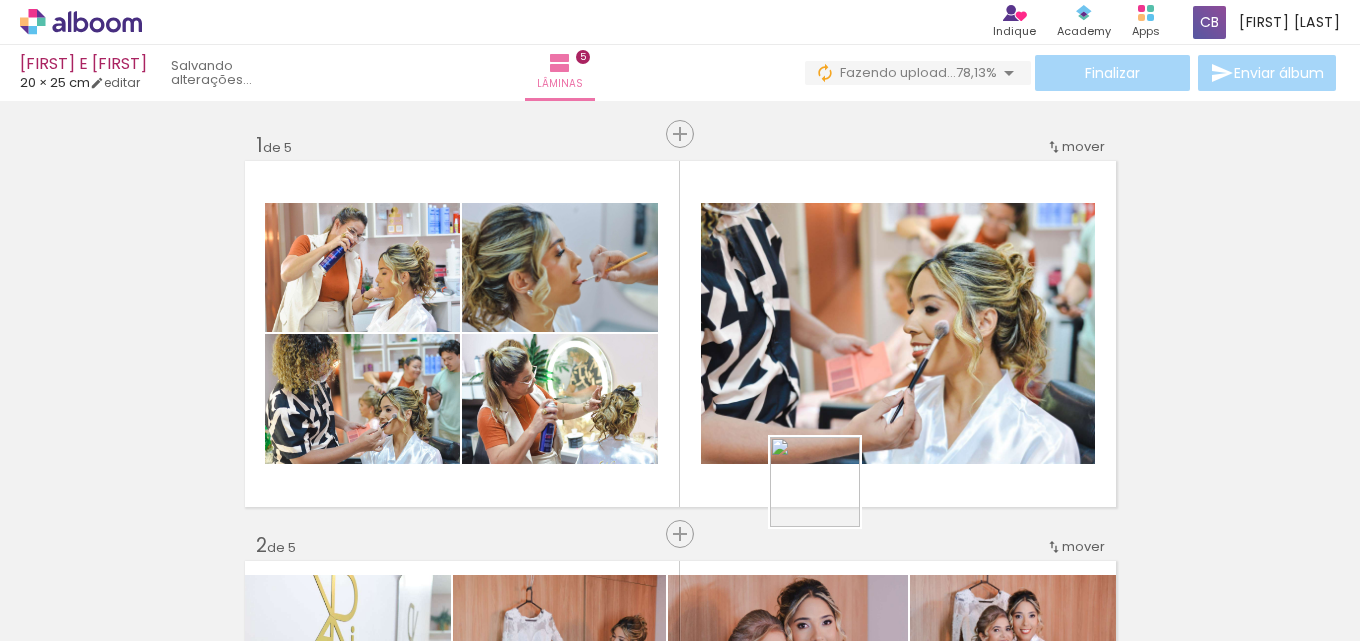 click at bounding box center [680, 320] 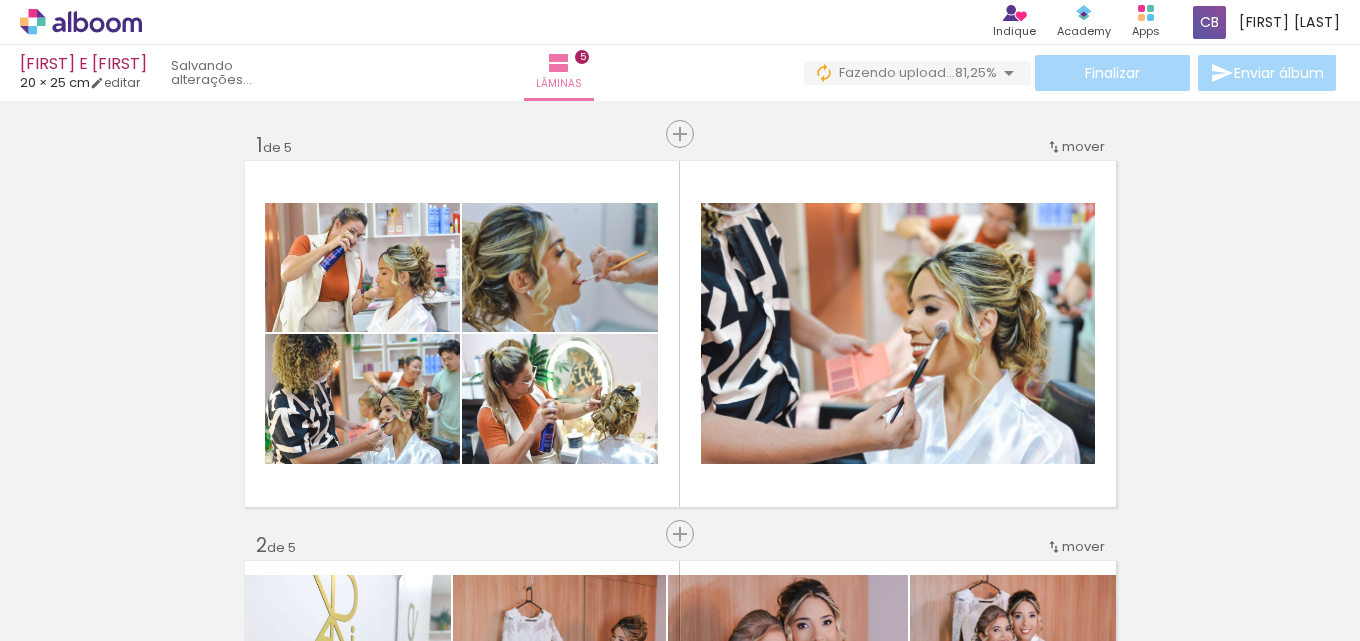 scroll, scrollTop: 1626, scrollLeft: 0, axis: vertical 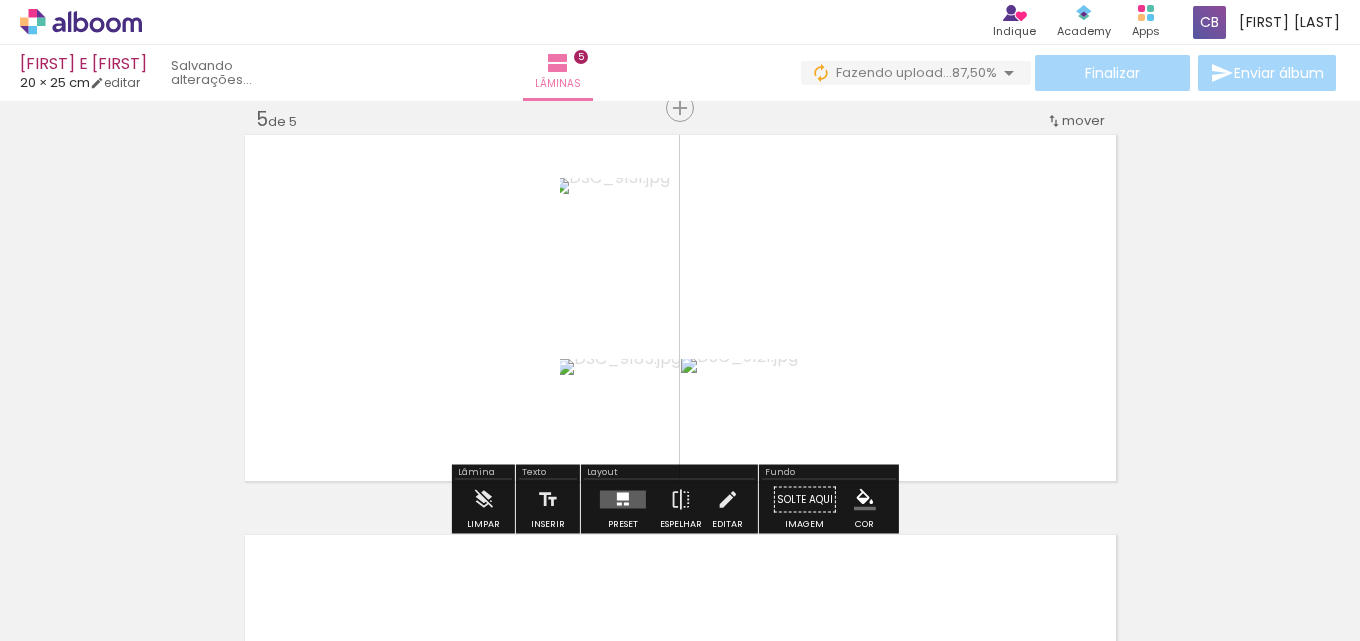 click at bounding box center (623, 497) 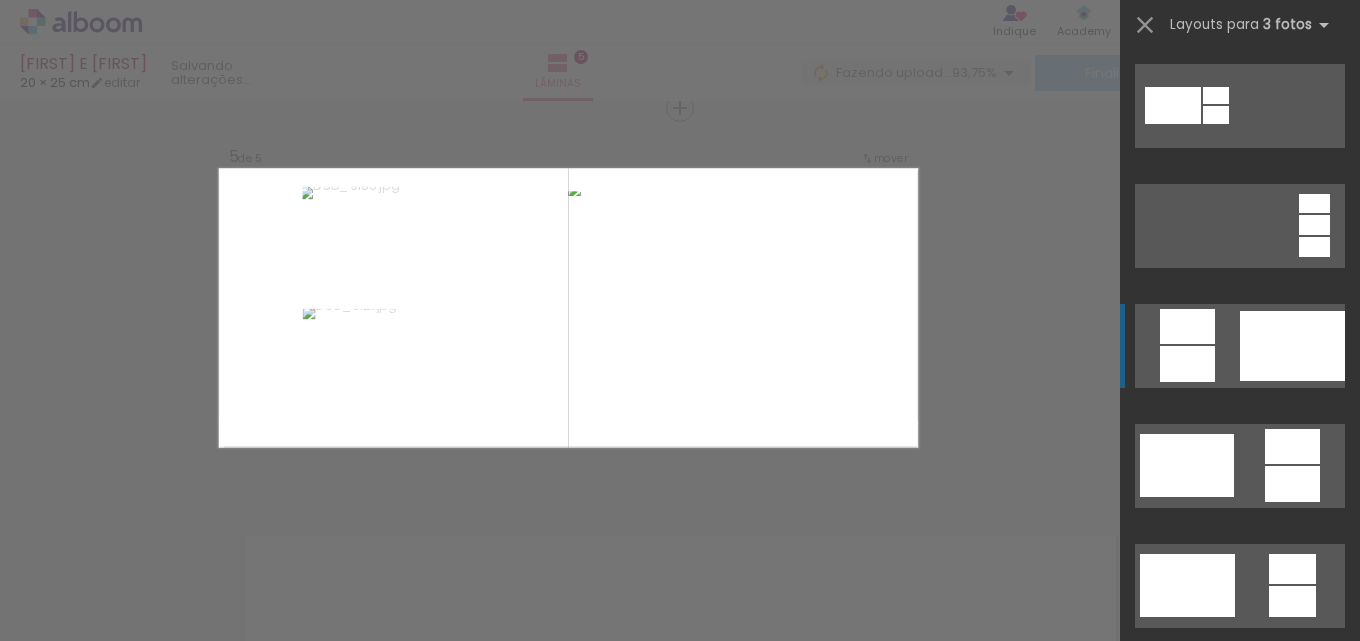 scroll, scrollTop: 500, scrollLeft: 0, axis: vertical 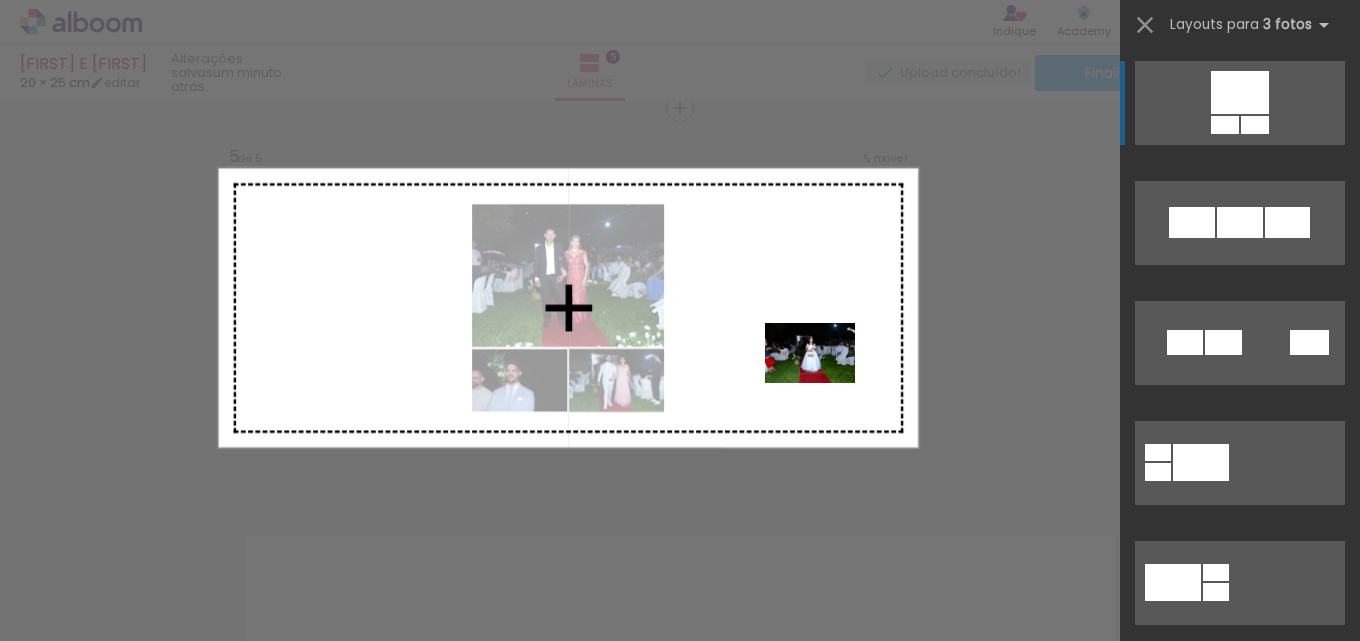 drag, startPoint x: 984, startPoint y: 585, endPoint x: 825, endPoint y: 383, distance: 257.07004 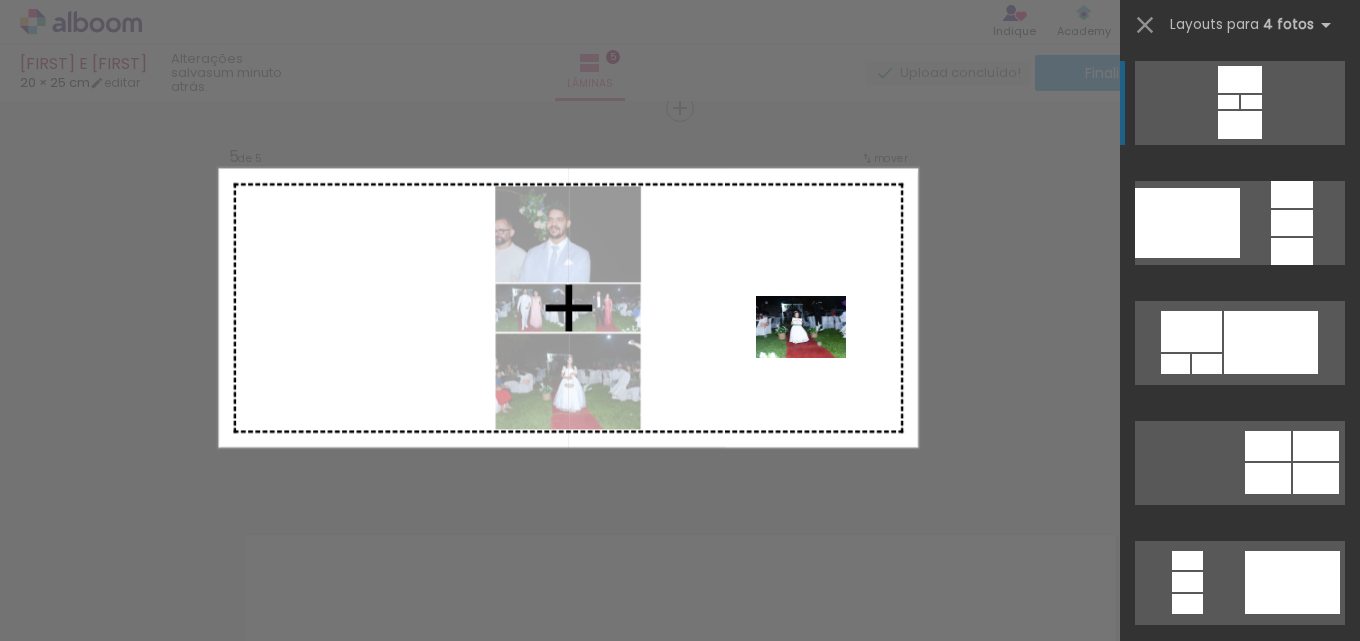 drag, startPoint x: 878, startPoint y: 586, endPoint x: 810, endPoint y: 340, distance: 255.22539 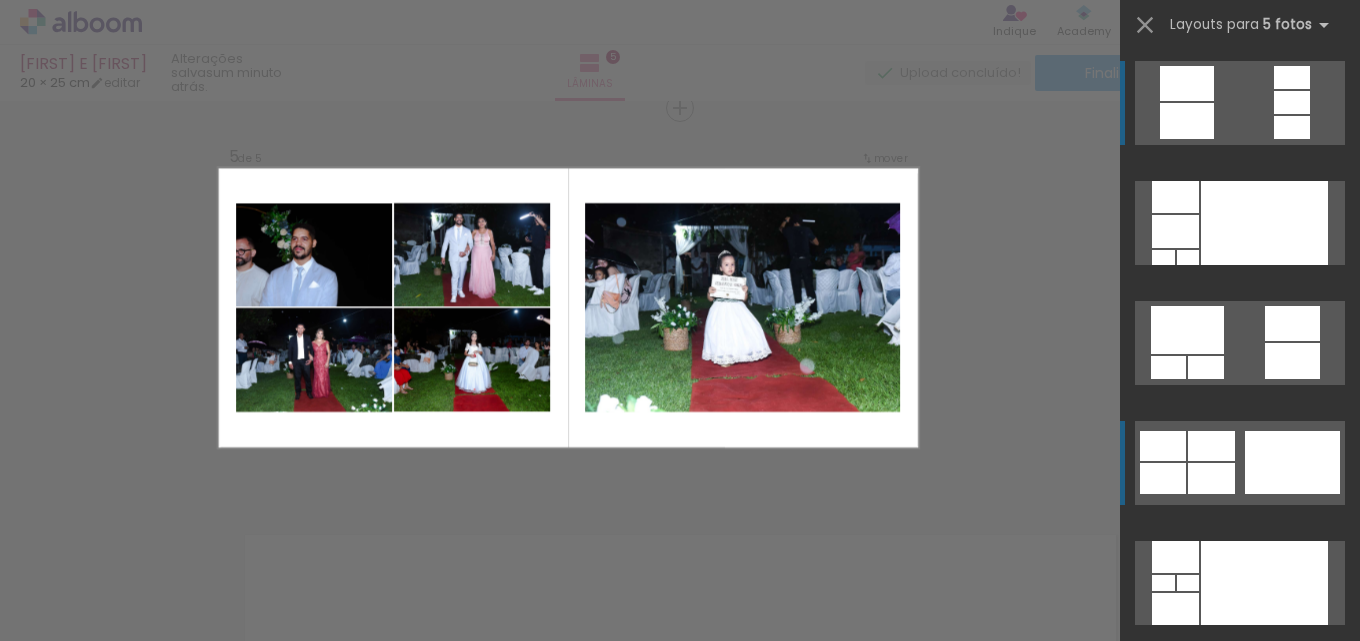 click at bounding box center (1188, 257) 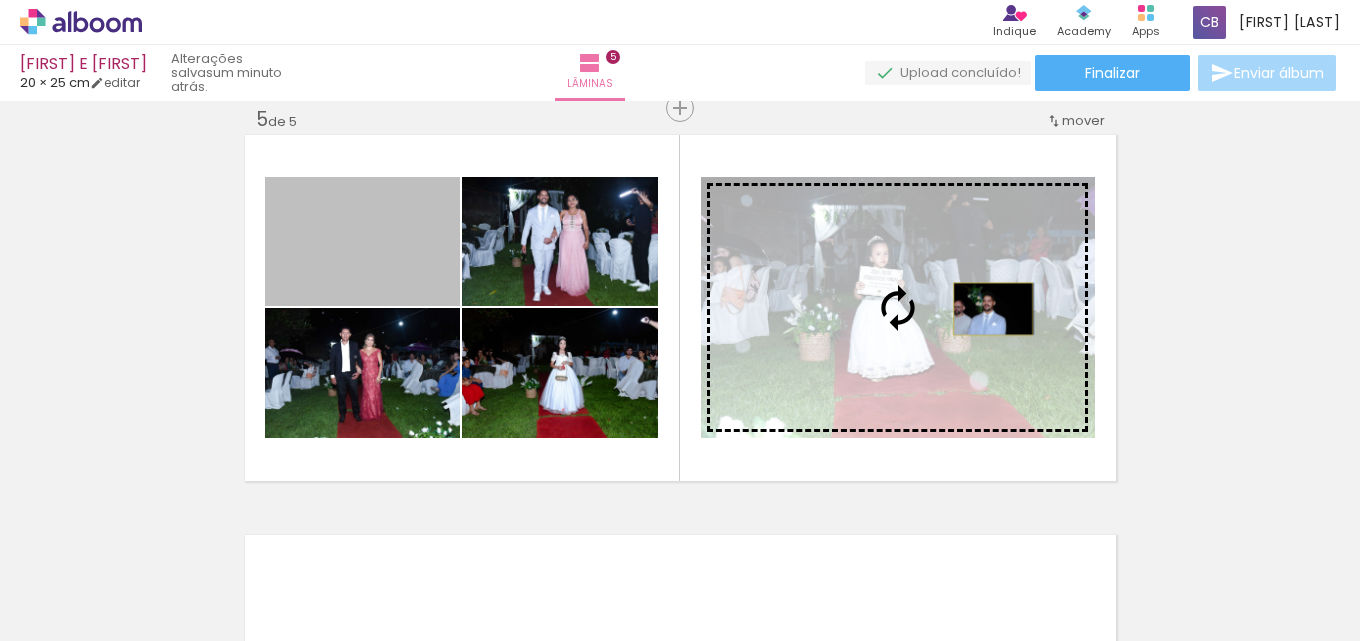 drag, startPoint x: 402, startPoint y: 248, endPoint x: 985, endPoint y: 309, distance: 586.18256 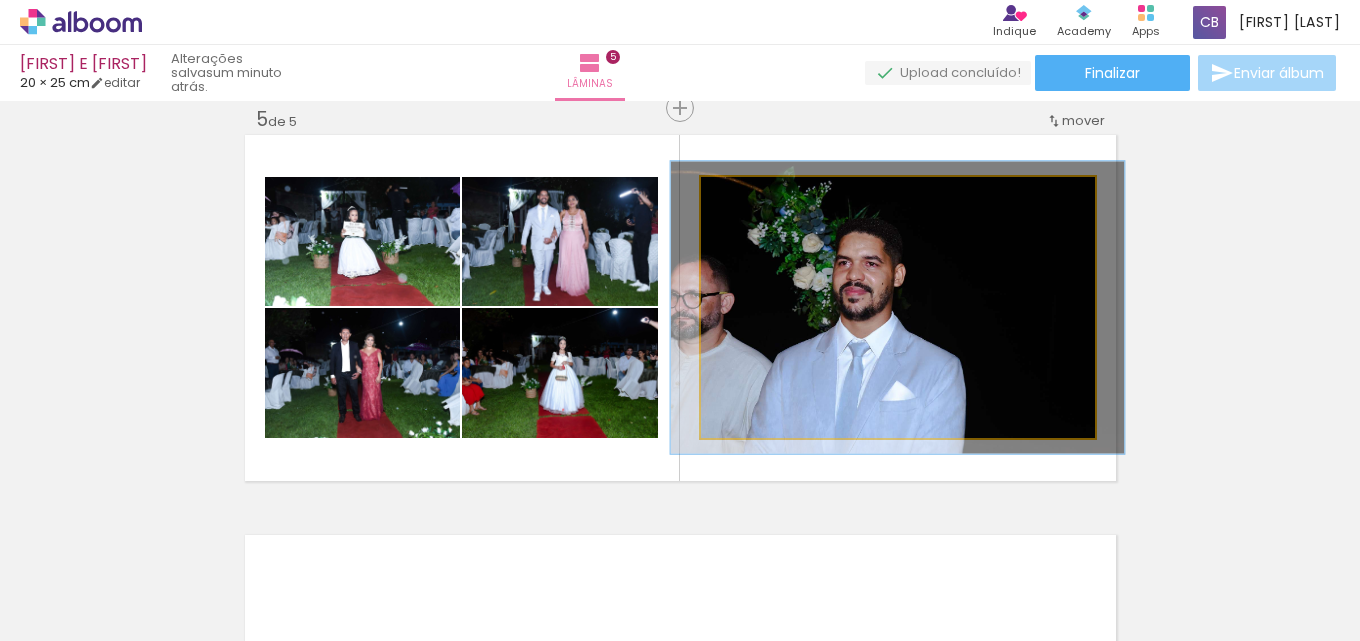 type on "112" 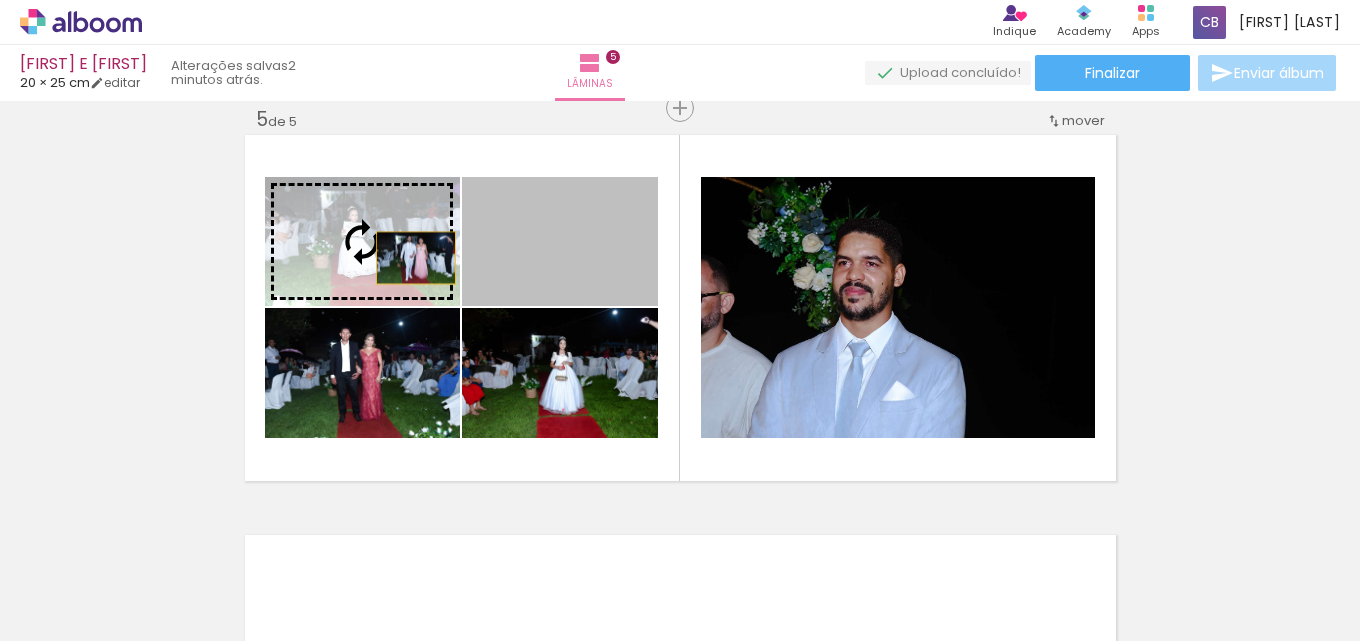 drag, startPoint x: 570, startPoint y: 267, endPoint x: 408, endPoint y: 258, distance: 162.2498 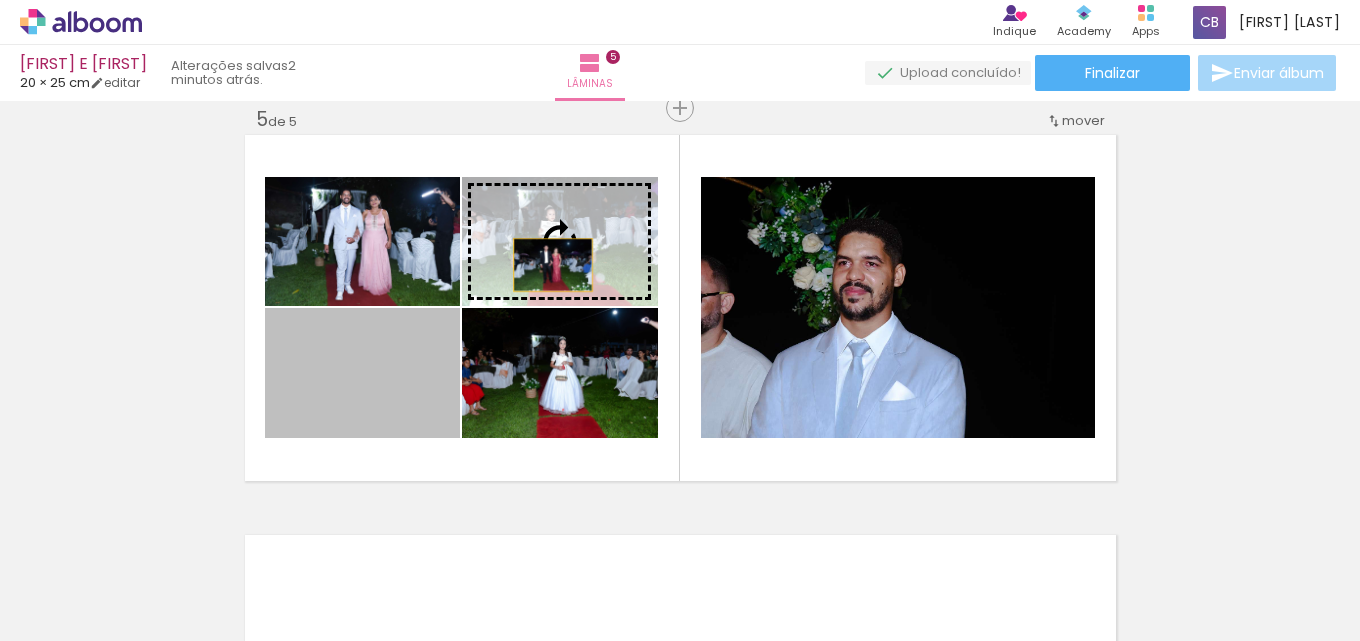 drag, startPoint x: 403, startPoint y: 382, endPoint x: 567, endPoint y: 255, distance: 207.42468 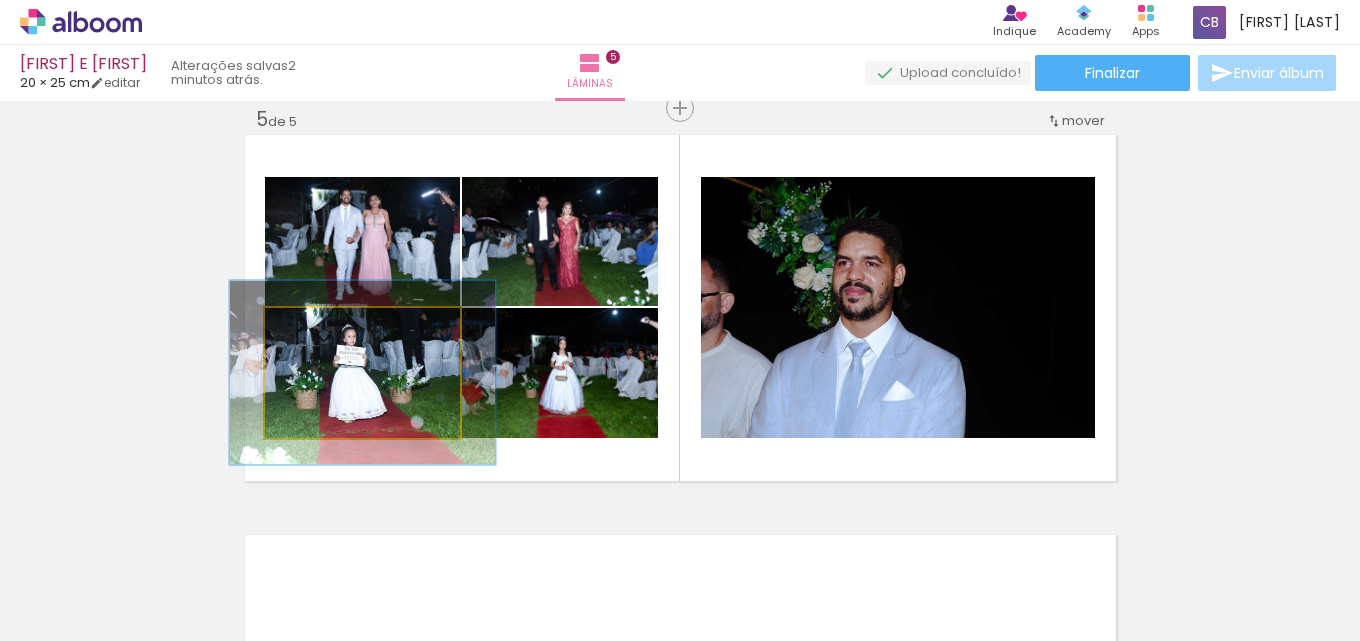drag, startPoint x: 316, startPoint y: 331, endPoint x: 341, endPoint y: 338, distance: 25.96151 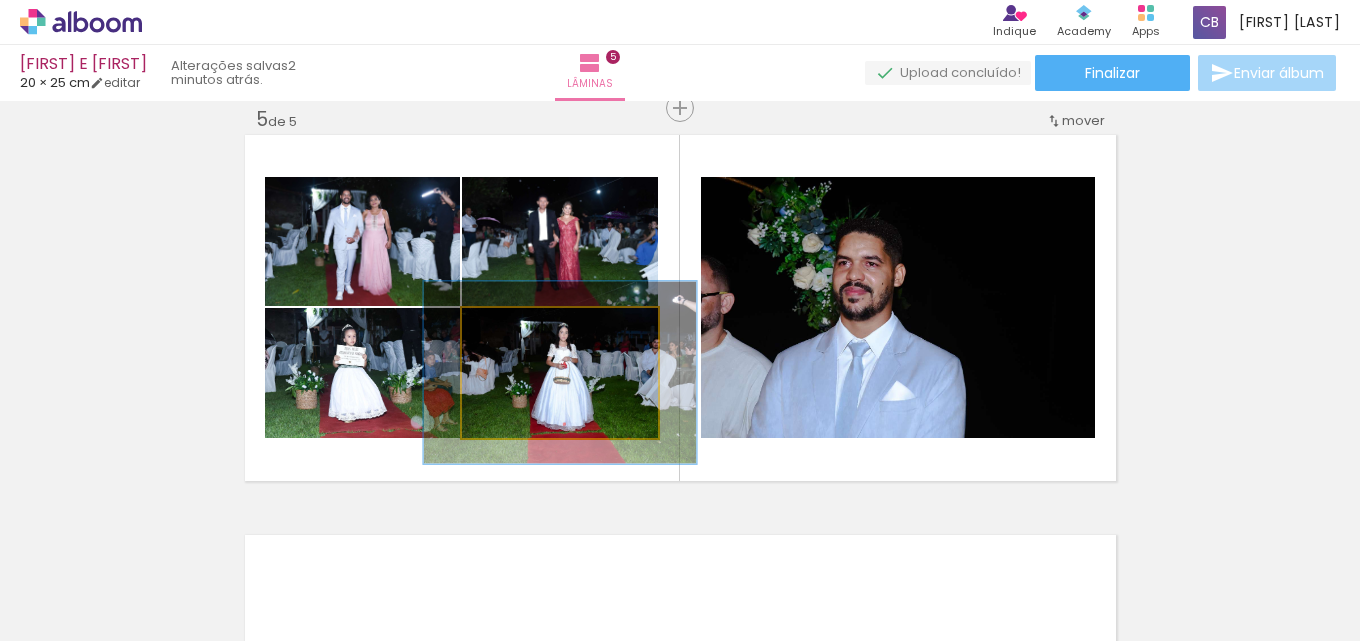 drag, startPoint x: 514, startPoint y: 327, endPoint x: 538, endPoint y: 338, distance: 26.400757 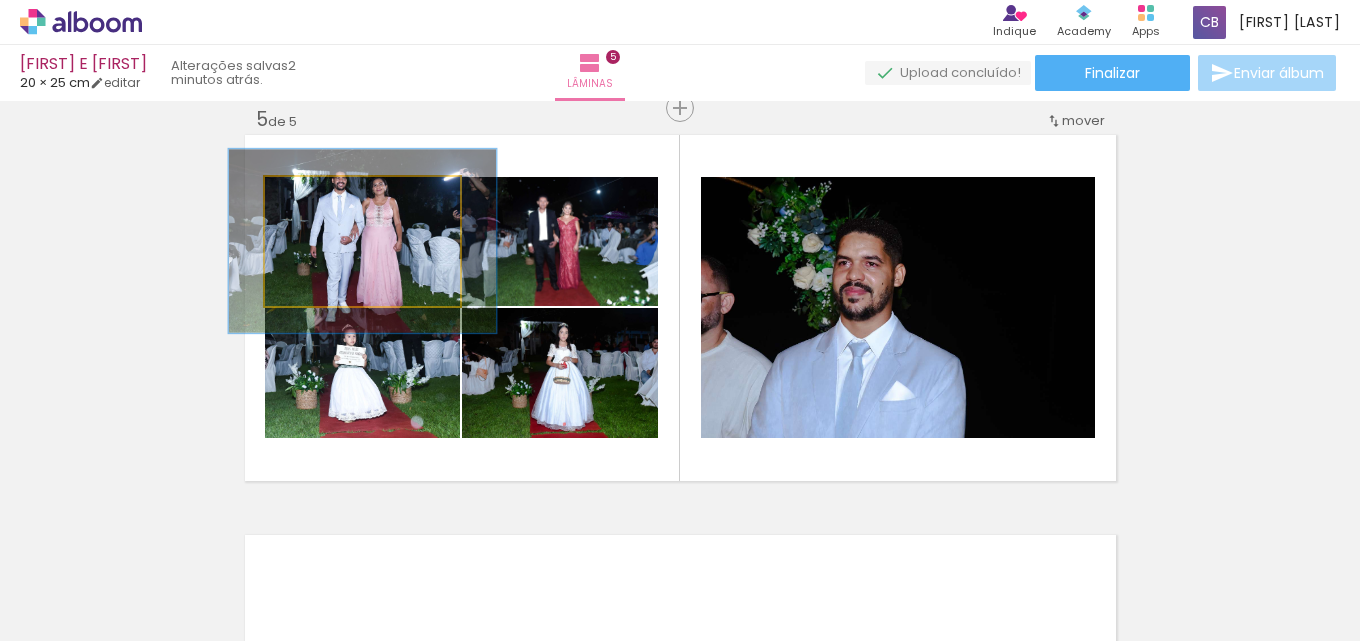drag, startPoint x: 305, startPoint y: 196, endPoint x: 330, endPoint y: 206, distance: 26.925823 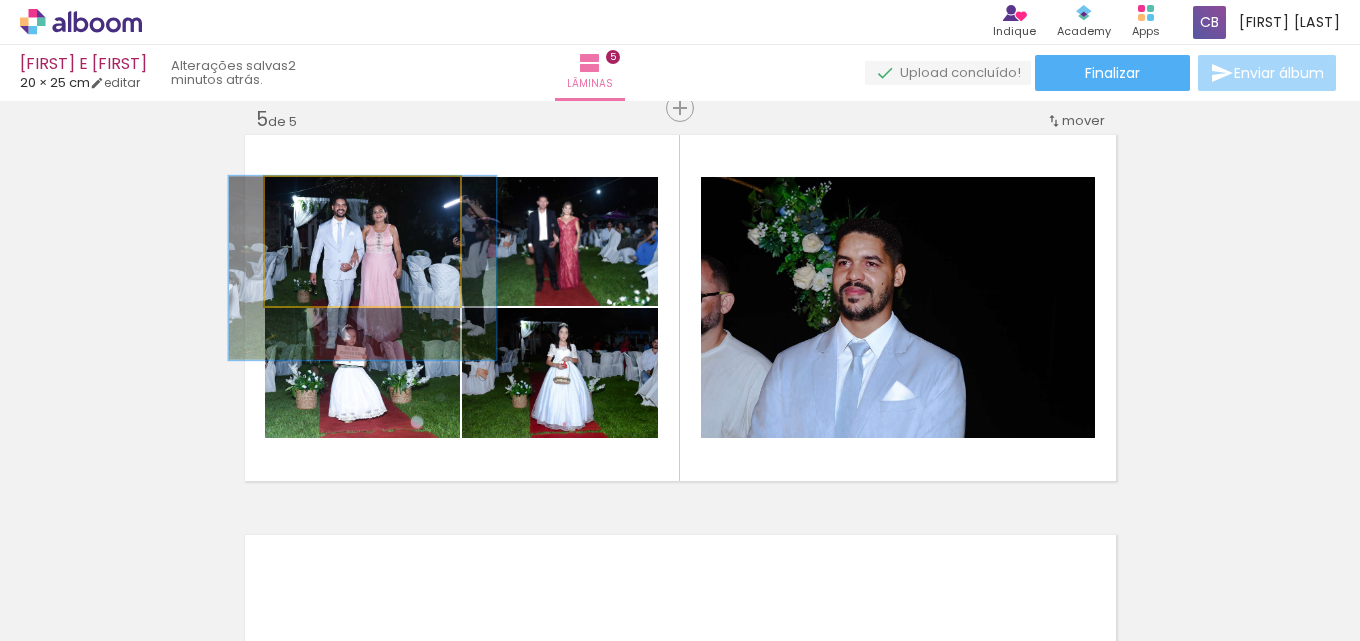 drag, startPoint x: 356, startPoint y: 269, endPoint x: 356, endPoint y: 281, distance: 12 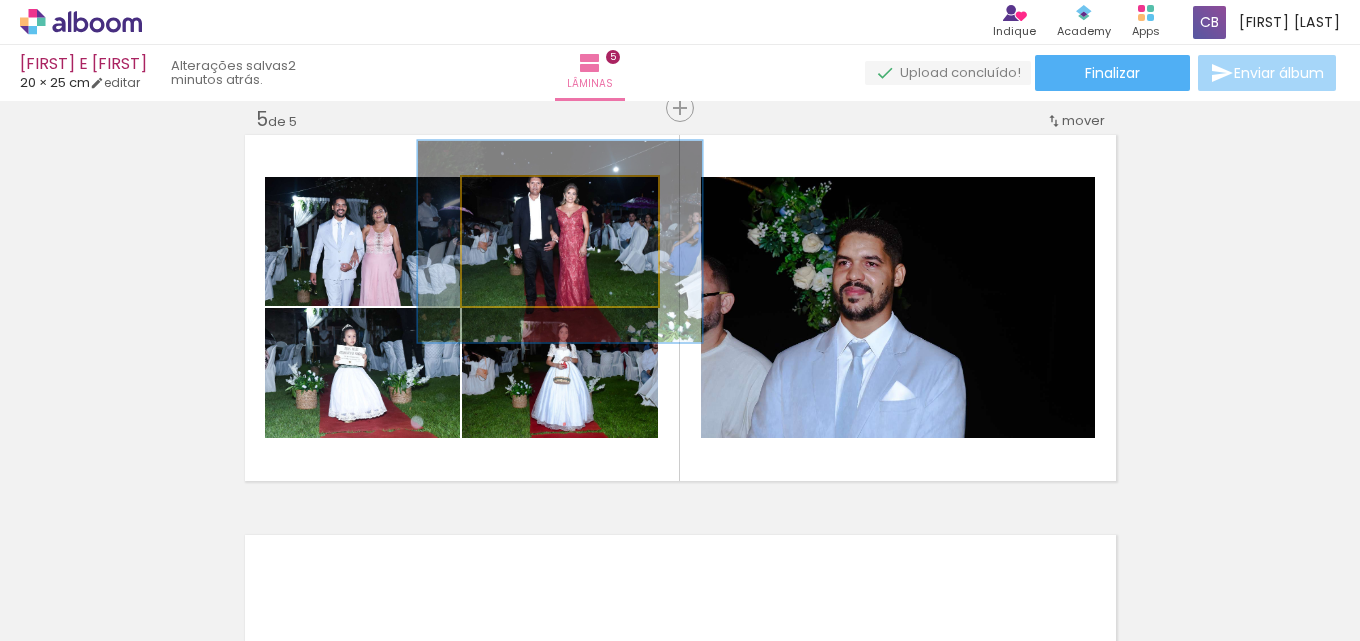drag, startPoint x: 507, startPoint y: 192, endPoint x: 540, endPoint y: 204, distance: 35.1141 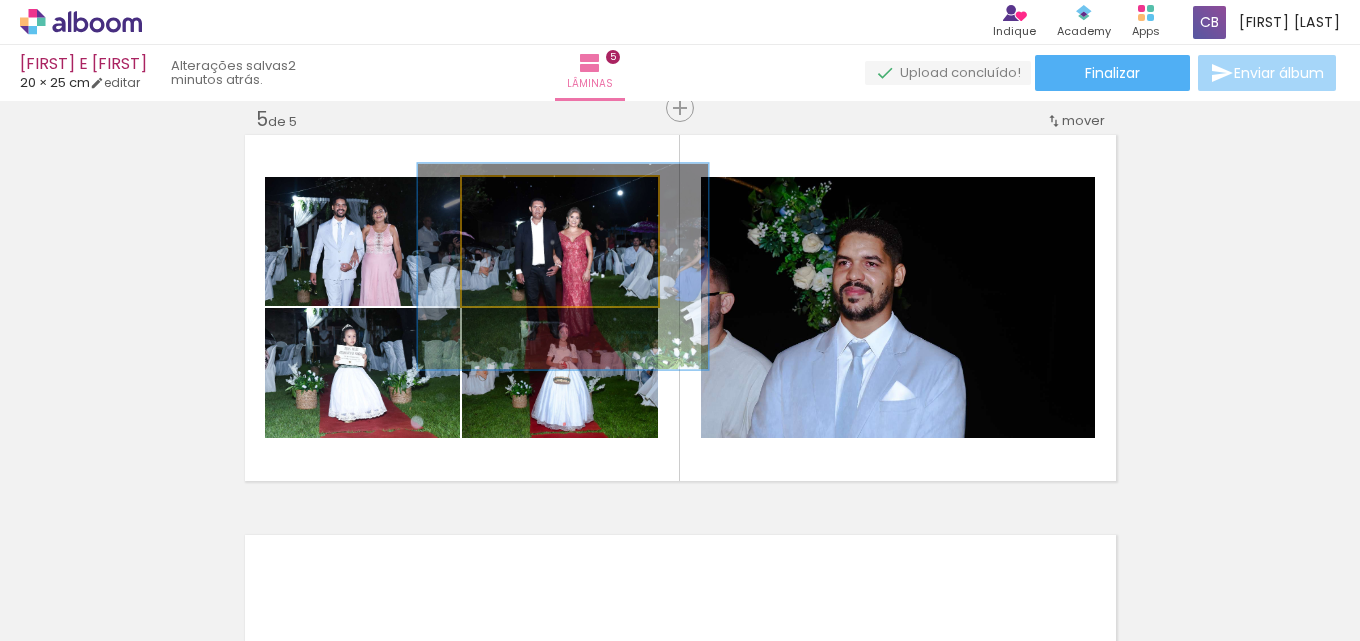 drag, startPoint x: 575, startPoint y: 263, endPoint x: 576, endPoint y: 280, distance: 17.029387 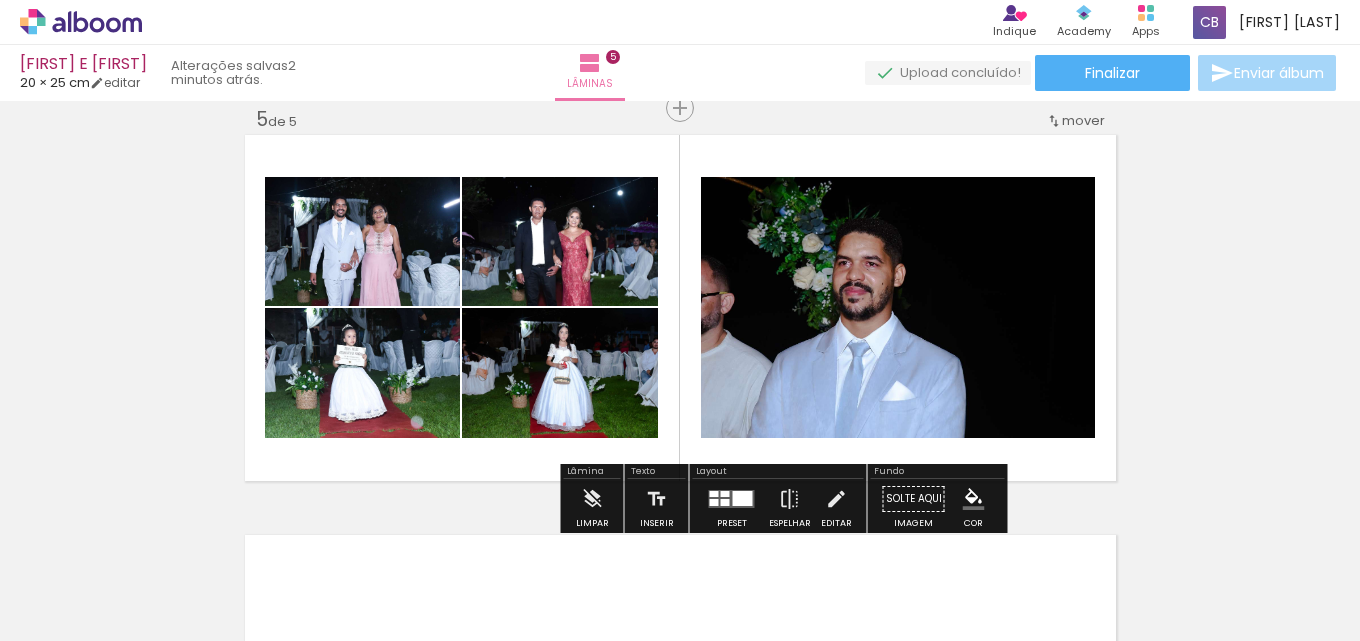 click on "Inserir lâmina 1  de 5  Inserir lâmina 2  de 5  Inserir lâmina 3  de 5  Inserir lâmina 4  de 5  Inserir lâmina 5  de 5" at bounding box center (680, -318) 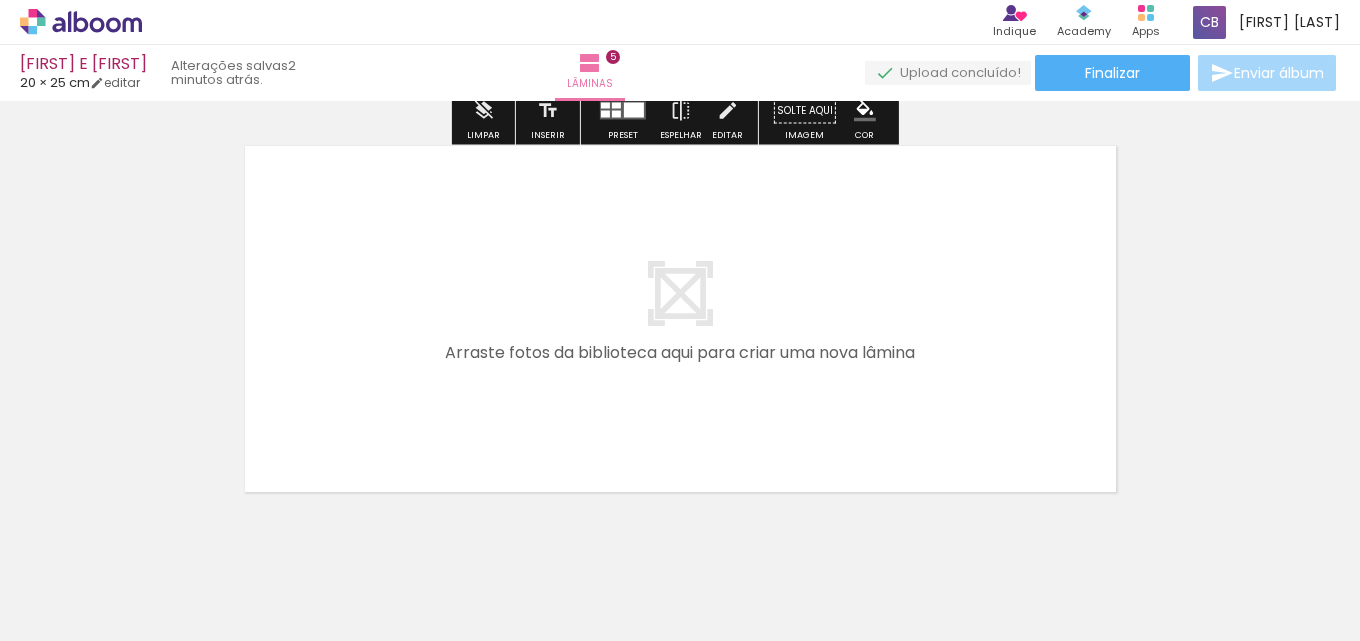 scroll, scrollTop: 2063, scrollLeft: 0, axis: vertical 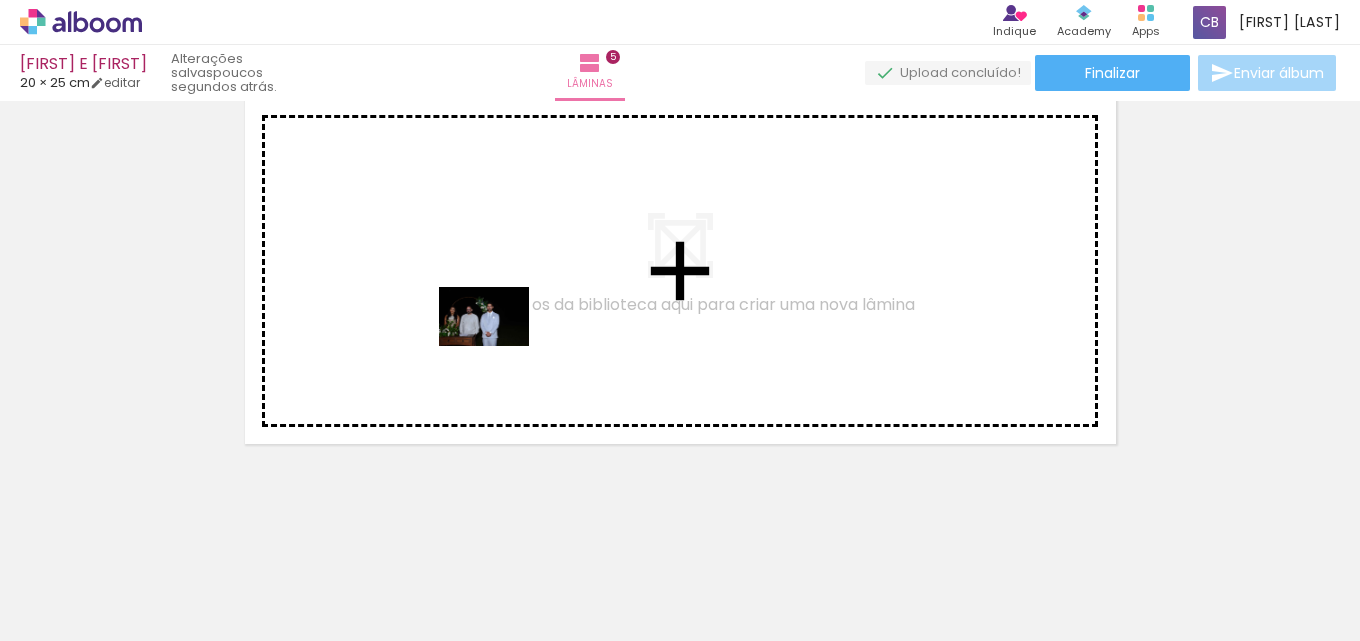 drag, startPoint x: 1106, startPoint y: 581, endPoint x: 426, endPoint y: 325, distance: 726.59204 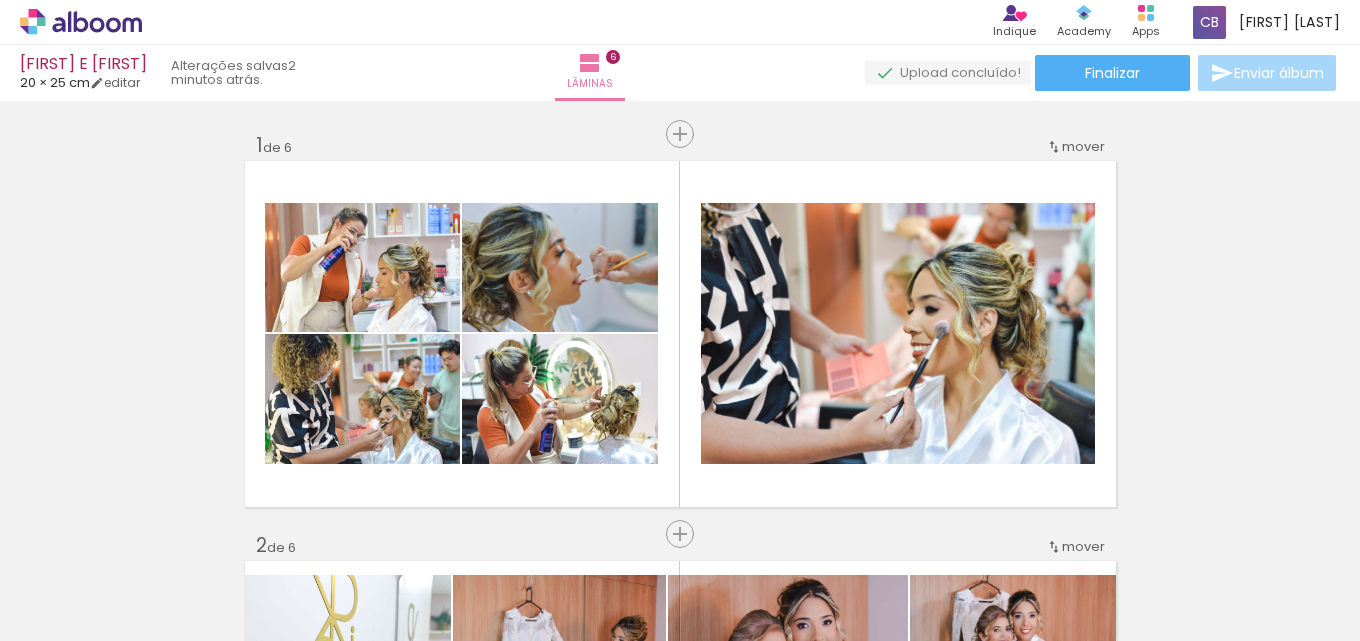 scroll, scrollTop: 0, scrollLeft: 0, axis: both 